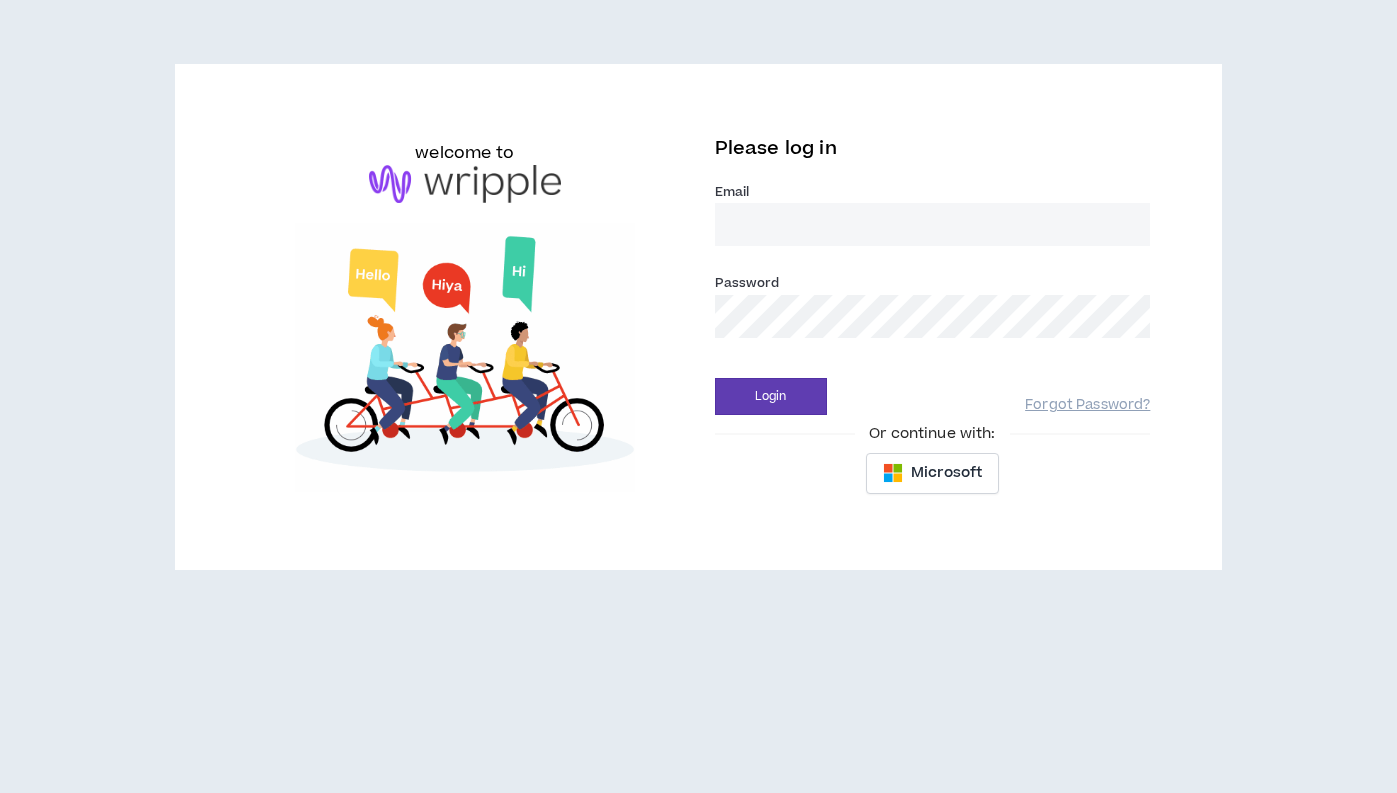 scroll, scrollTop: 0, scrollLeft: 0, axis: both 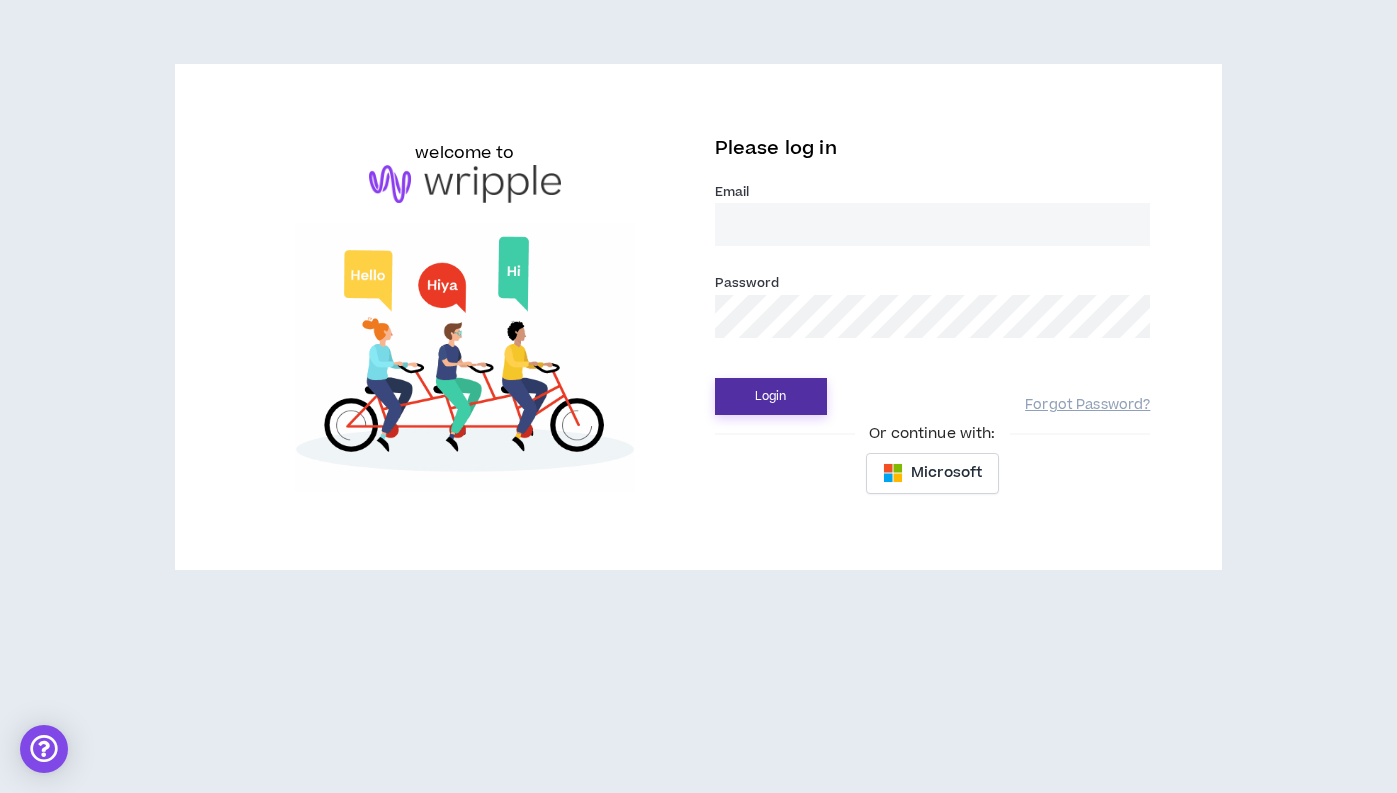 type on "k.nutley7@gmail.com" 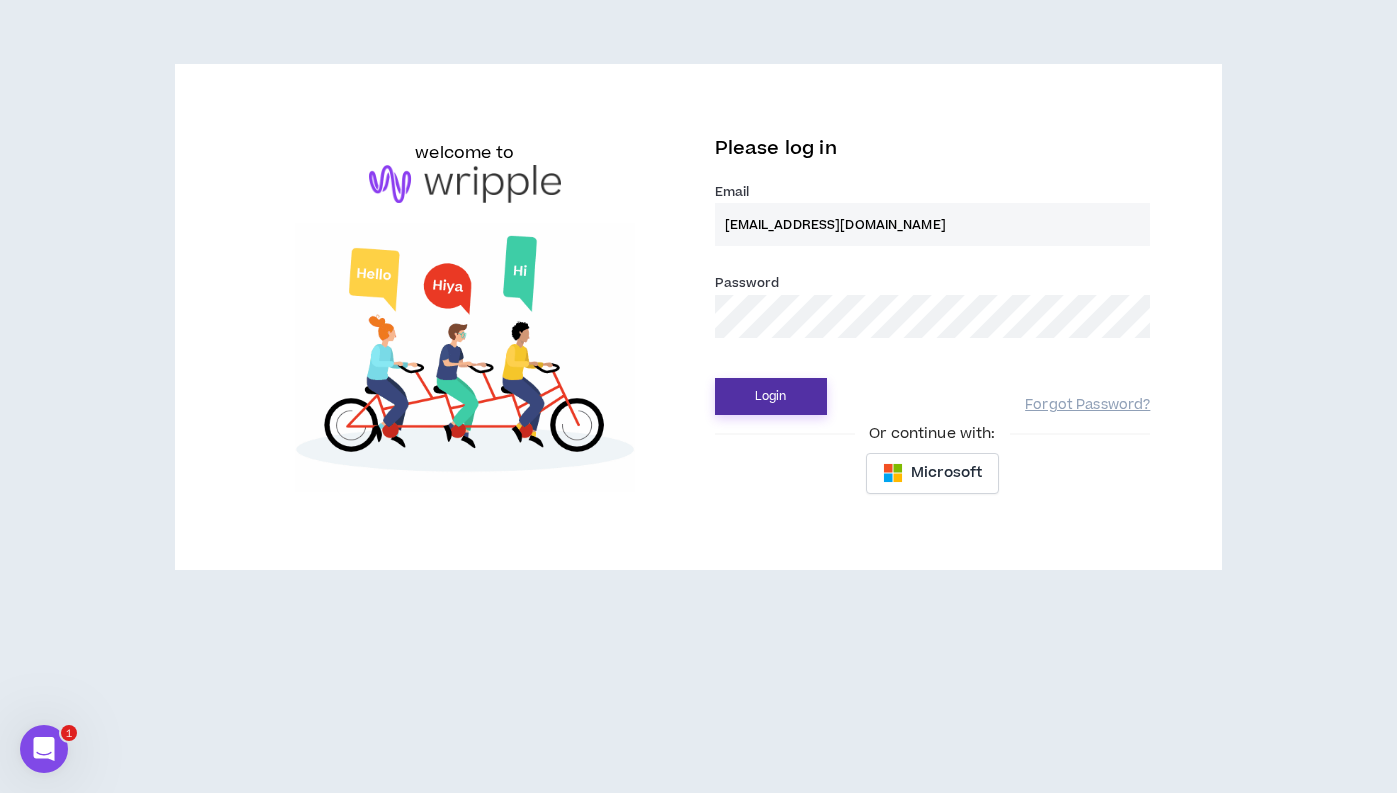 click on "Login" at bounding box center (771, 396) 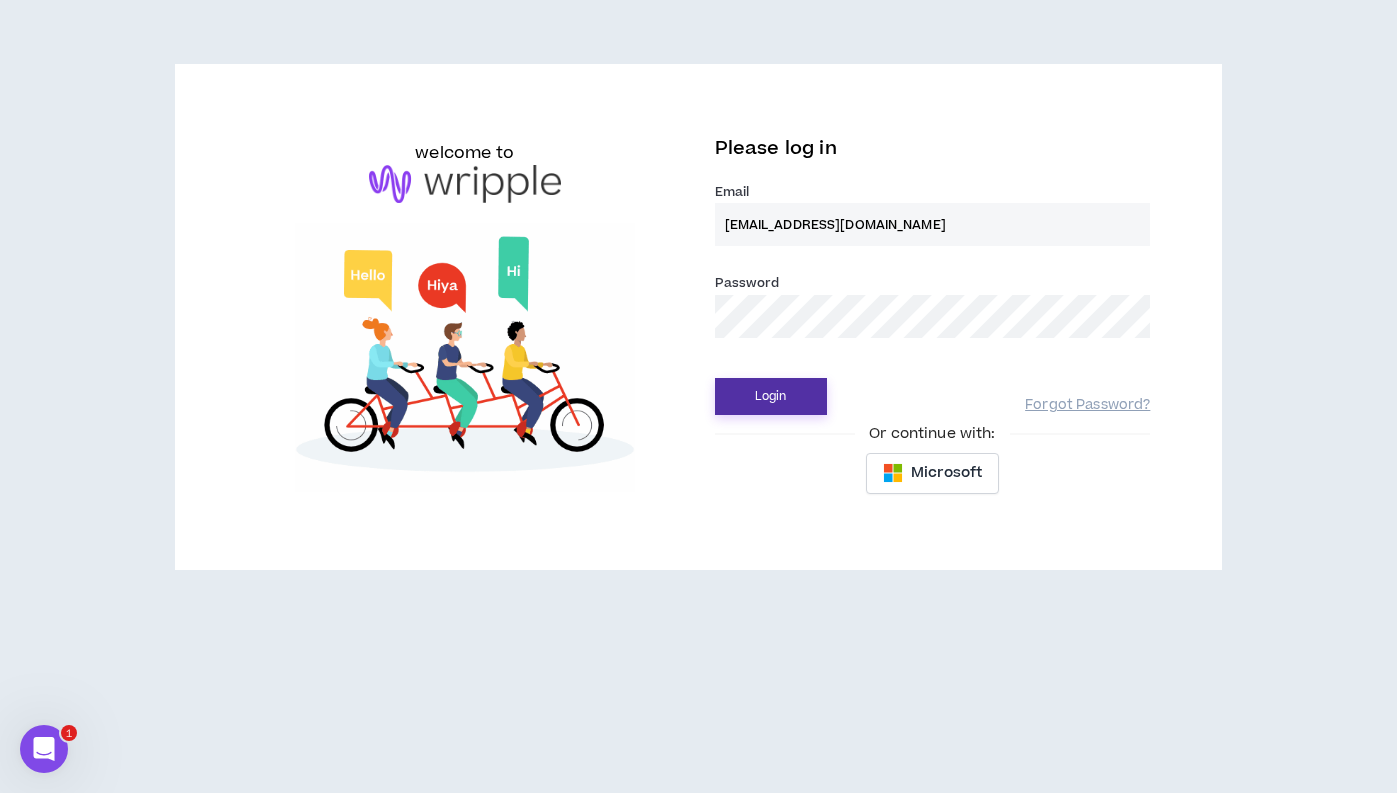 scroll, scrollTop: 0, scrollLeft: 0, axis: both 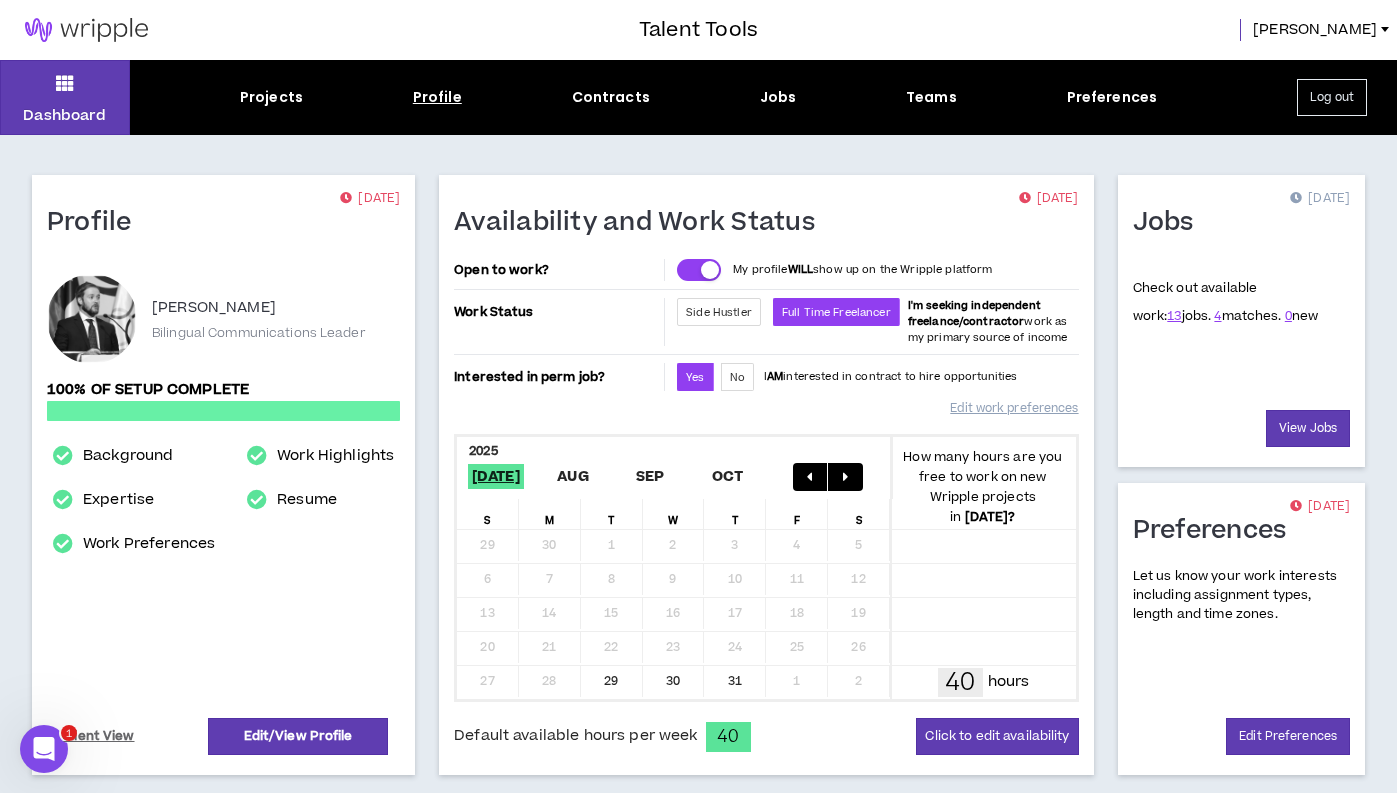 click on "Profile" at bounding box center (437, 97) 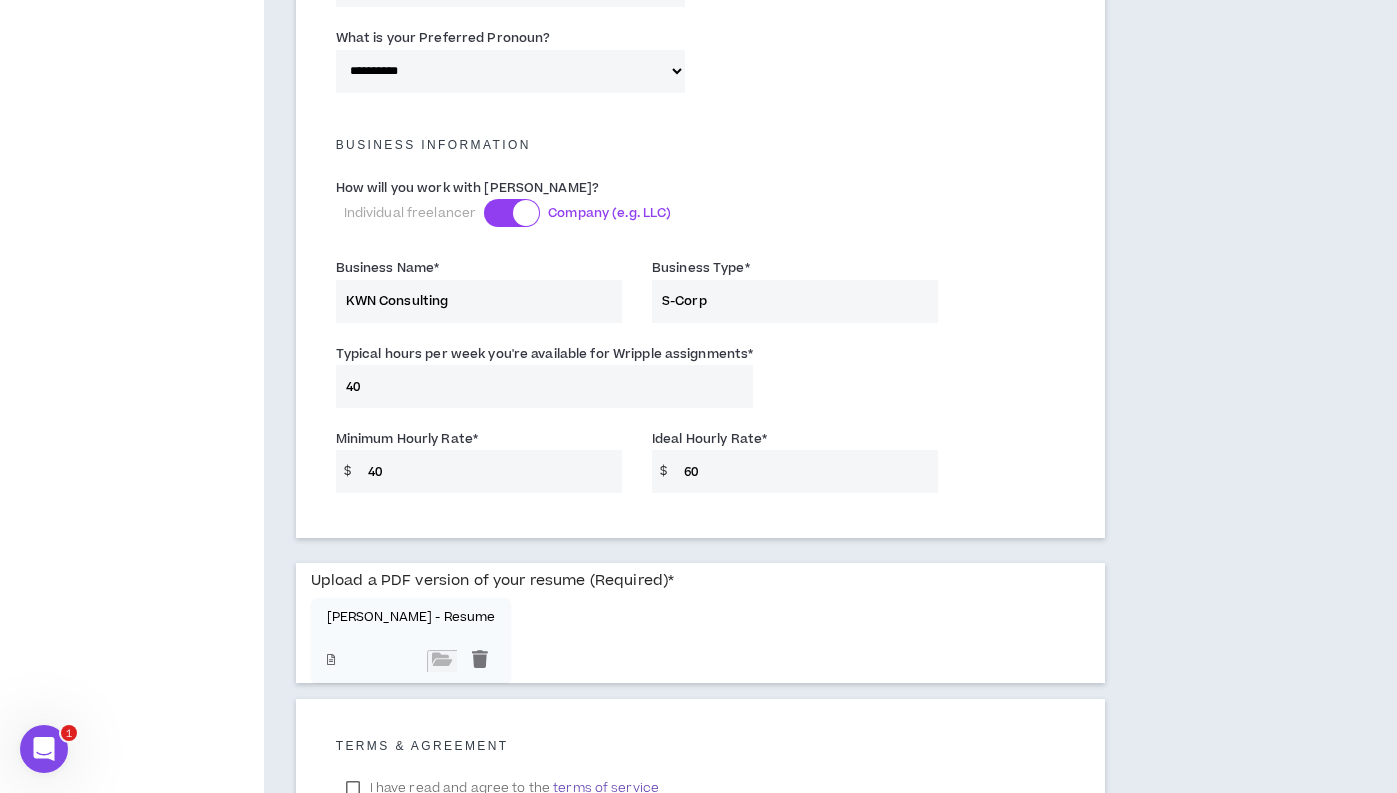 scroll, scrollTop: 1325, scrollLeft: 0, axis: vertical 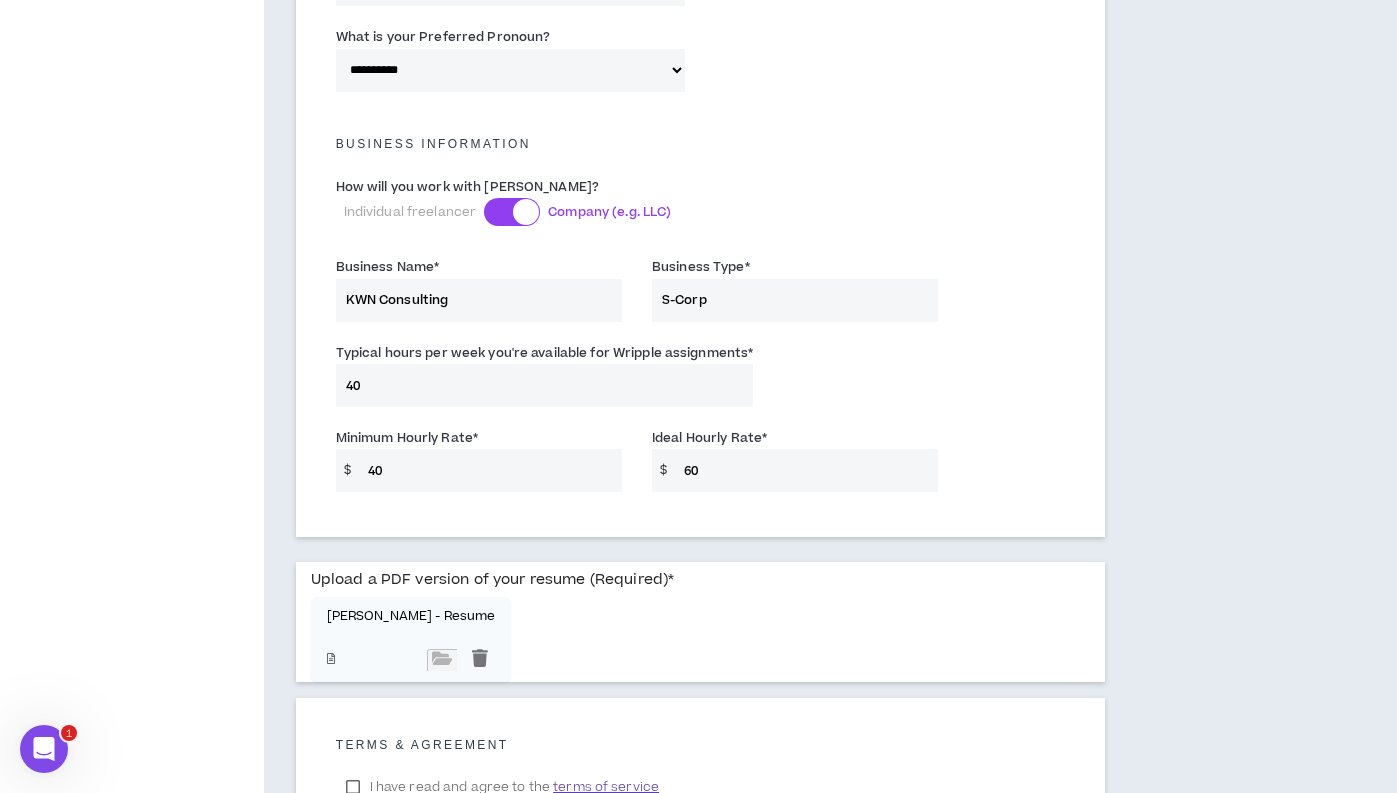 click on "60" at bounding box center (806, 470) 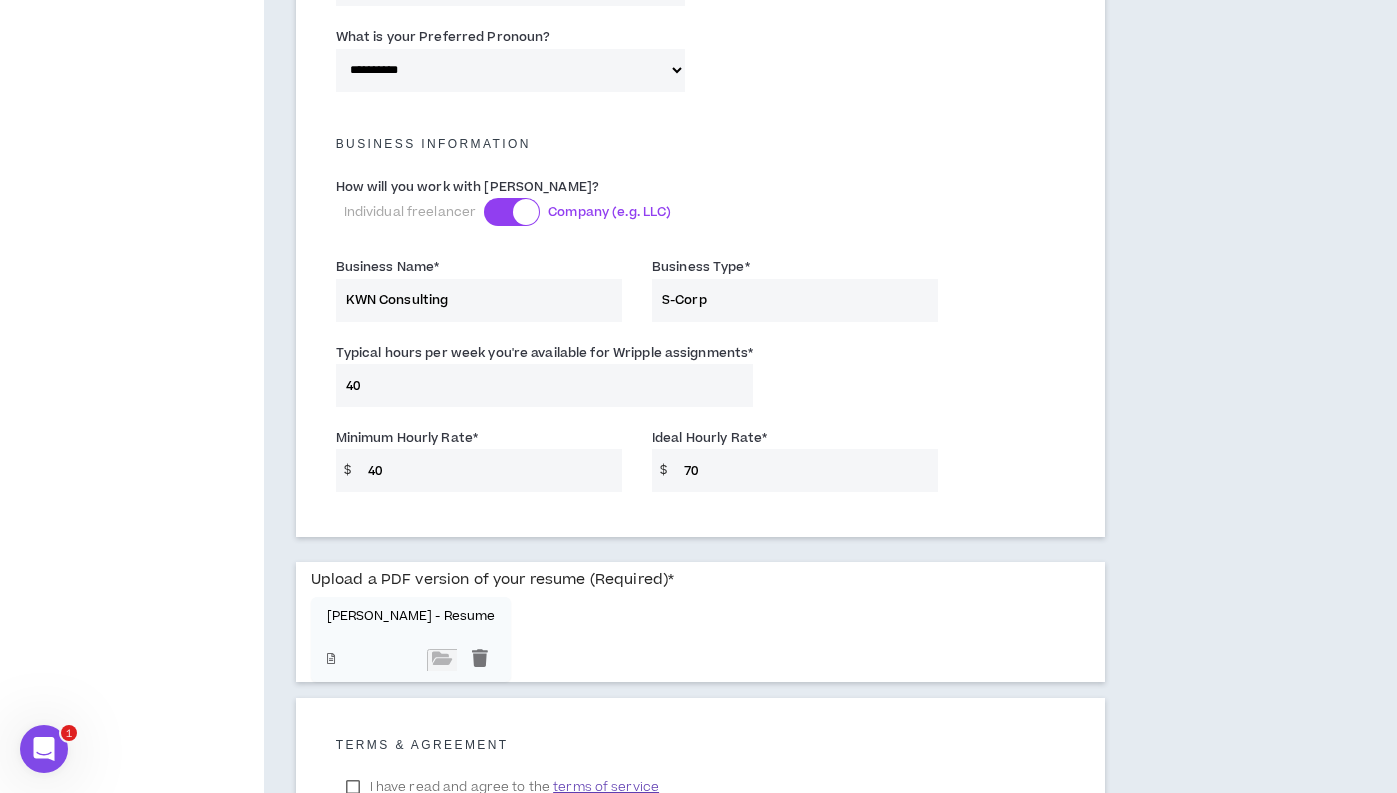type on "70" 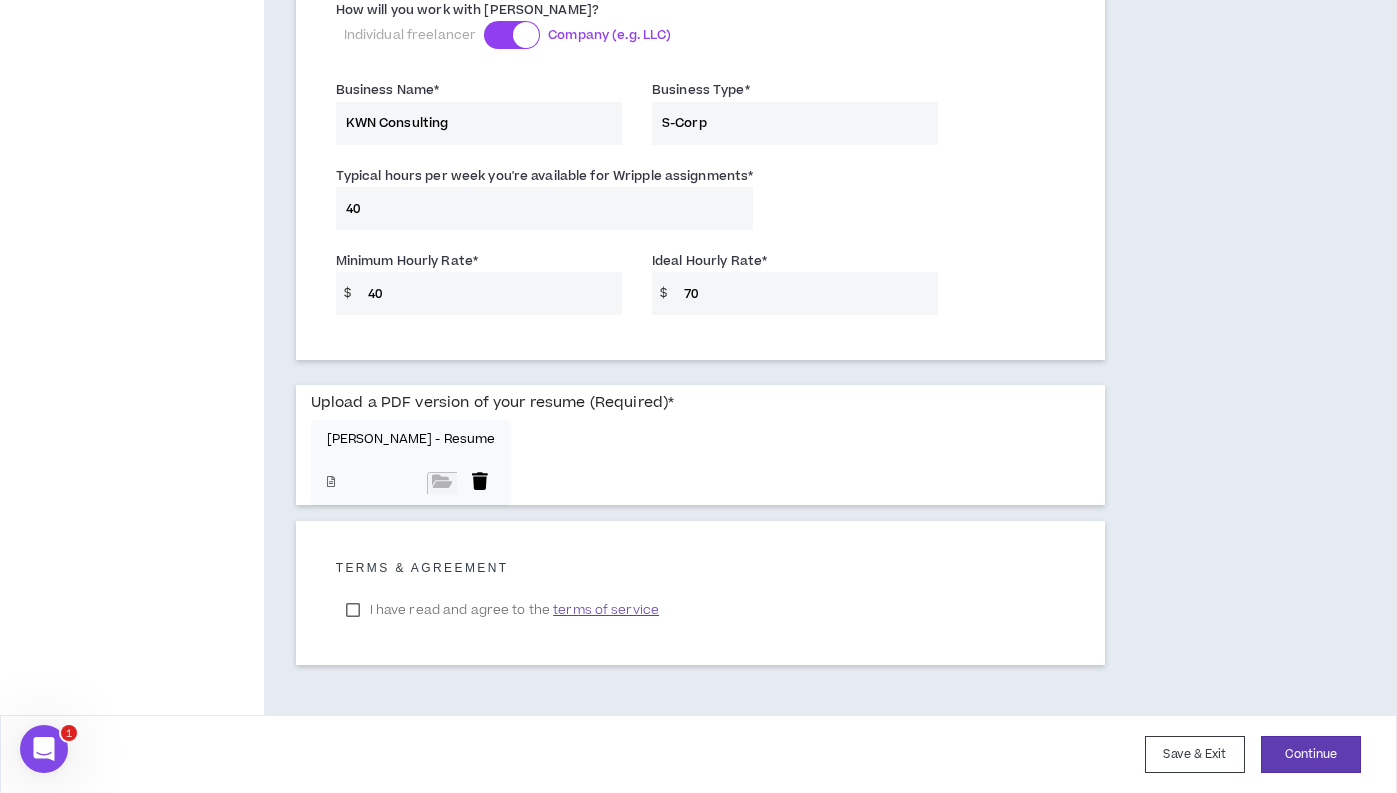 click at bounding box center (480, 483) 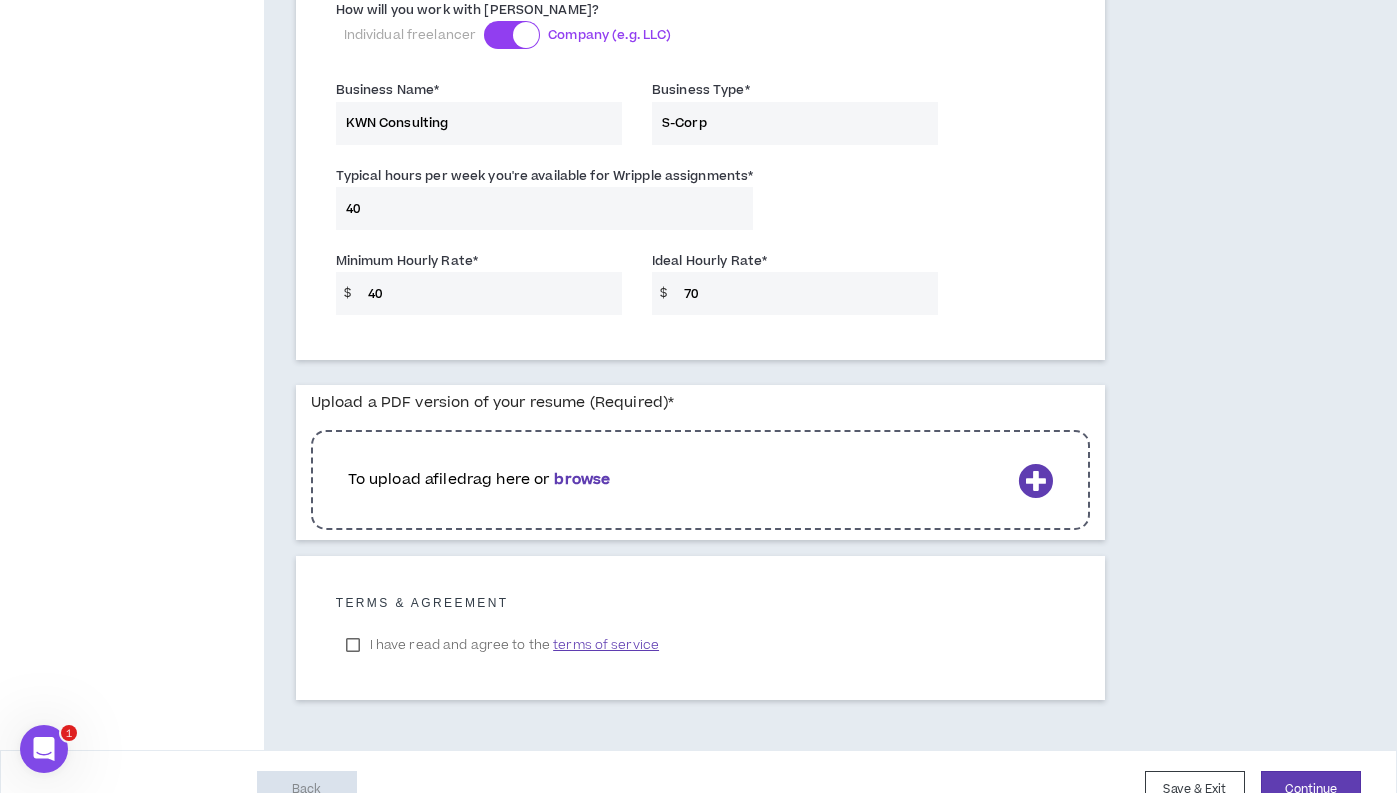click on "browse" at bounding box center [582, 479] 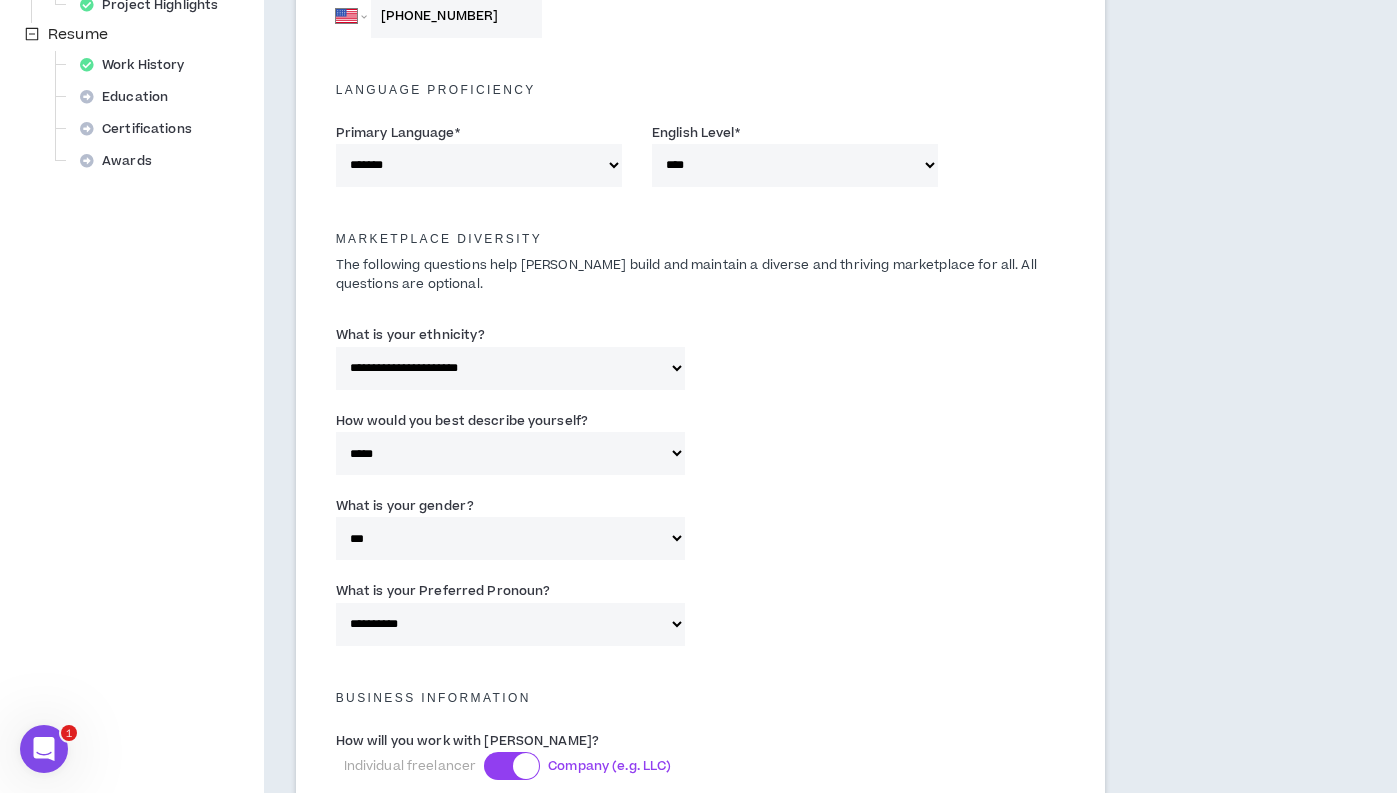 scroll, scrollTop: 1502, scrollLeft: 0, axis: vertical 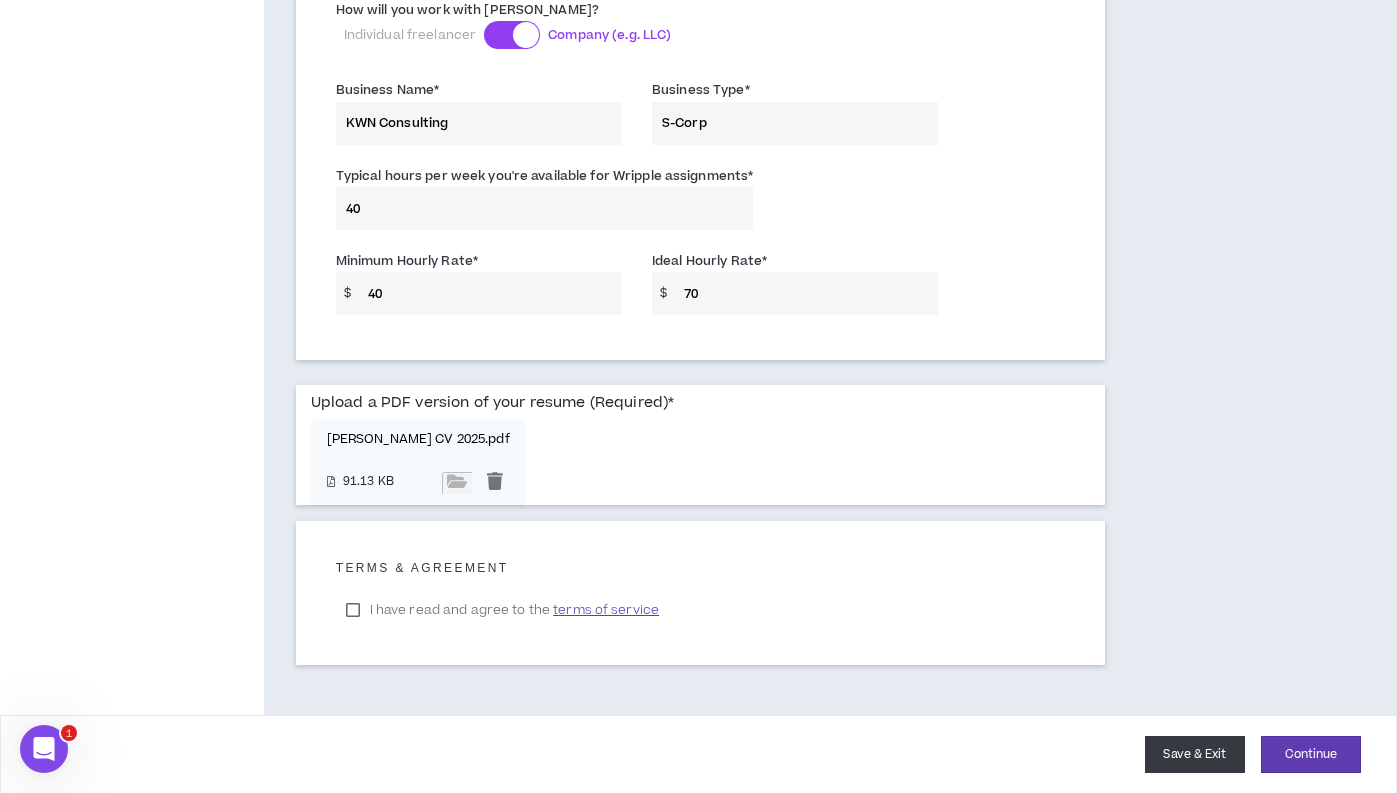 click on "Save & Exit" at bounding box center [1195, 754] 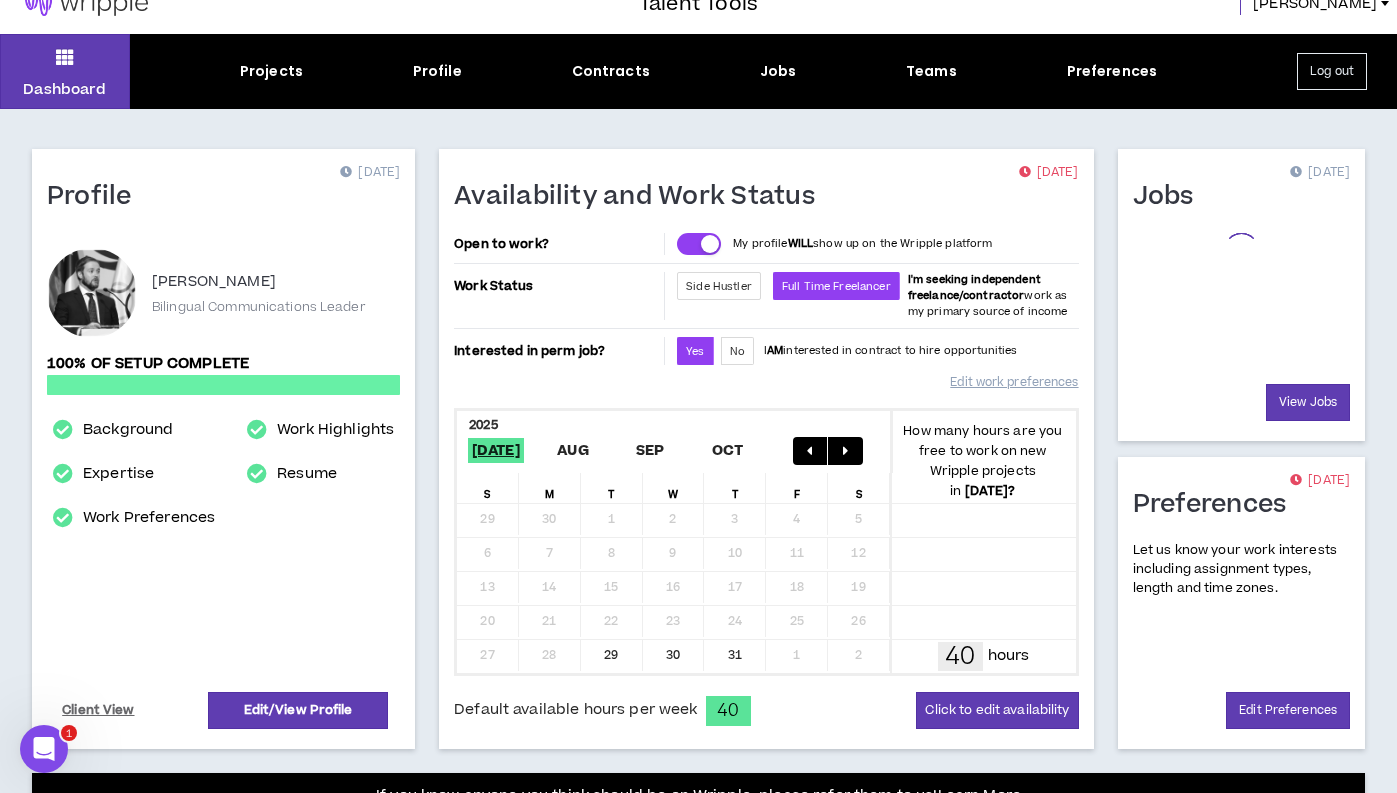 scroll, scrollTop: 0, scrollLeft: 0, axis: both 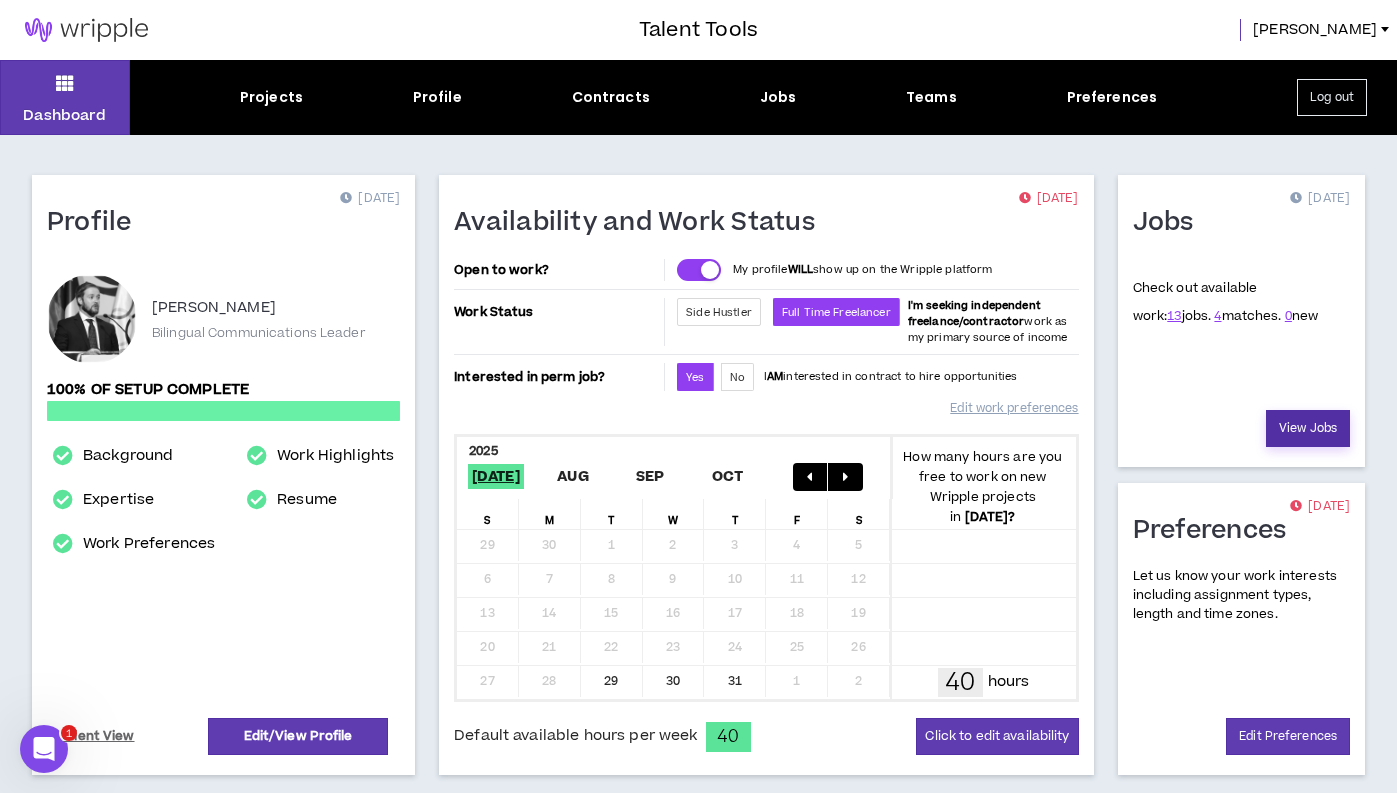 click on "View Jobs" at bounding box center [1308, 428] 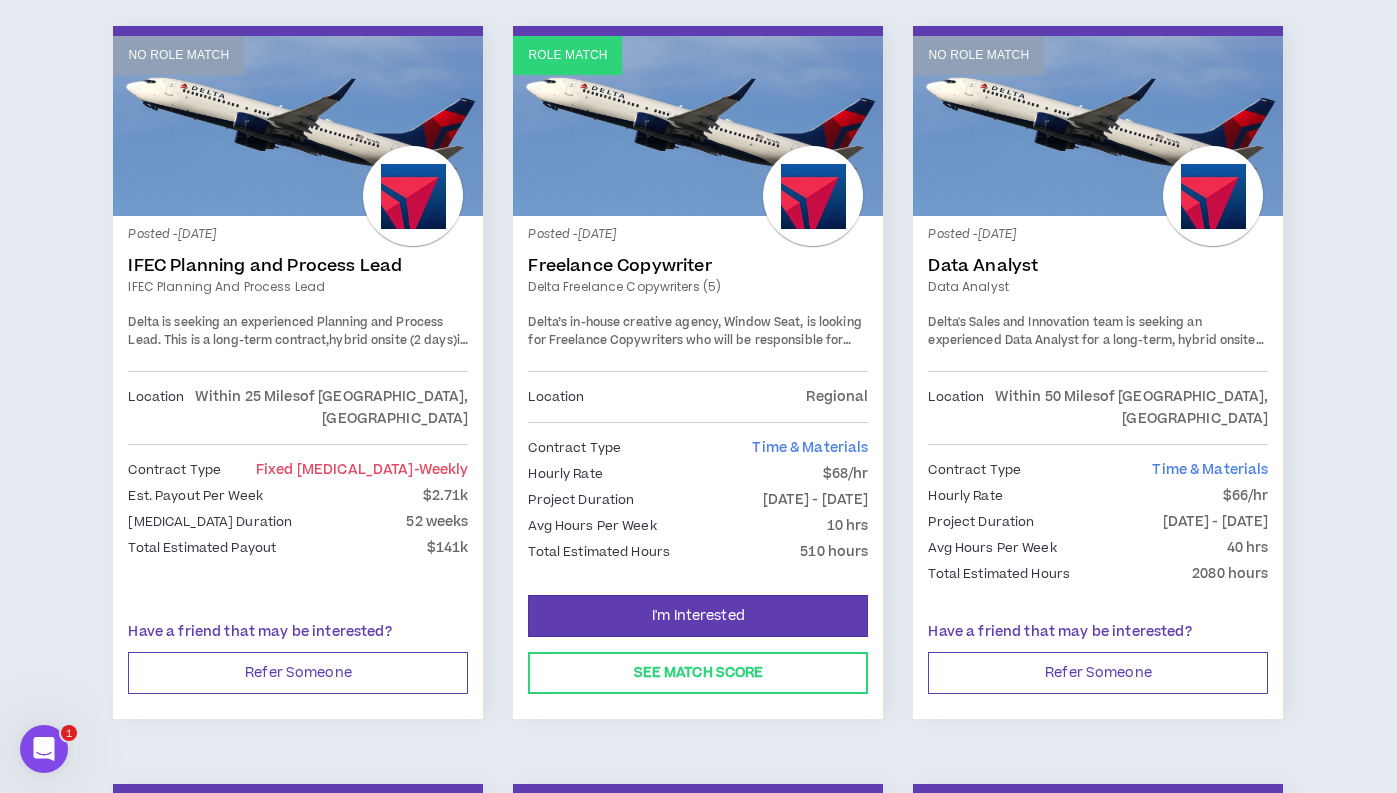 scroll, scrollTop: 1041, scrollLeft: 0, axis: vertical 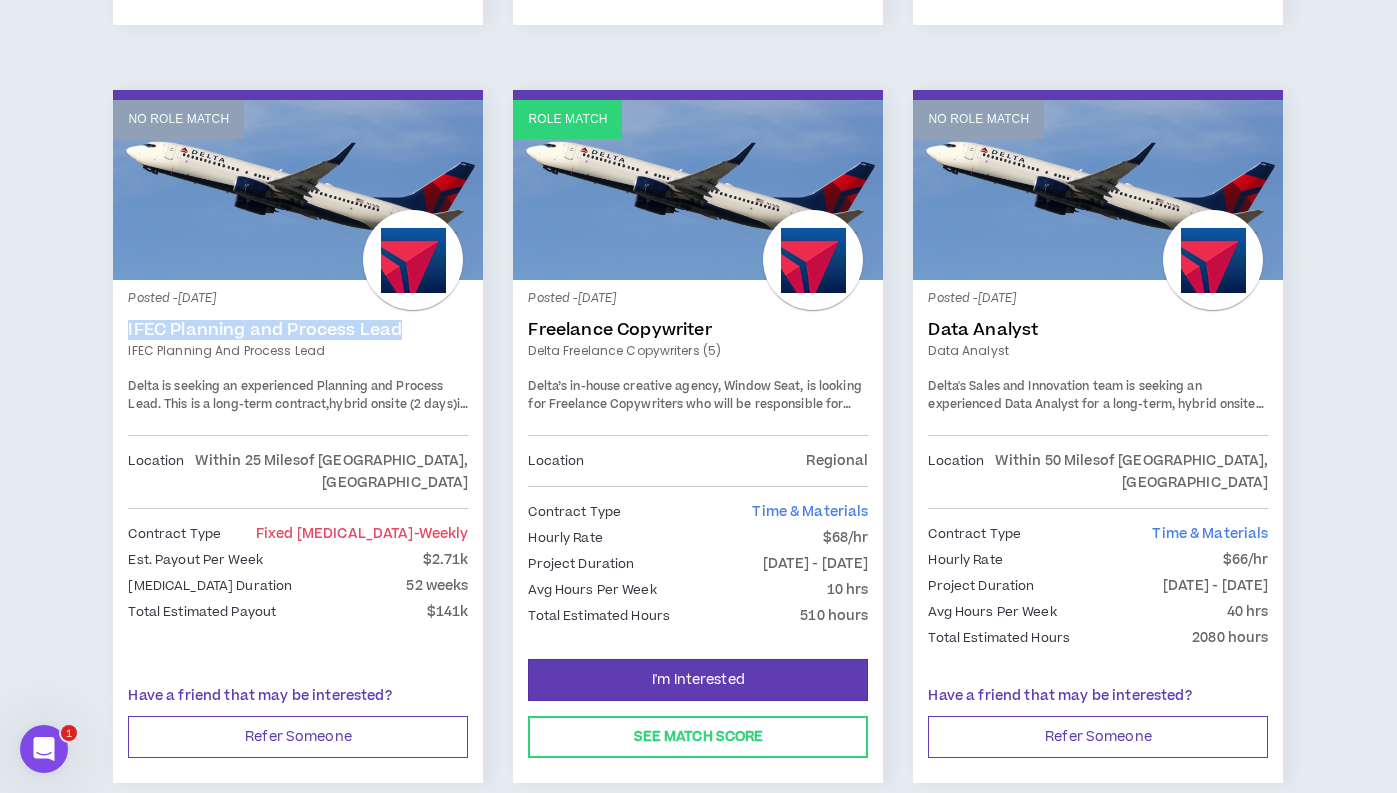 click on "Freelance Copywriter" at bounding box center [698, 330] 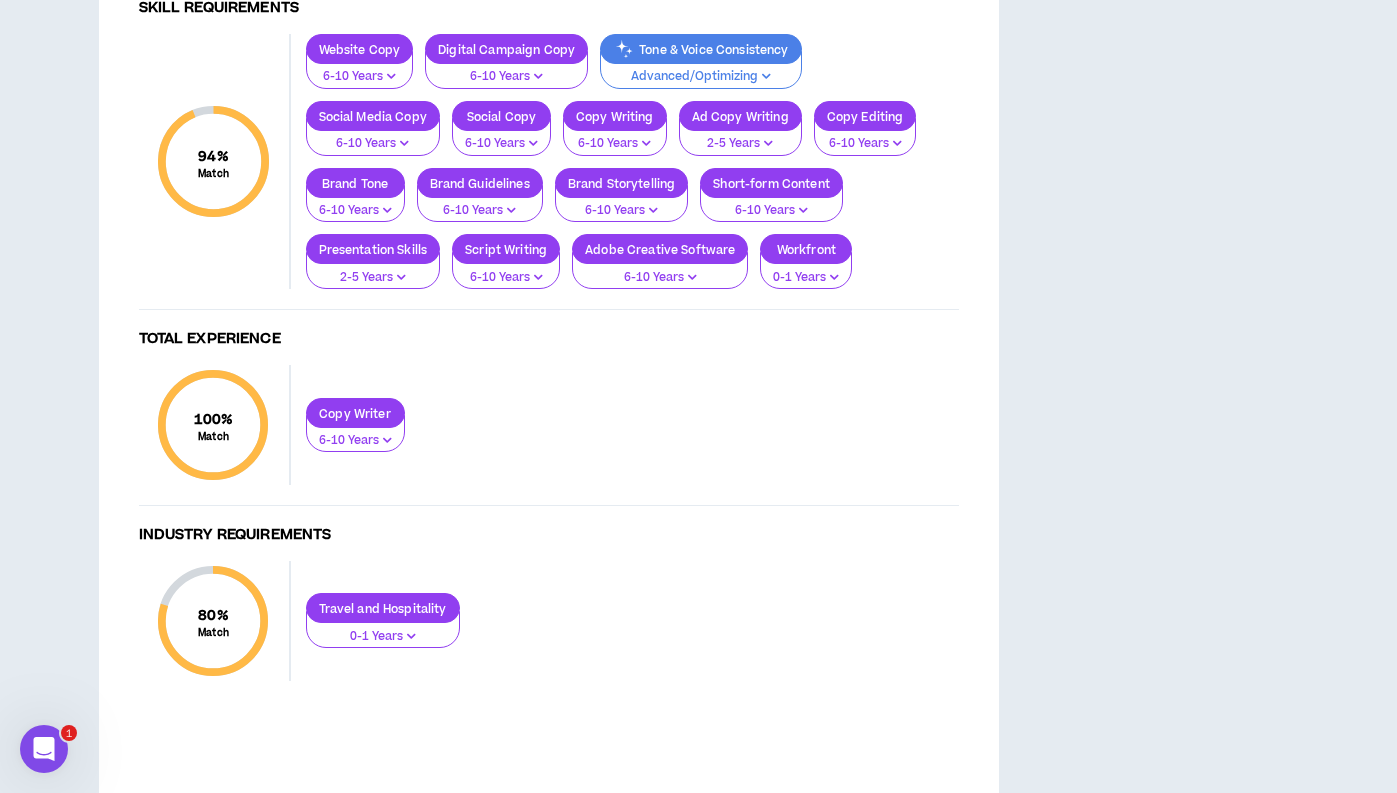 scroll, scrollTop: 1883, scrollLeft: 0, axis: vertical 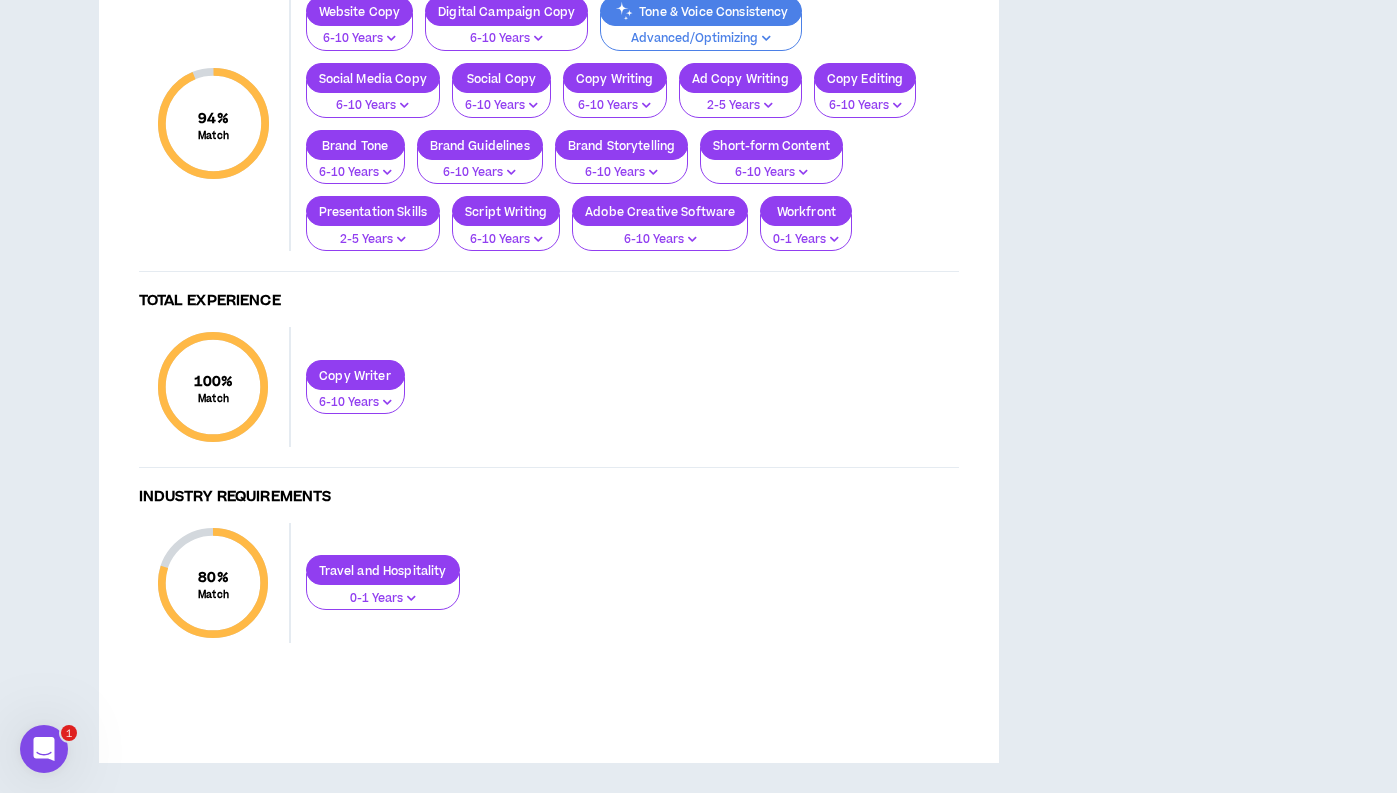 click at bounding box center [766, 38] 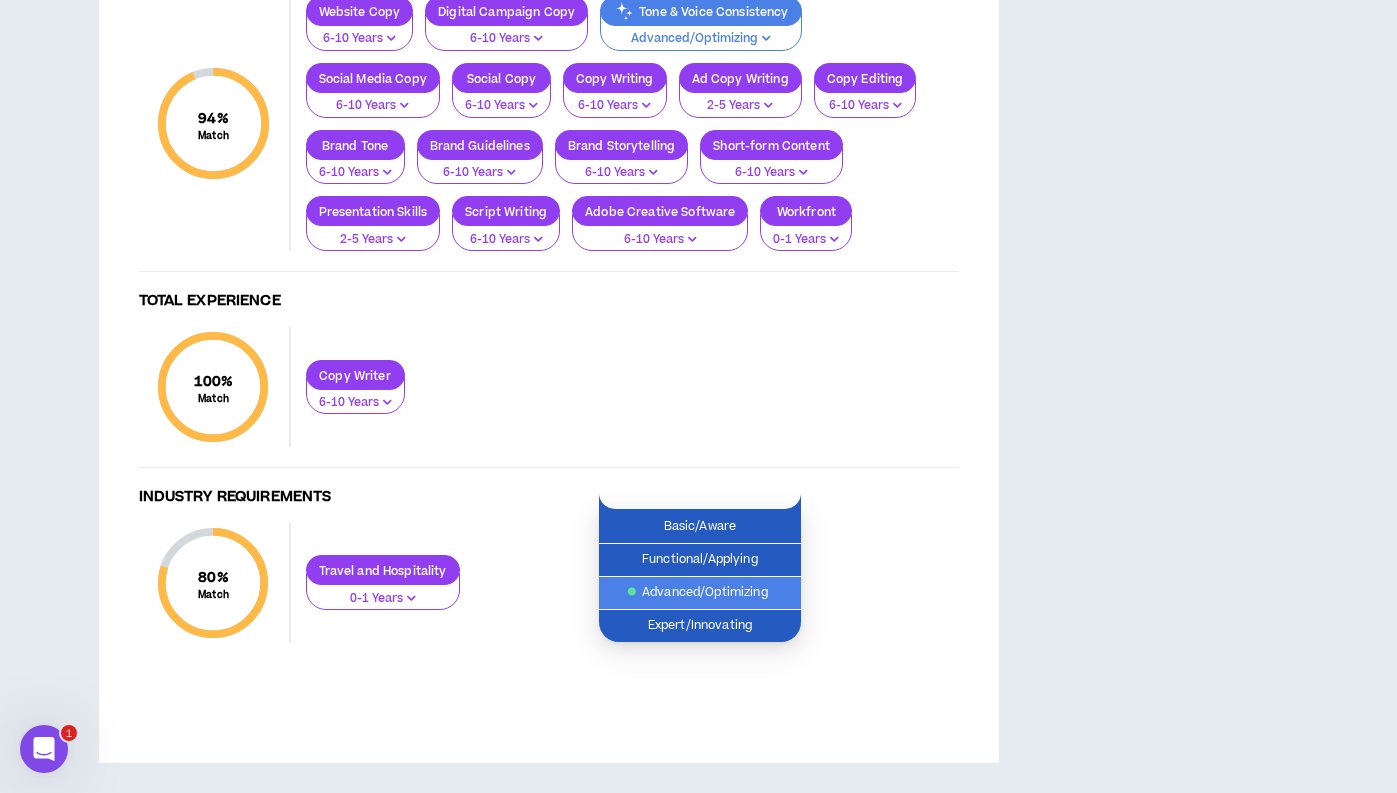 click on "Website Copy 6-10 Years Digital Campaign Copy 6-10 Years Tone & Voice Consistency Advanced/Optimizing Social Media Copy 6-10 Years Social Copy 6-10 Years Copy Writing 6-10 Years Ad Copy Writing 2-5 Years Copy Editing 6-10 Years Brand Tone 6-10 Years Brand Guidelines 6-10 Years Brand Storytelling 6-10 Years Short-form Content 6-10 Years Presentation Skills 2-5 Years Script Writing 6-10 Years Adobe Creative Software 6-10 Years Workfront 0-1 Years" at bounding box center [625, 123] 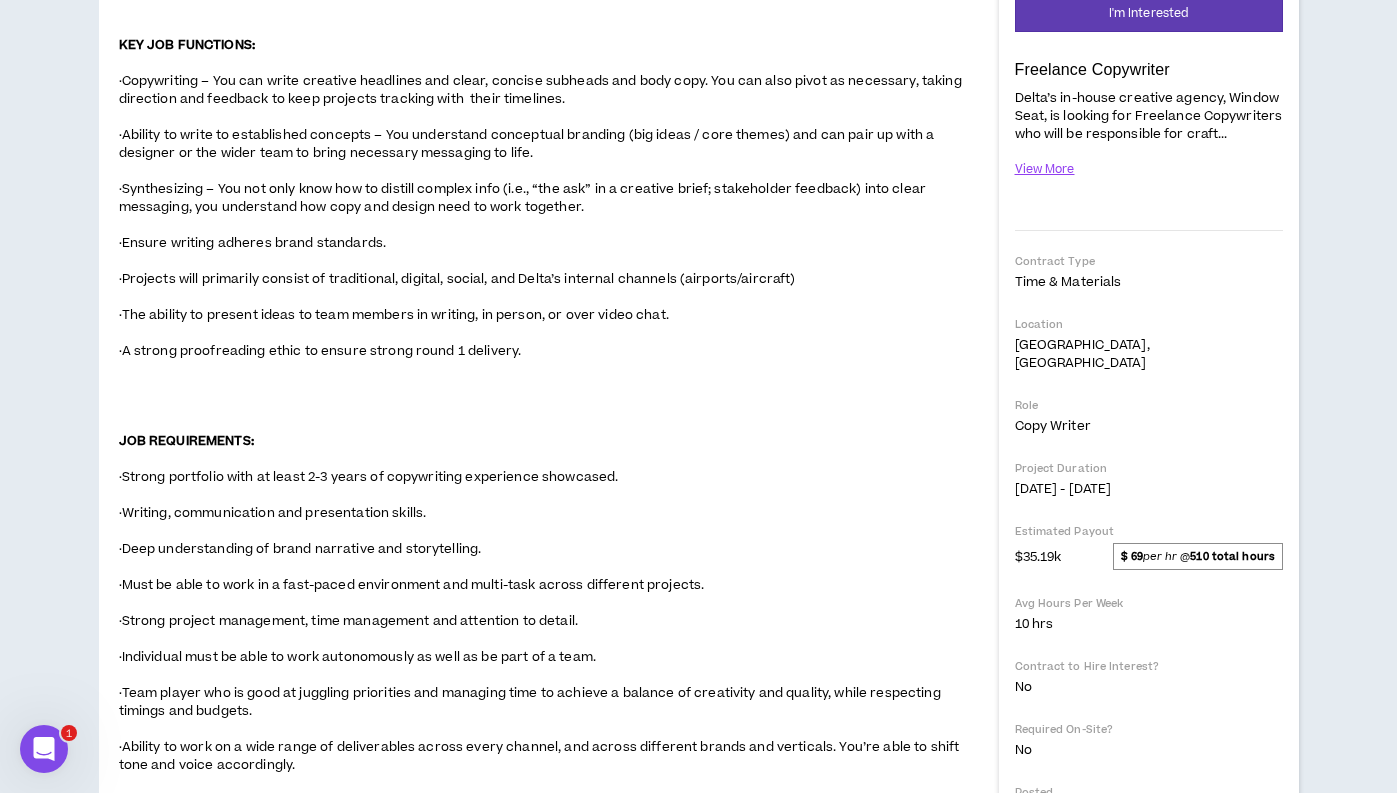 scroll, scrollTop: 74, scrollLeft: 0, axis: vertical 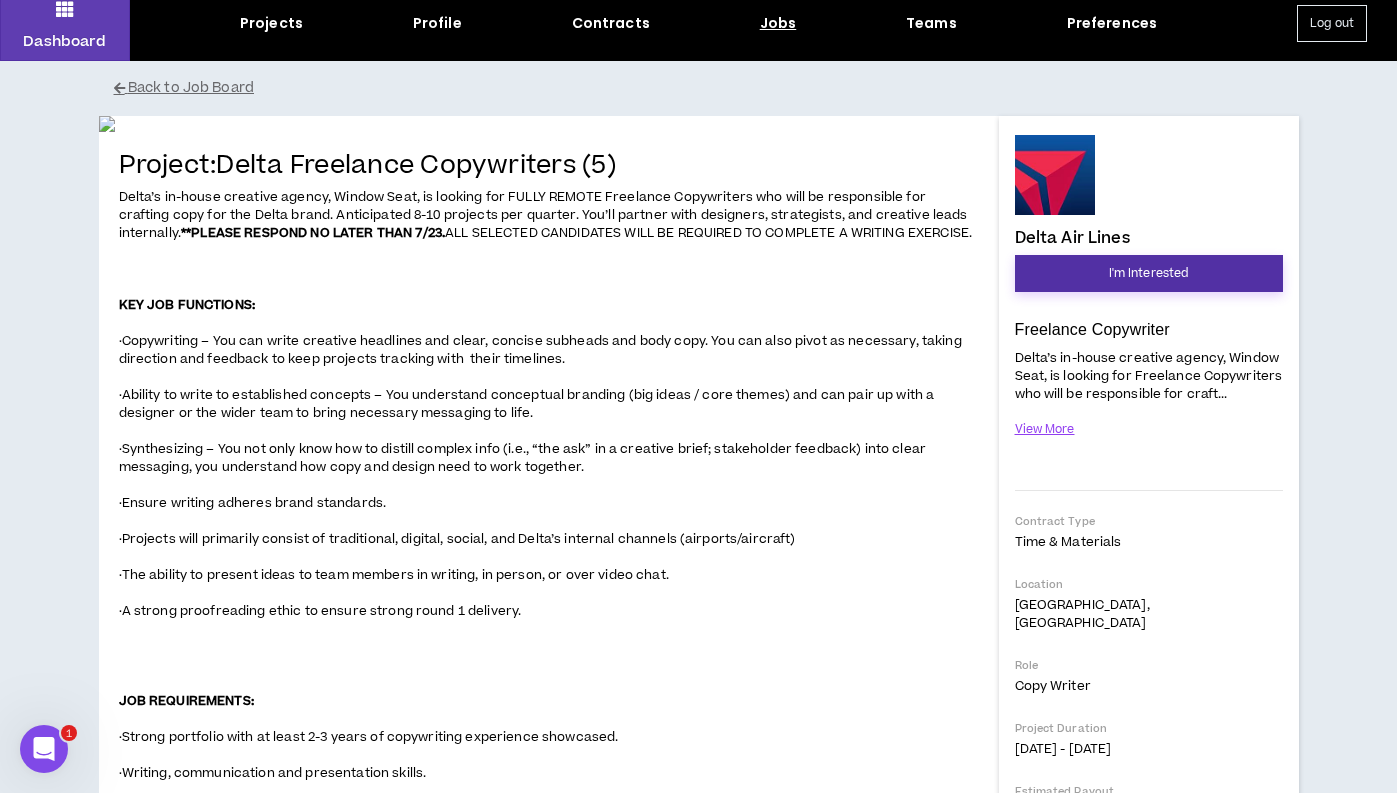 click on "I'm Interested" at bounding box center [1149, 273] 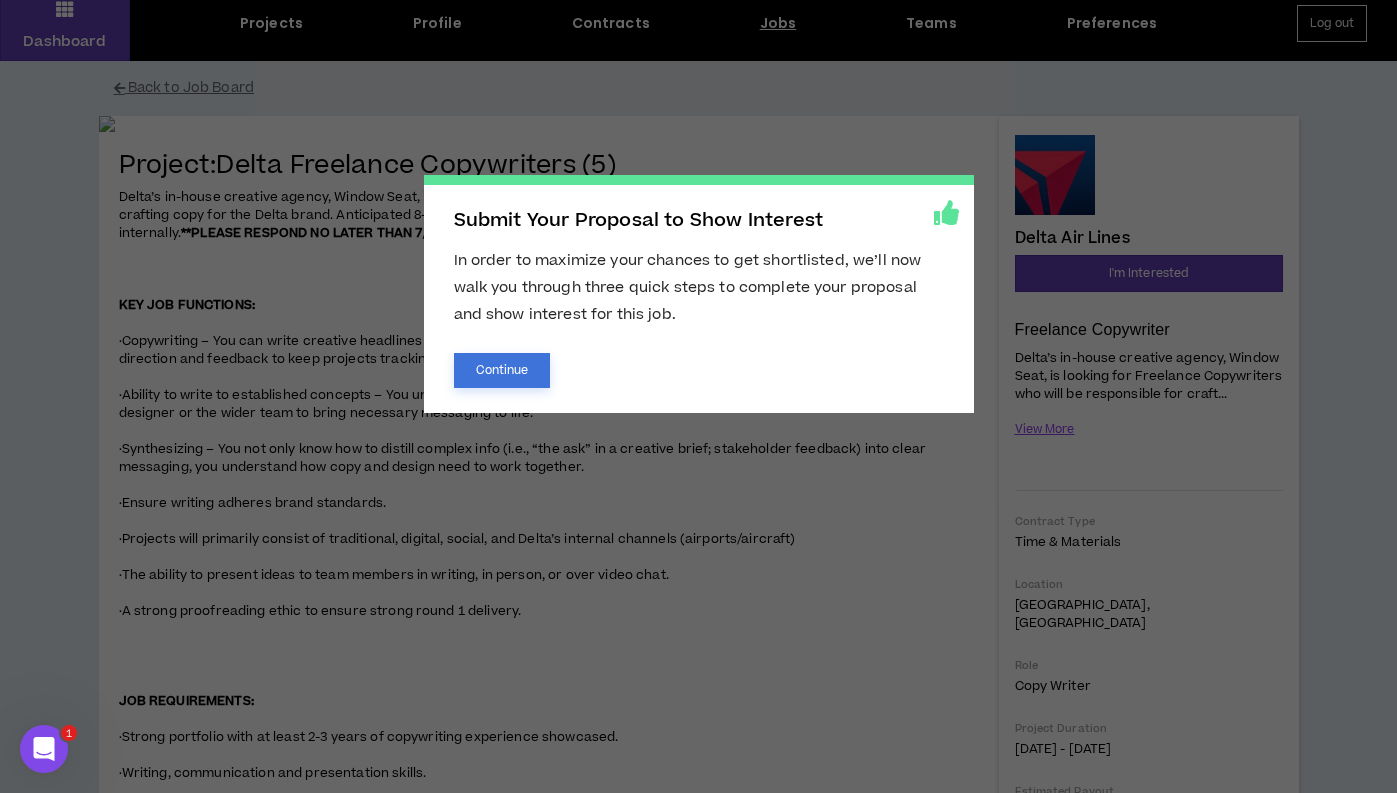 click on "Continue" at bounding box center (502, 370) 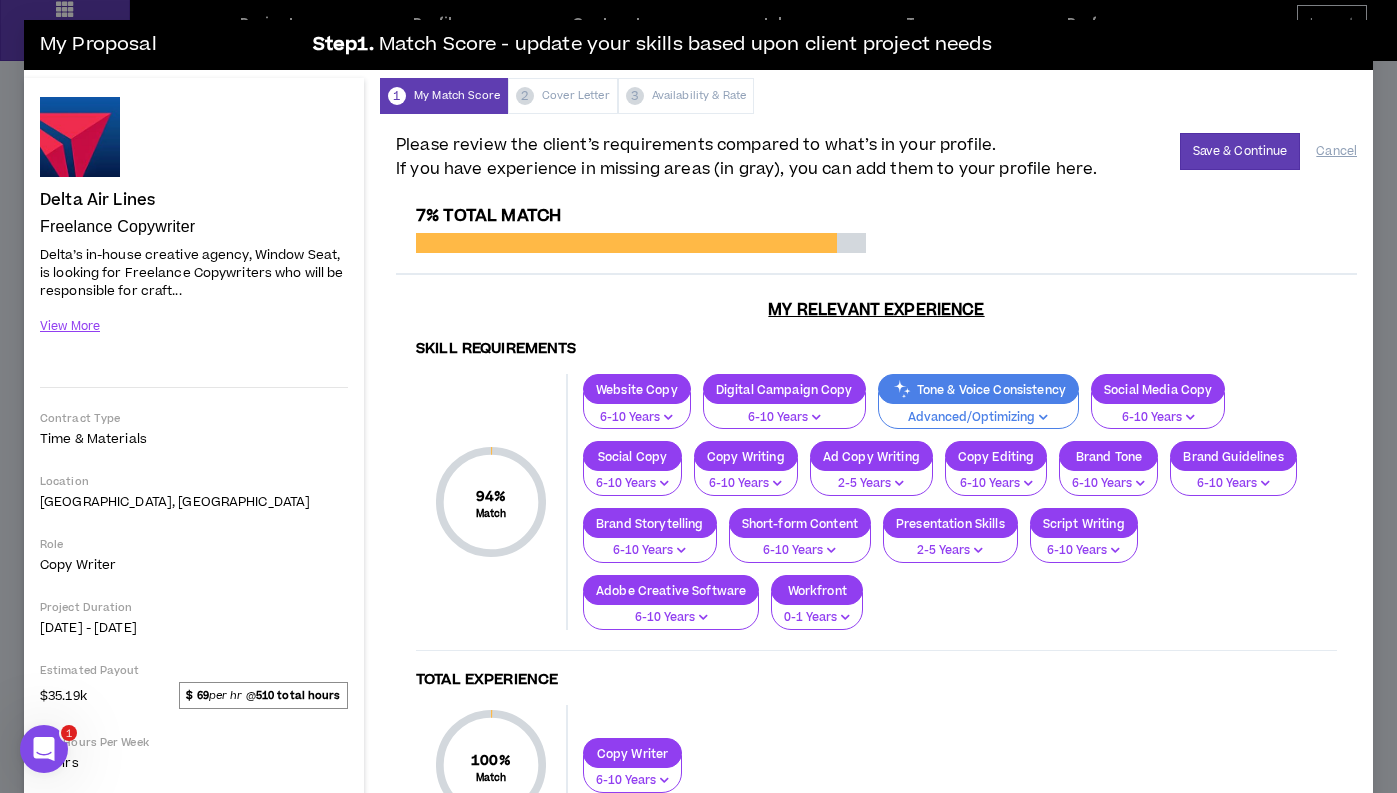 scroll, scrollTop: 0, scrollLeft: 0, axis: both 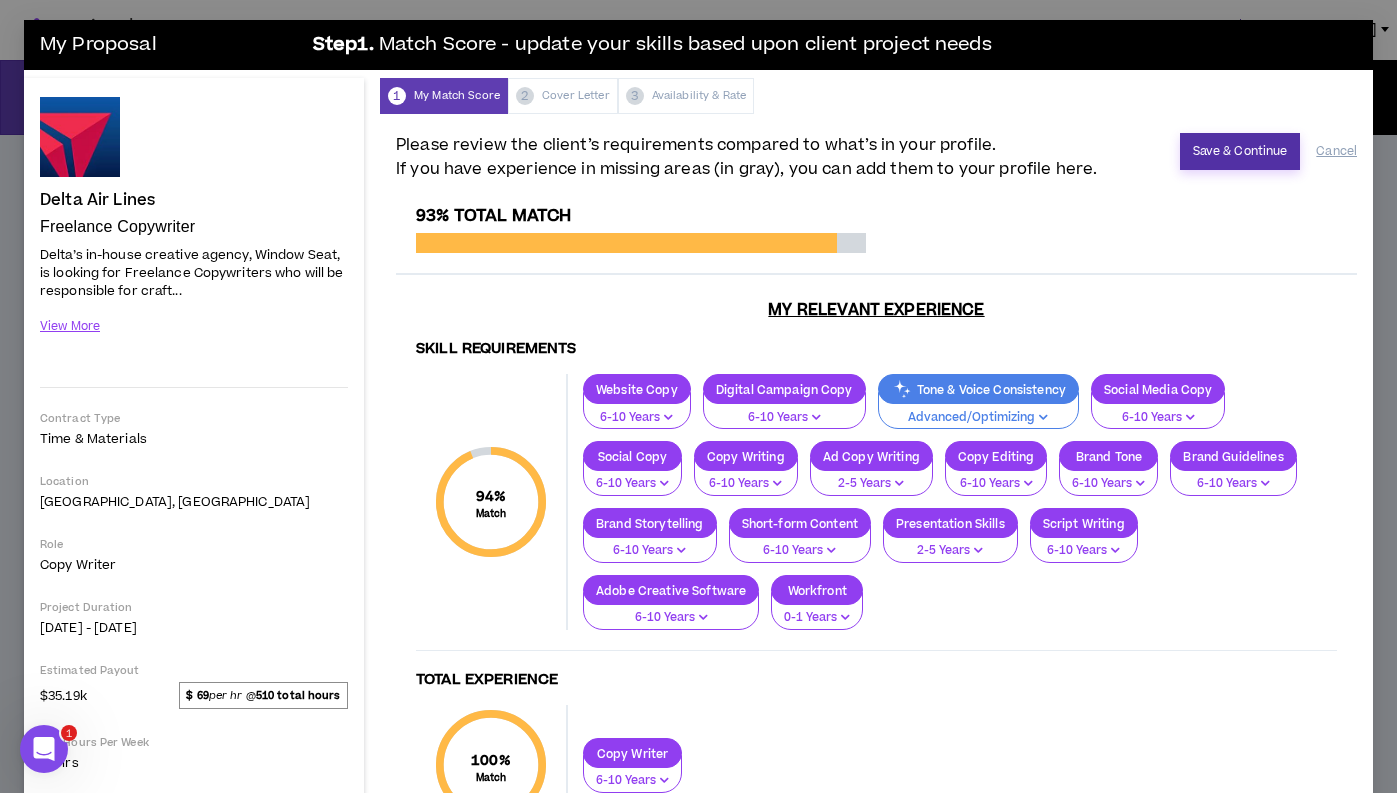click on "Save & Continue" at bounding box center [1240, 151] 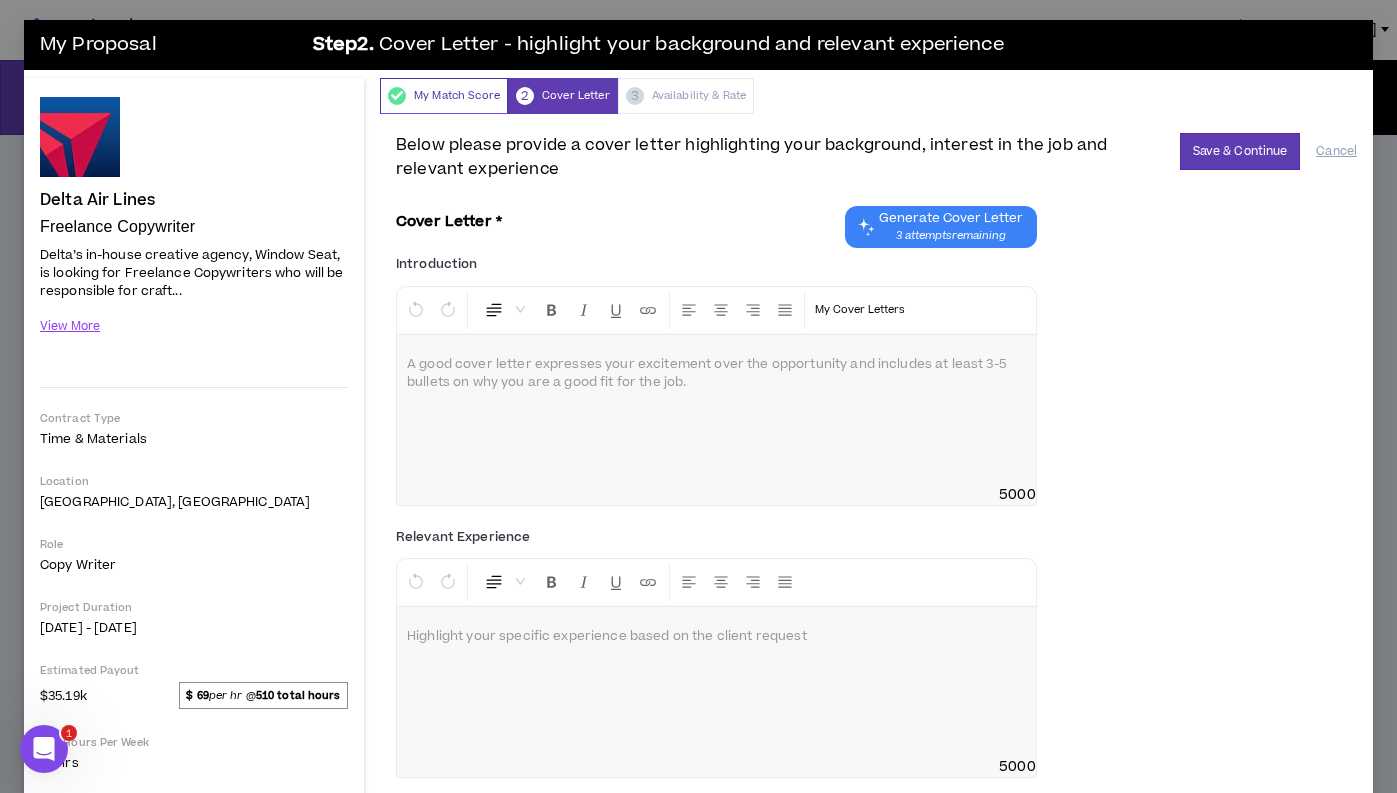 click on "My Match Score" at bounding box center (444, 96) 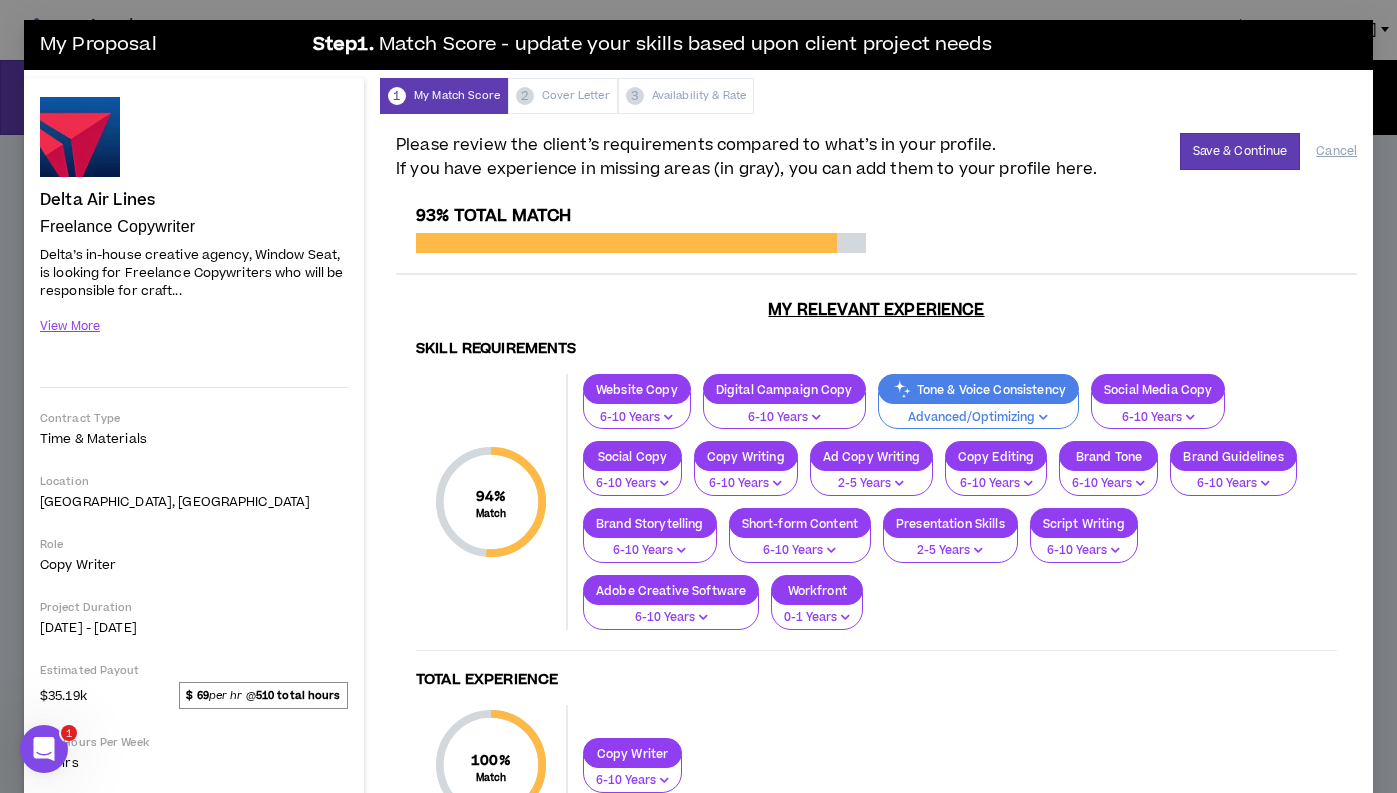 scroll, scrollTop: 75, scrollLeft: 0, axis: vertical 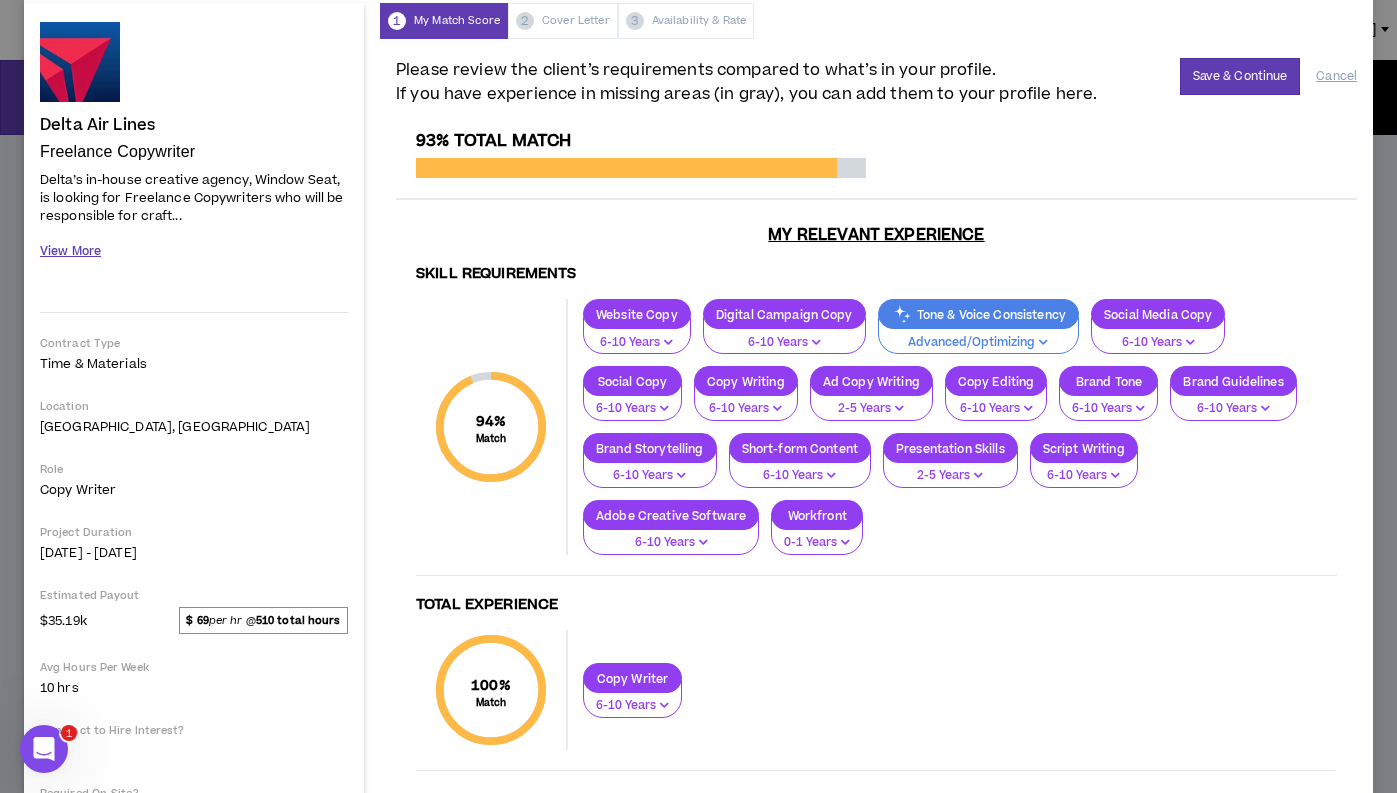 click on "View More" at bounding box center (70, 251) 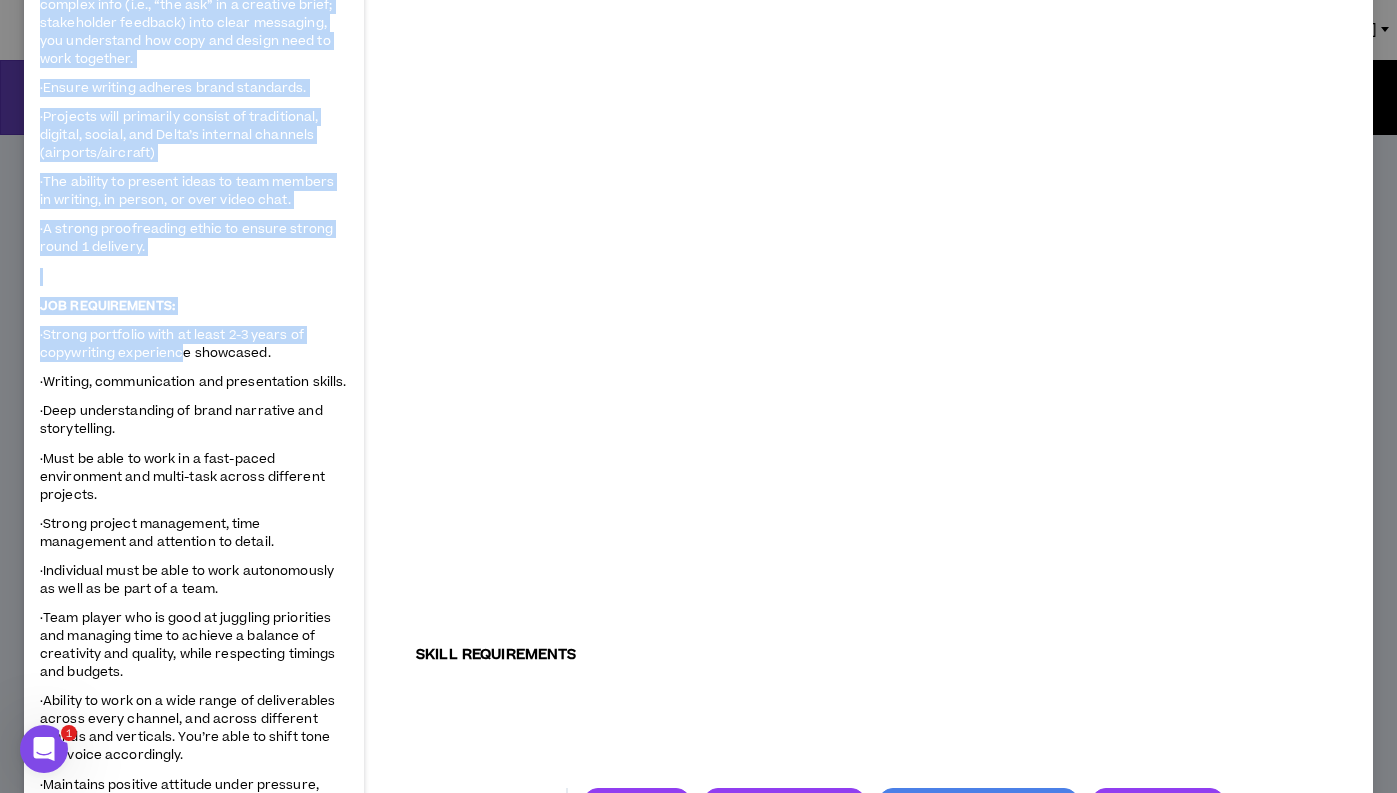 scroll, scrollTop: 742, scrollLeft: 0, axis: vertical 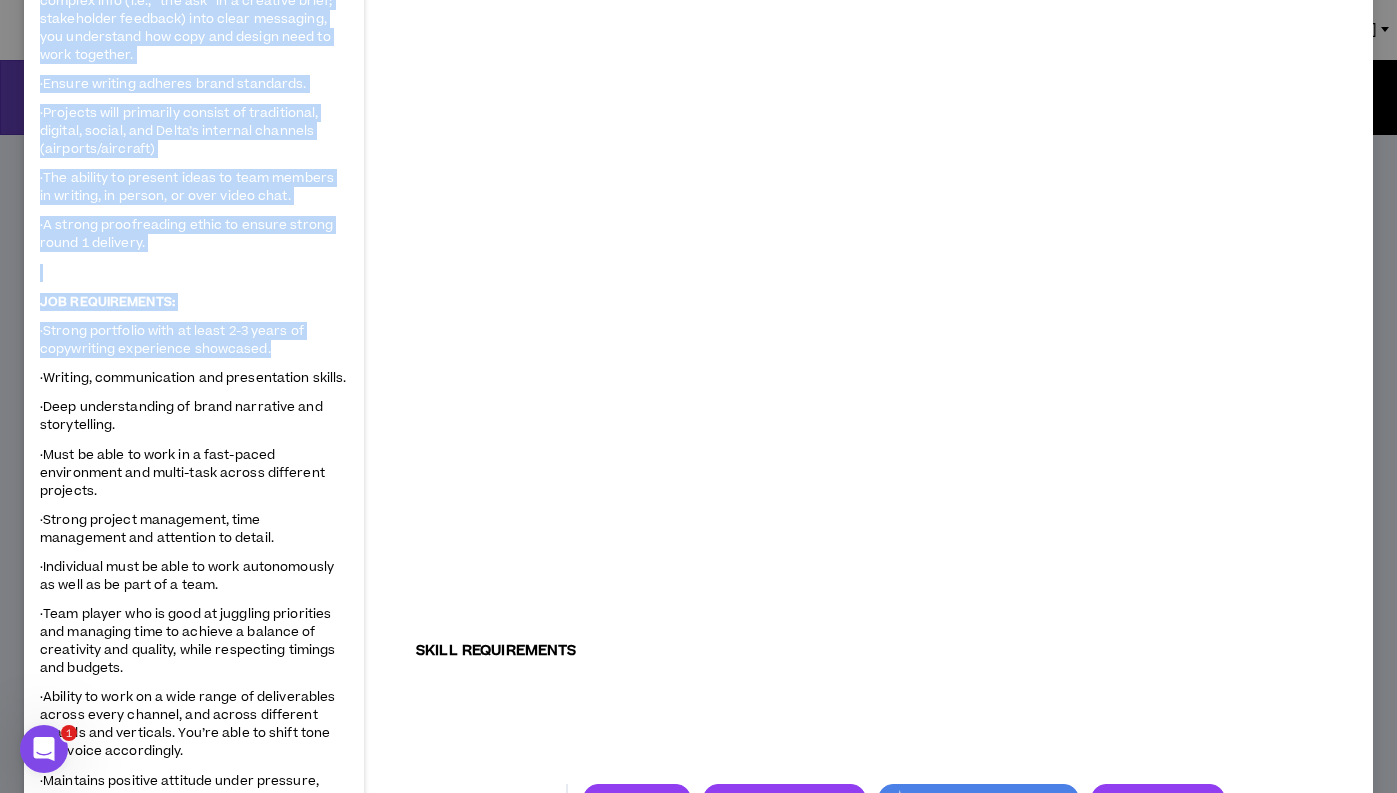 drag, startPoint x: 39, startPoint y: 127, endPoint x: 185, endPoint y: 360, distance: 274.96362 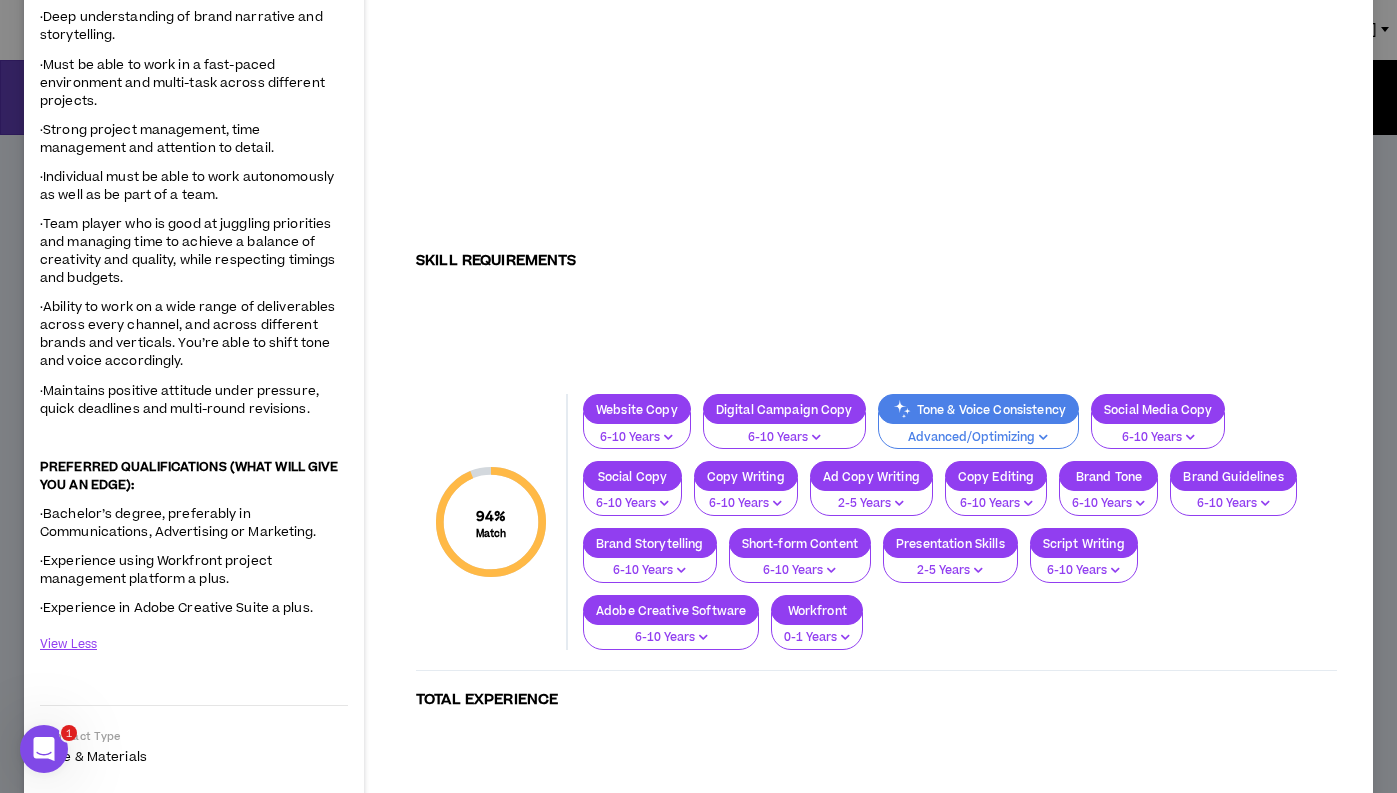 scroll, scrollTop: 1131, scrollLeft: 0, axis: vertical 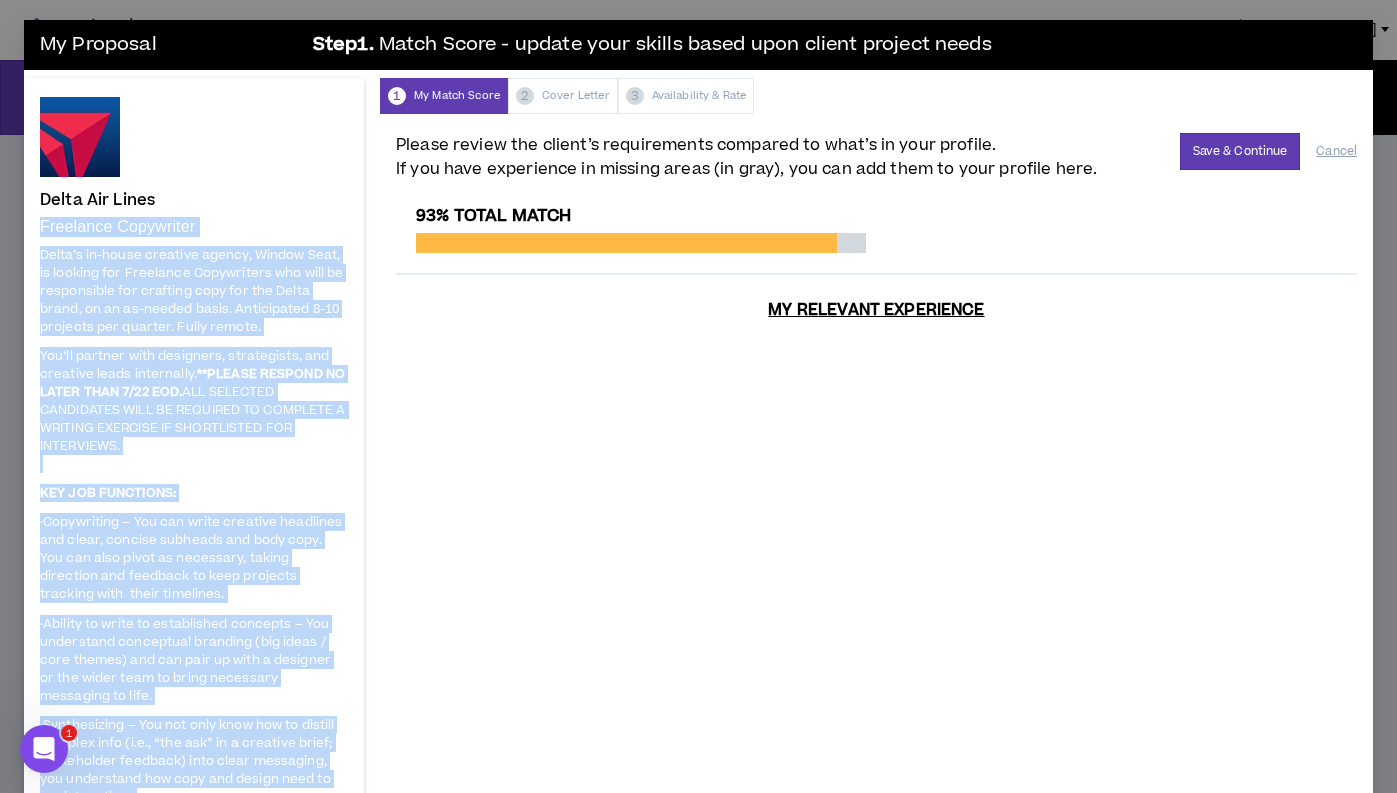 drag, startPoint x: 309, startPoint y: 612, endPoint x: 32, endPoint y: 225, distance: 475.91806 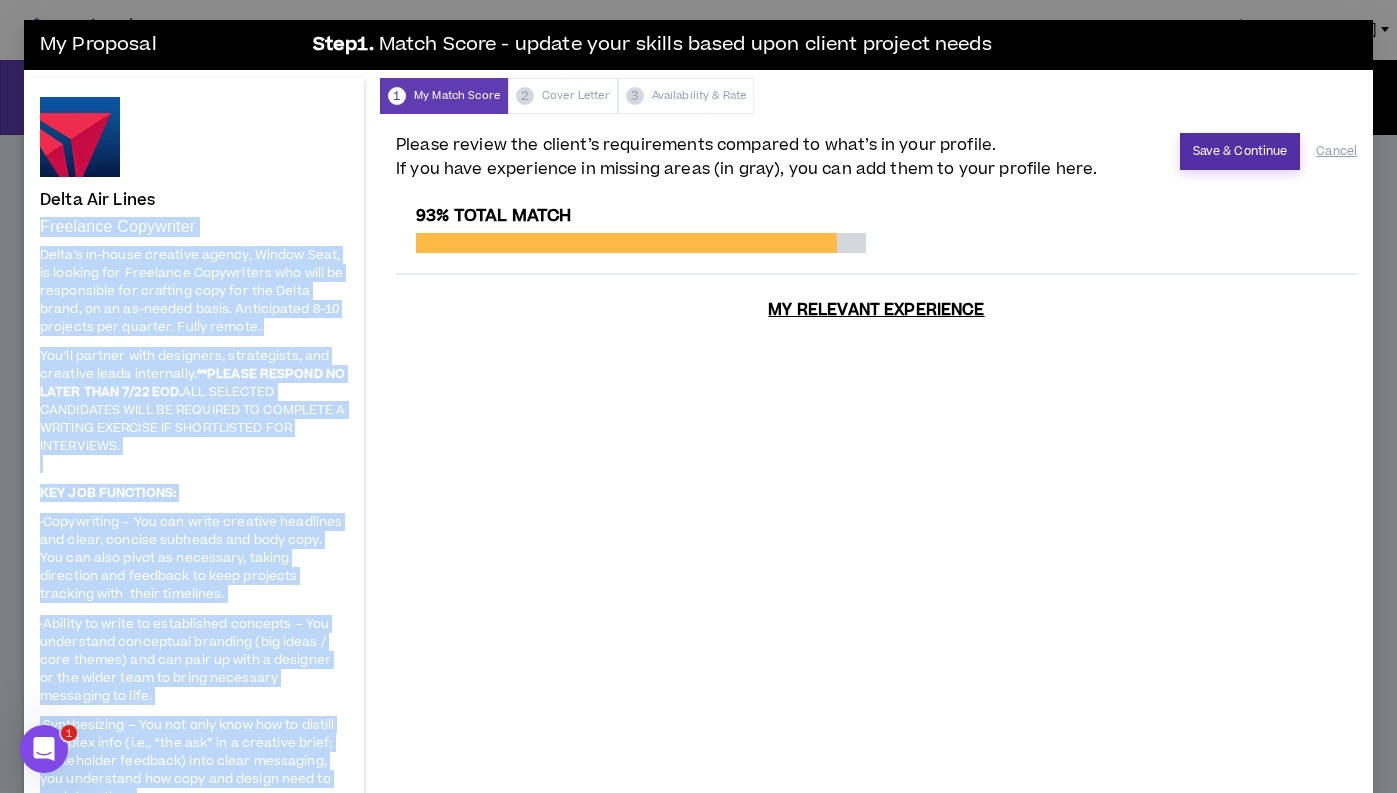 click on "Save & Continue" at bounding box center (1240, 151) 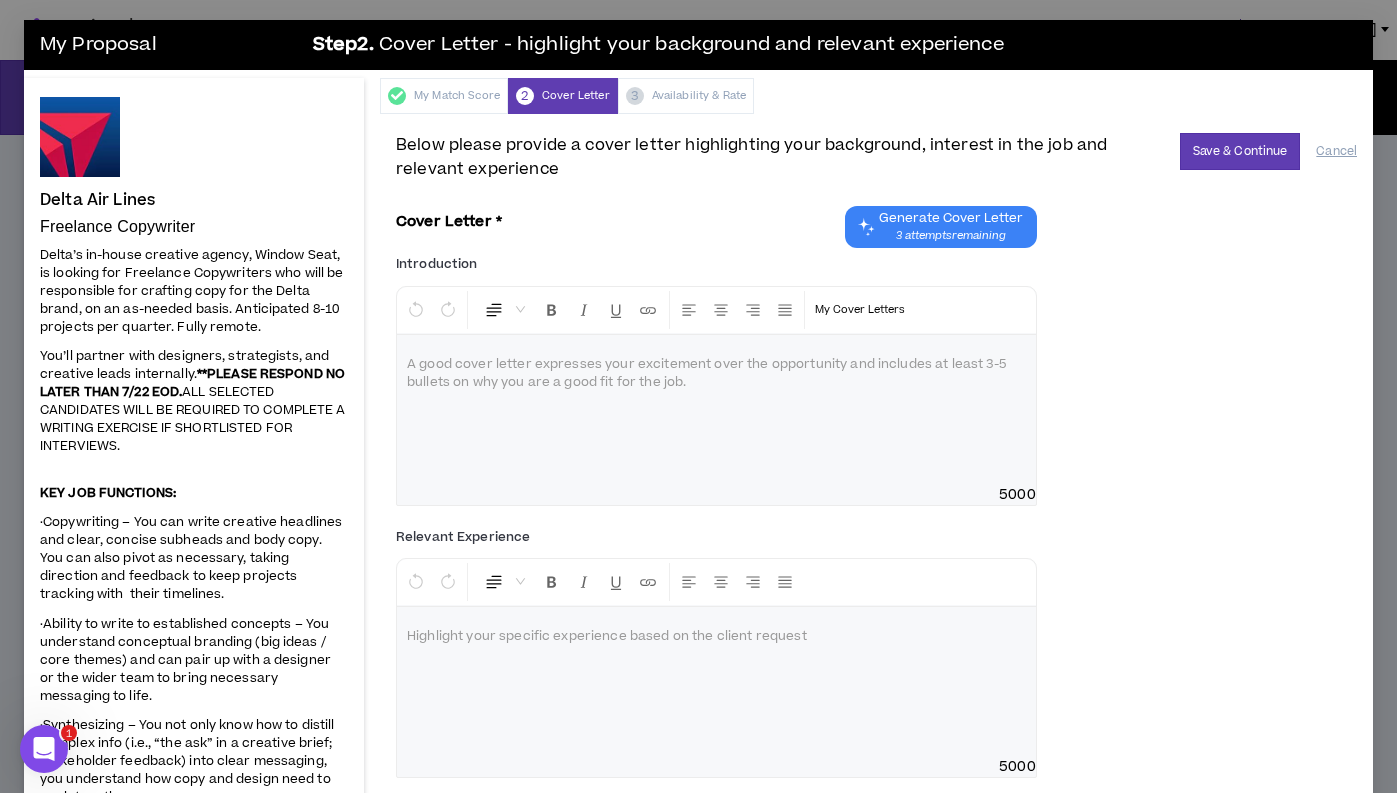 click at bounding box center [716, 365] 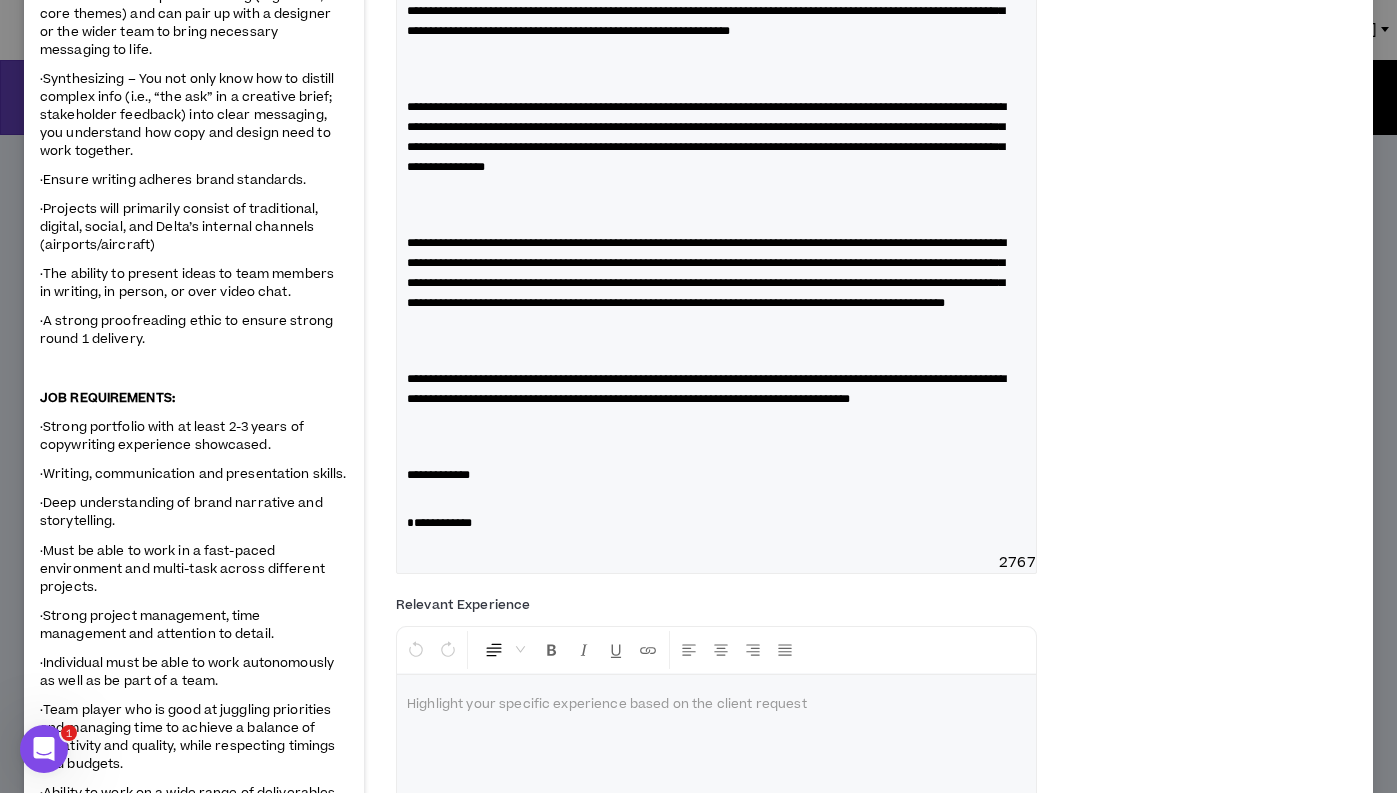 scroll, scrollTop: 686, scrollLeft: 0, axis: vertical 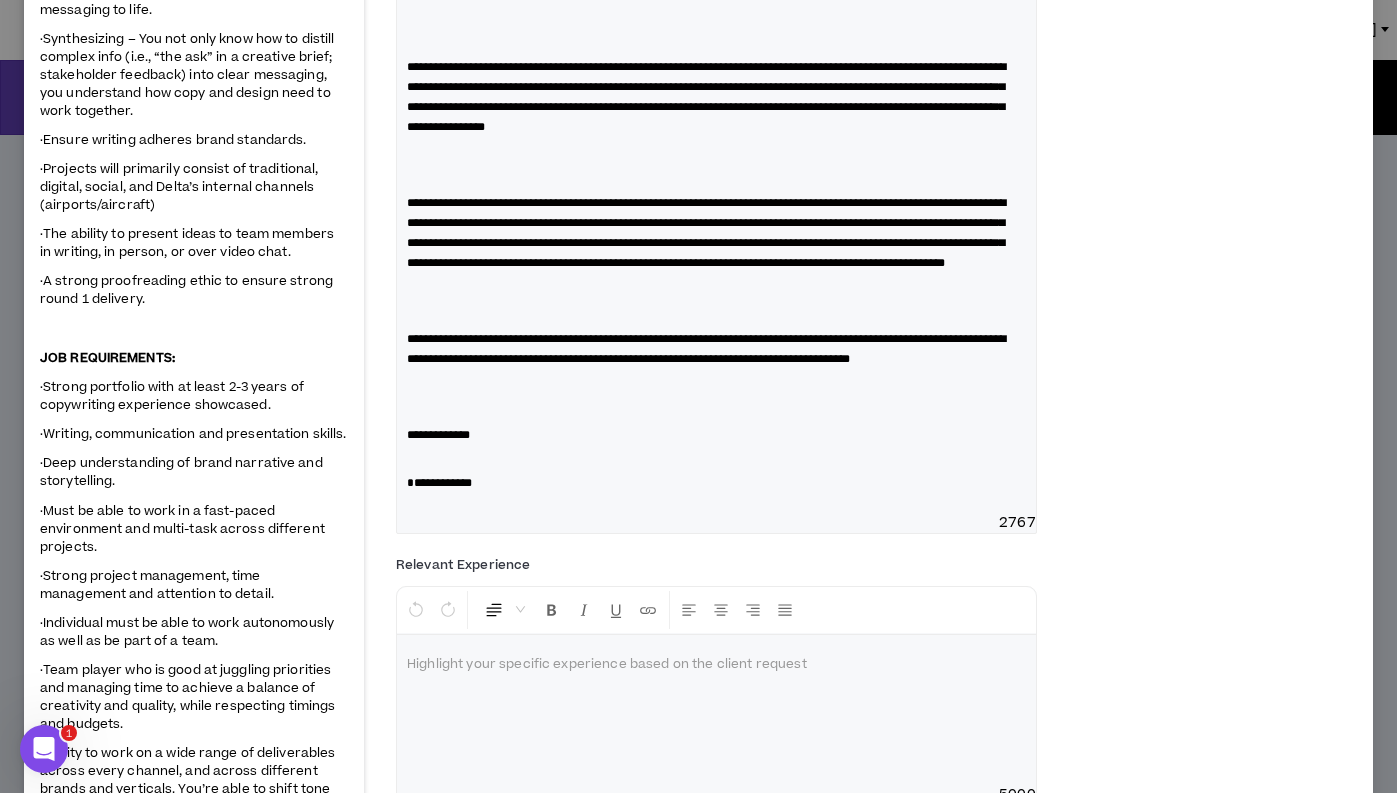 click on "**********" at bounding box center (439, 483) 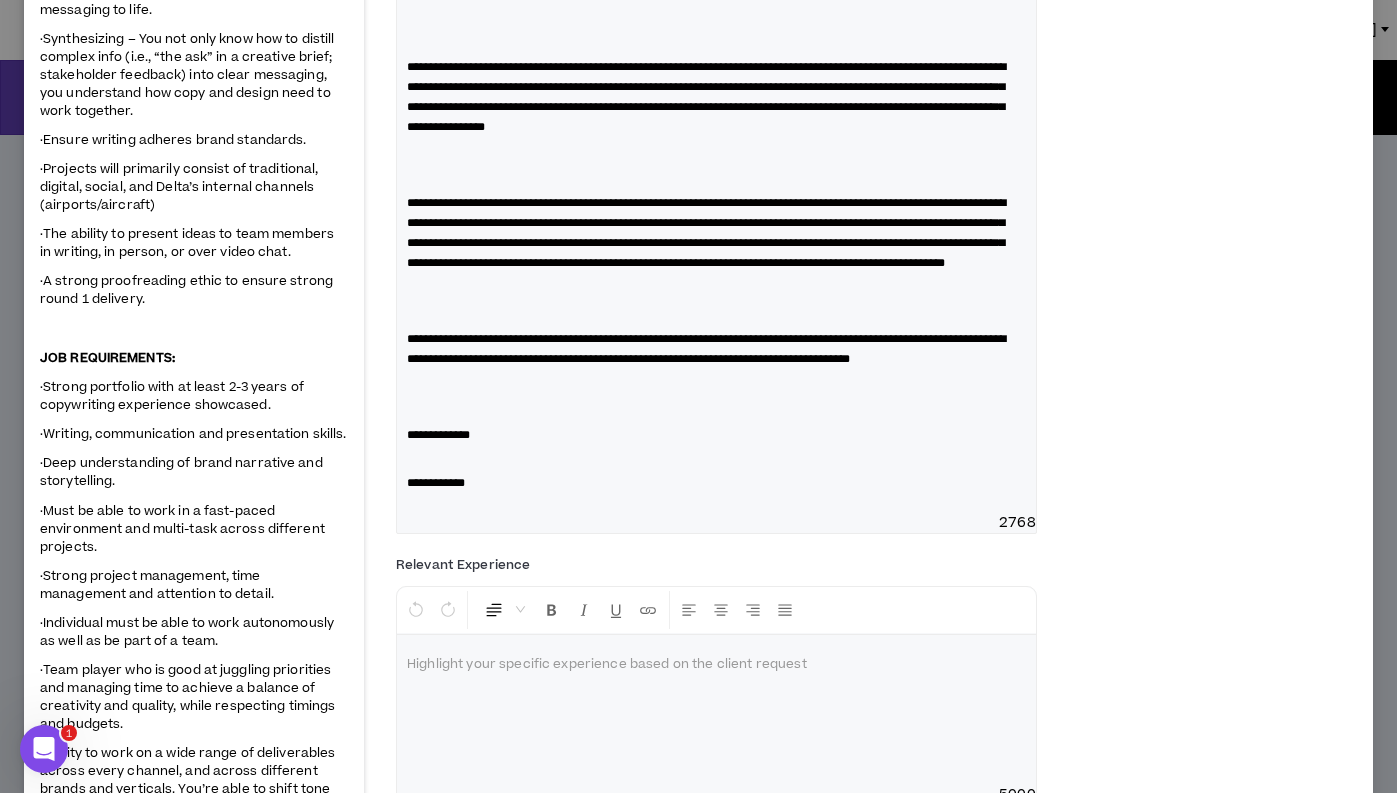 click on "**********" at bounding box center [716, 473] 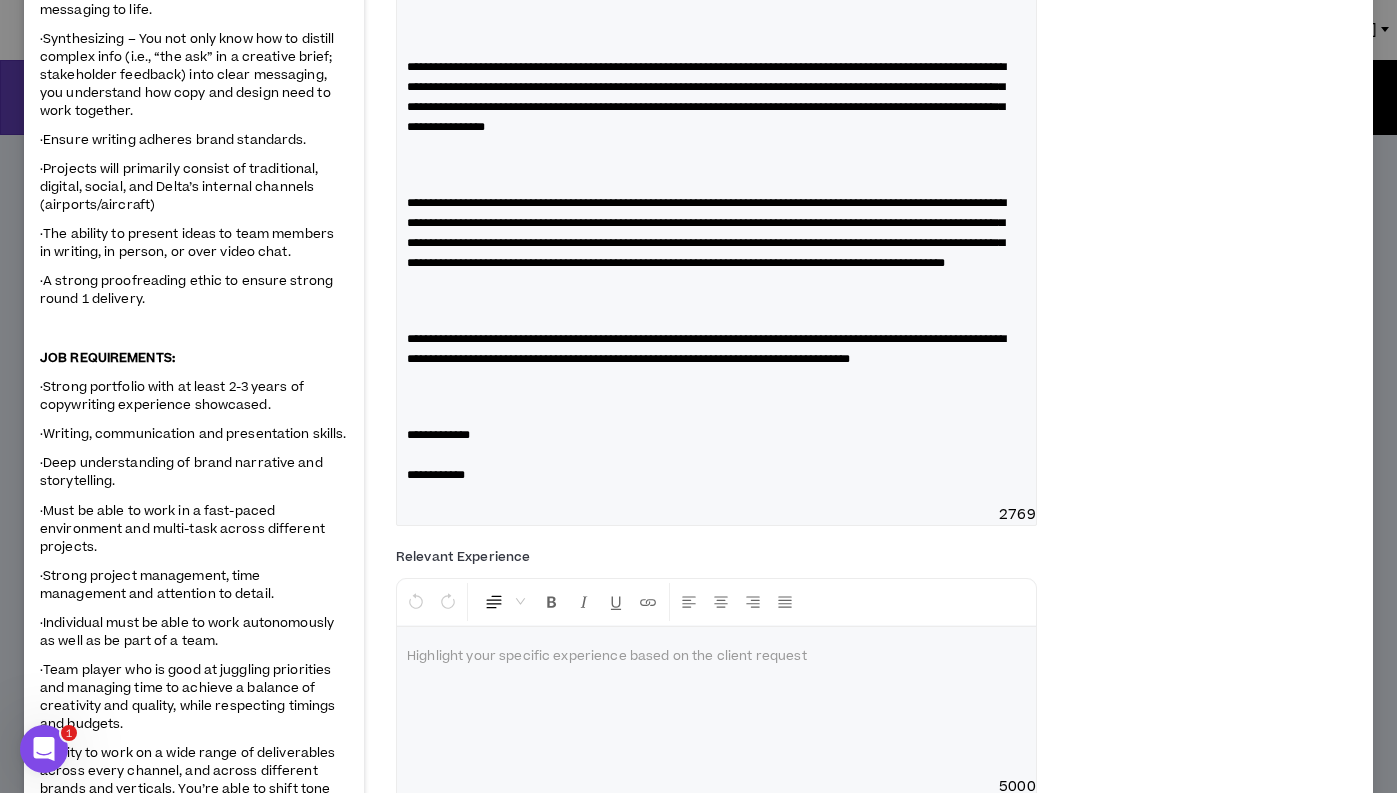 click at bounding box center (716, 397) 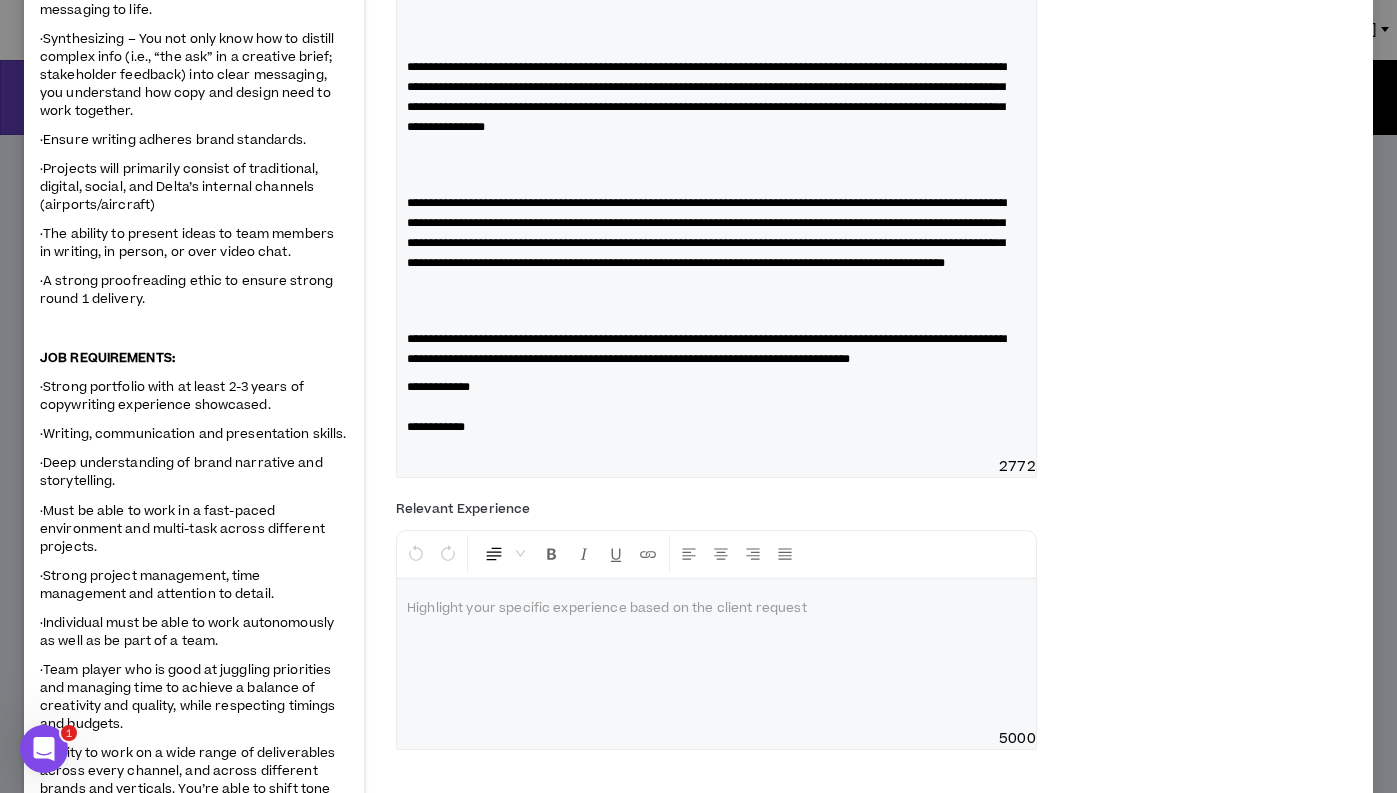 click on "**********" at bounding box center [716, 53] 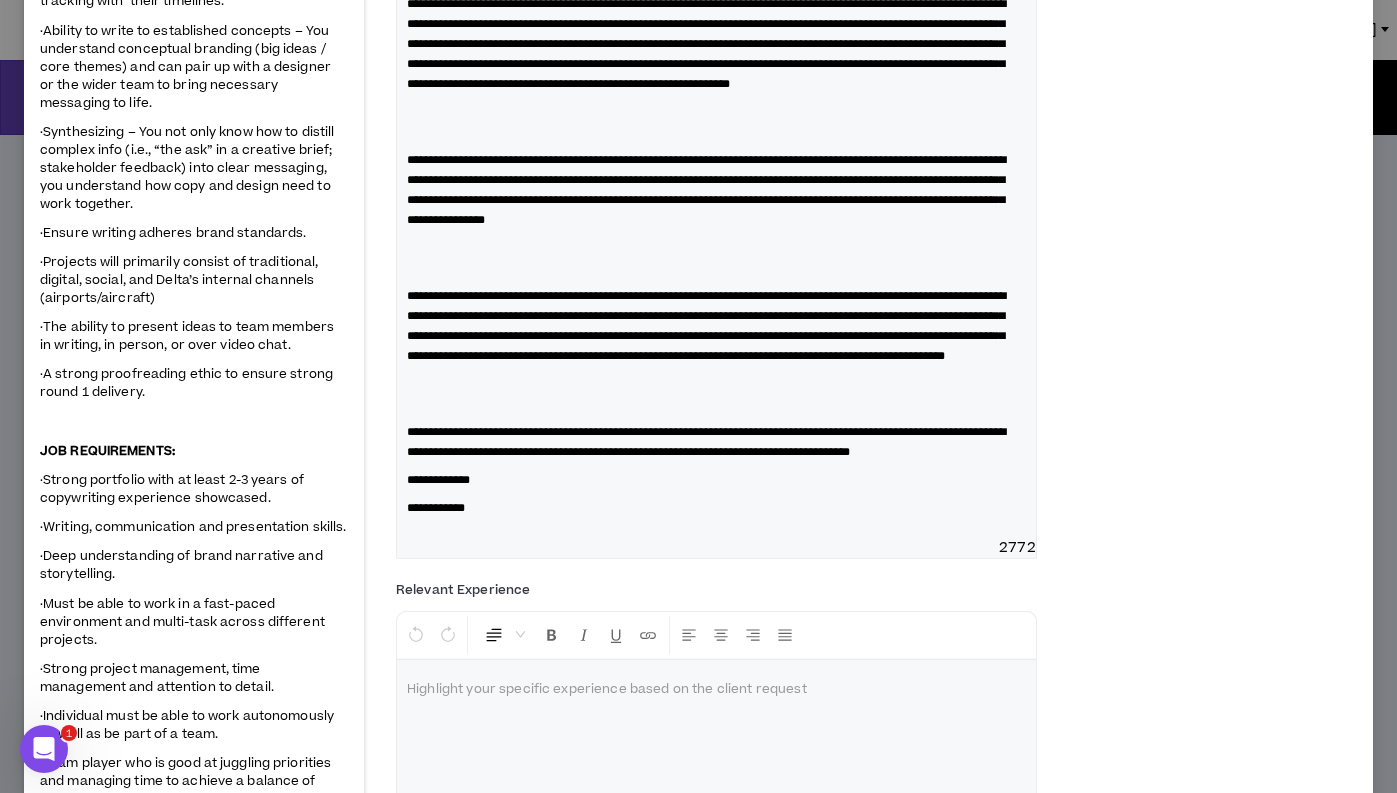 scroll, scrollTop: 560, scrollLeft: 0, axis: vertical 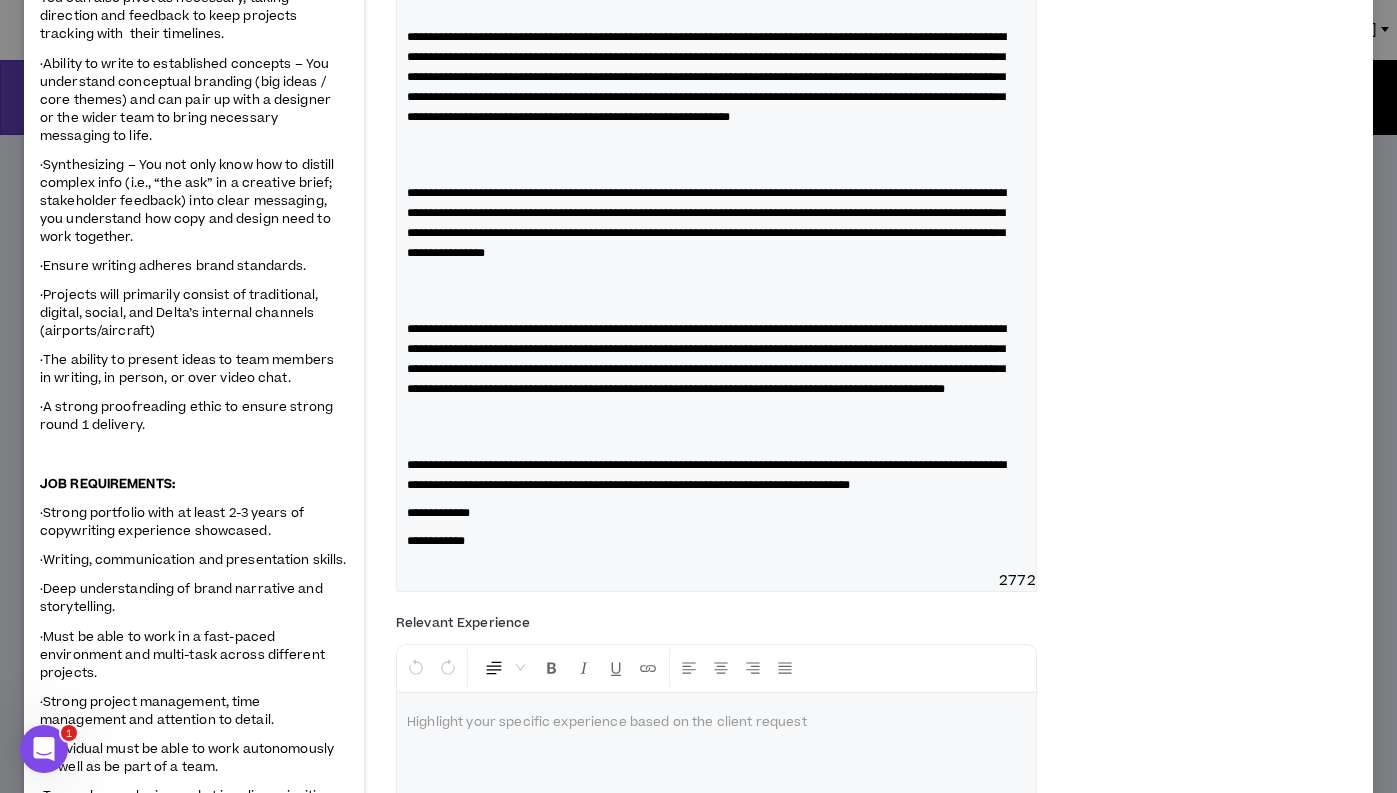 click at bounding box center (716, 427) 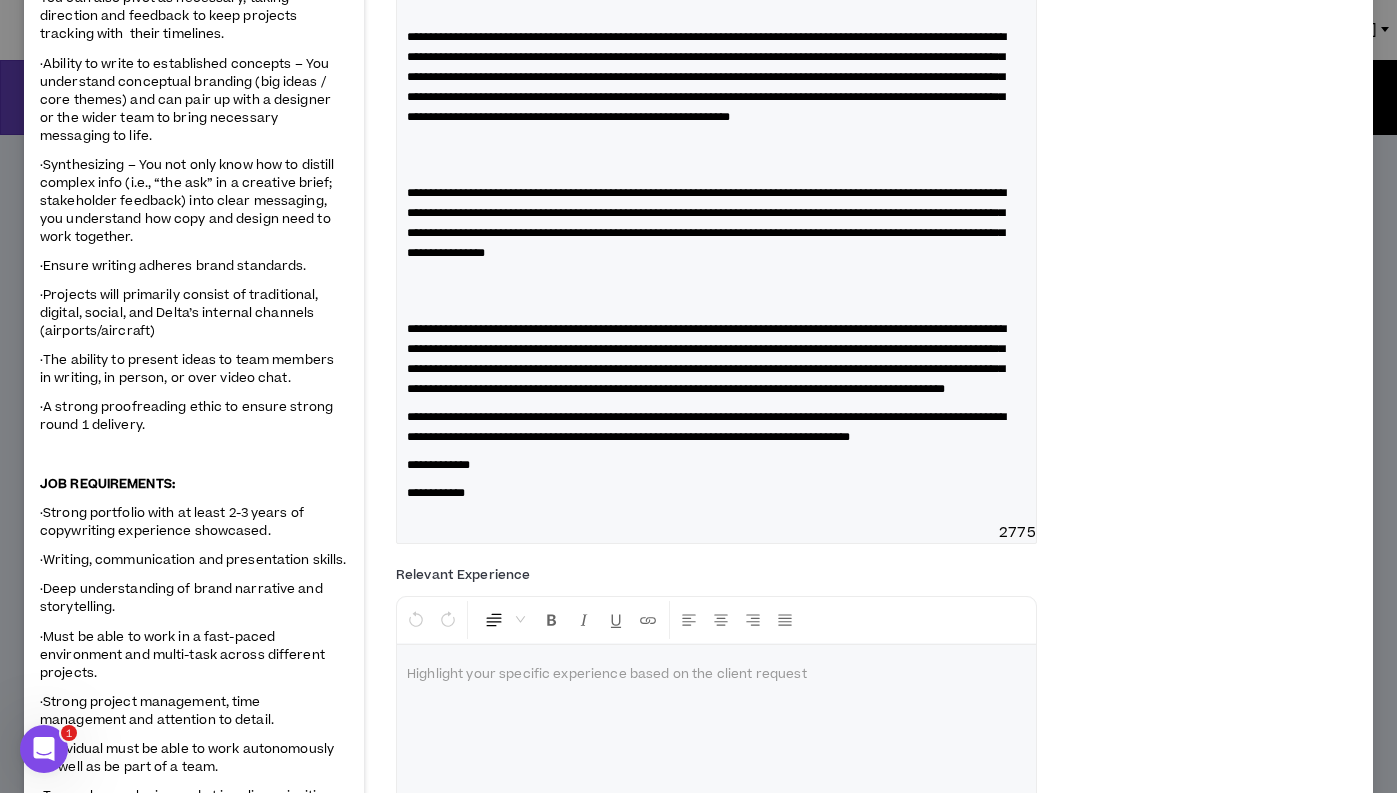 click at bounding box center (716, 291) 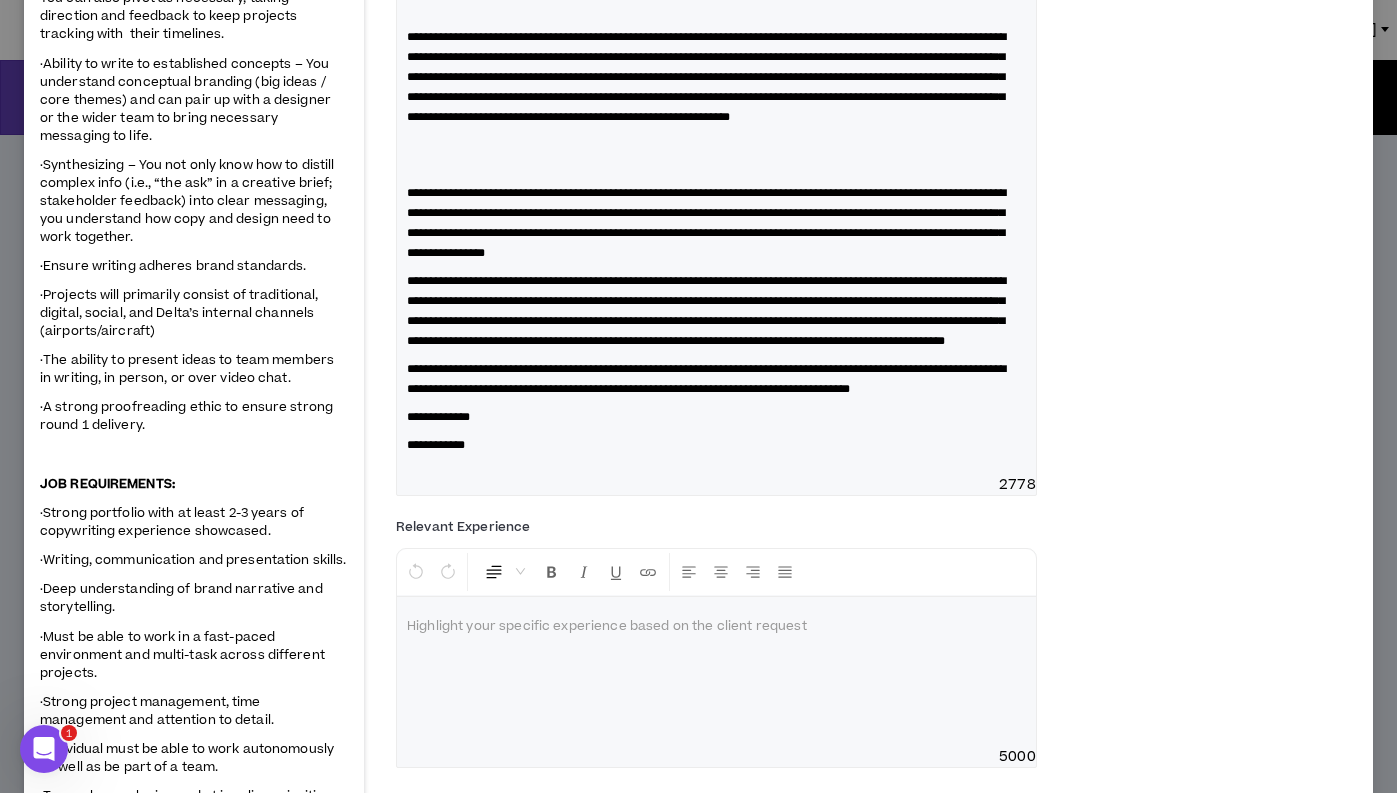 click at bounding box center (716, 155) 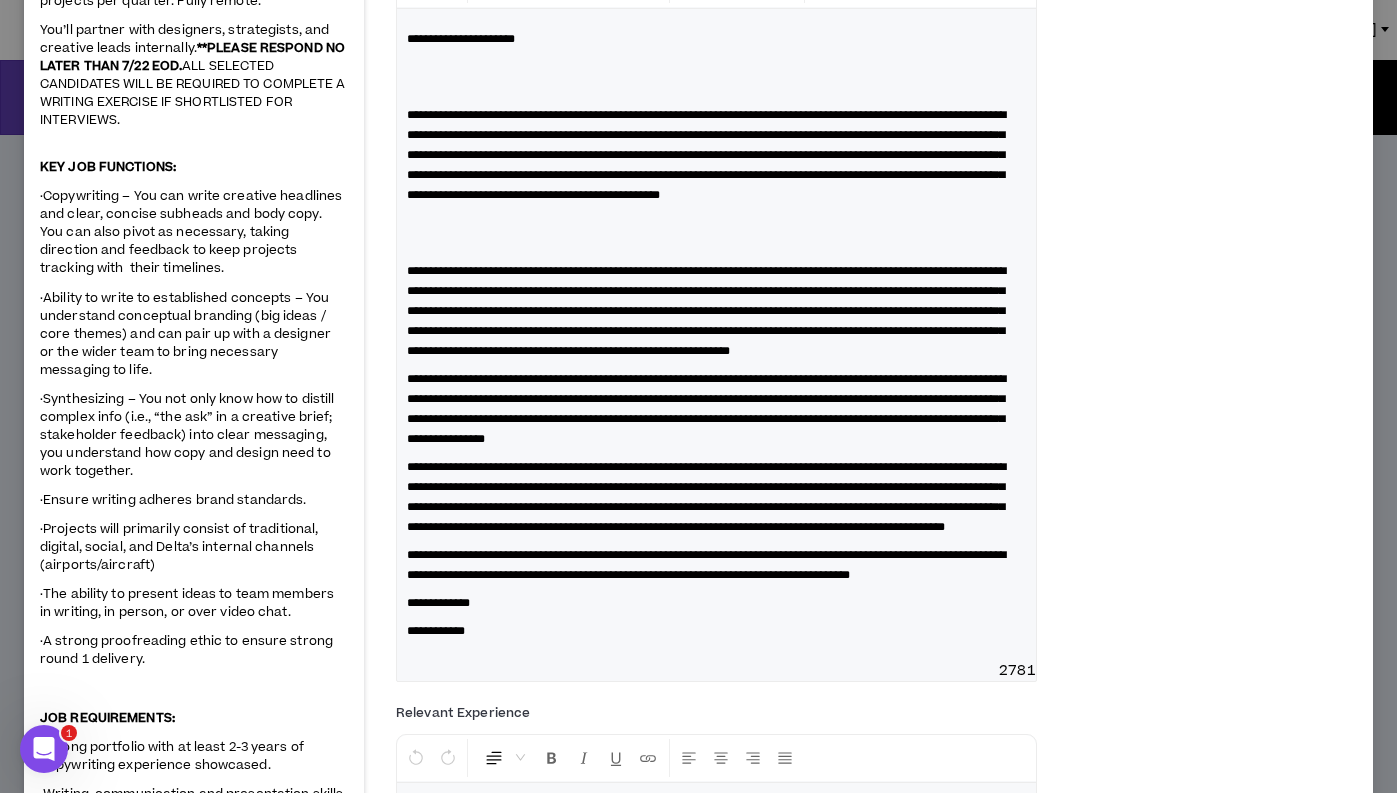 scroll, scrollTop: 306, scrollLeft: 0, axis: vertical 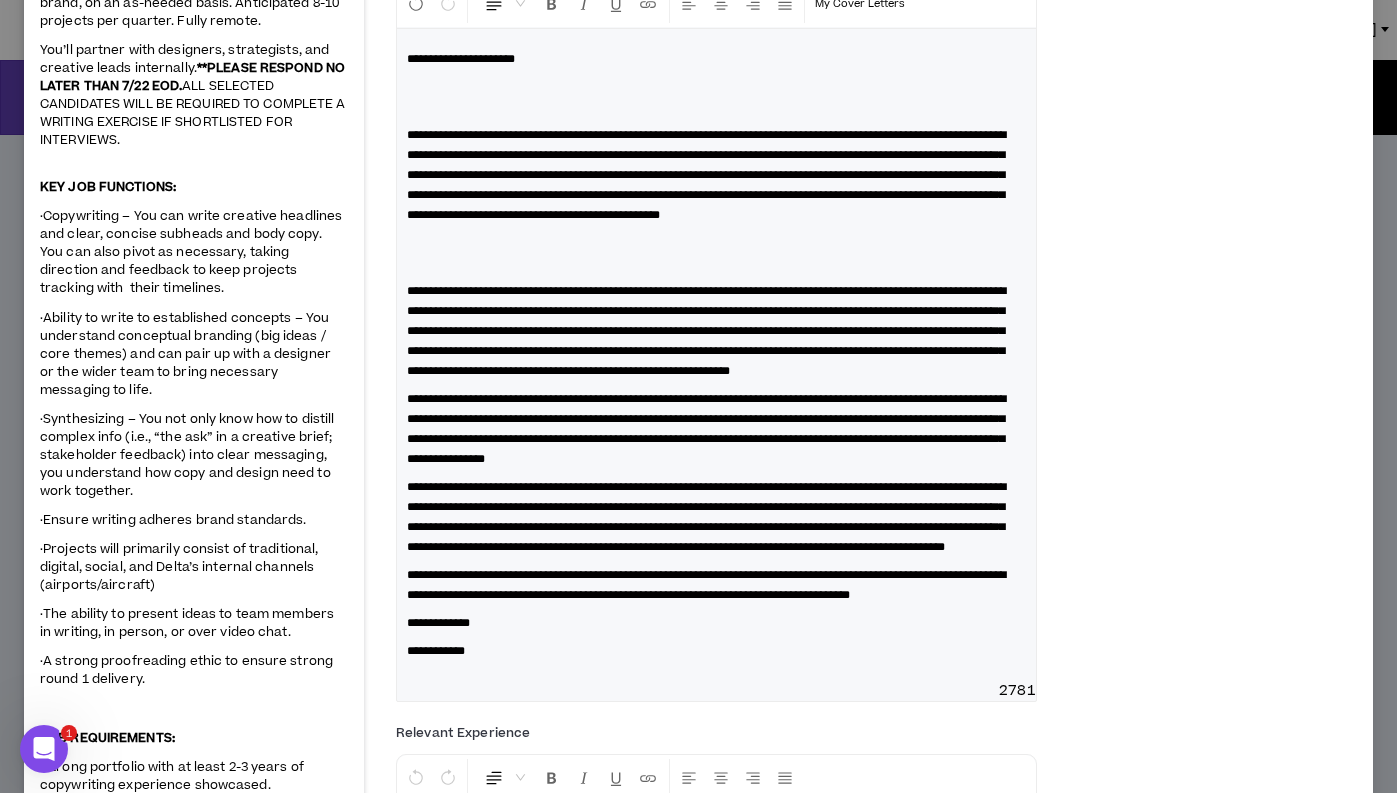 click at bounding box center (716, 253) 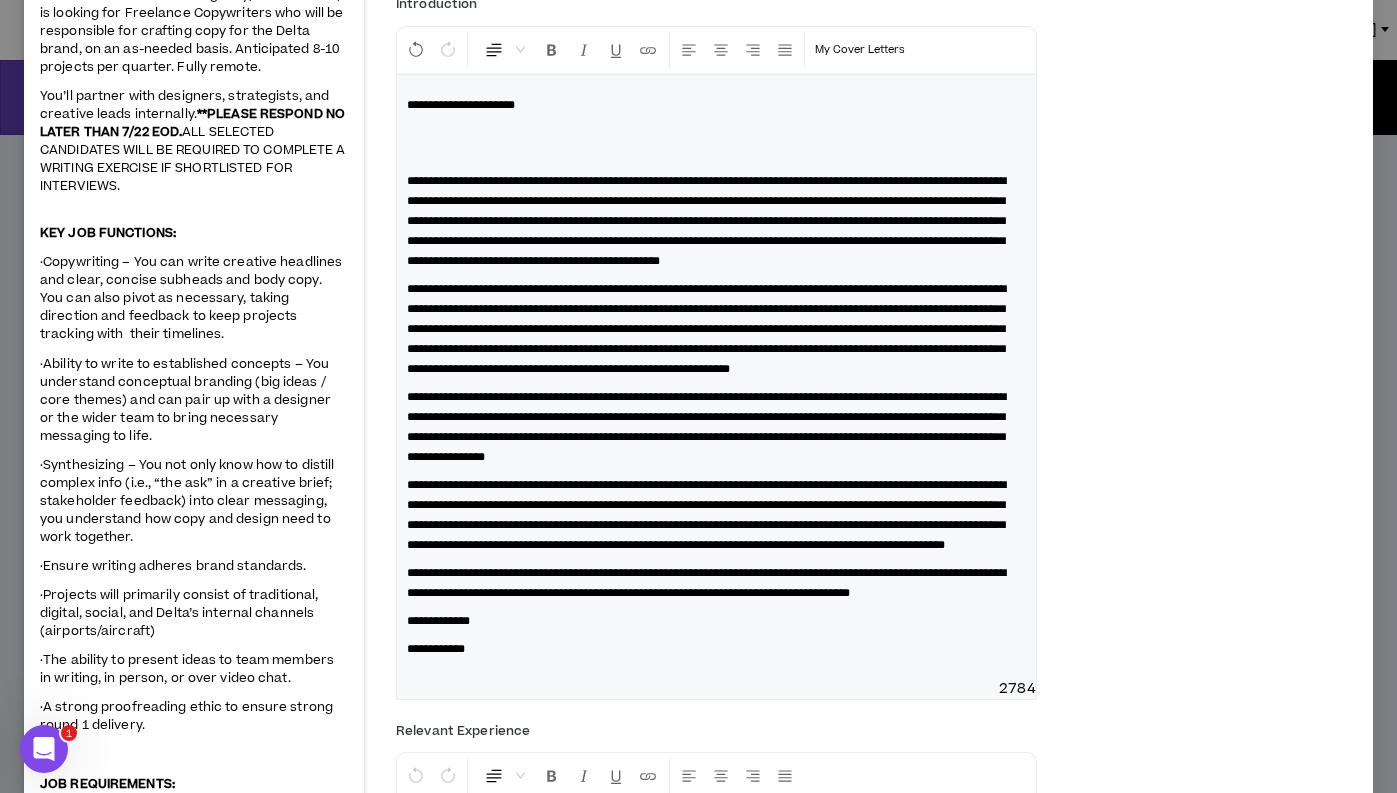 scroll, scrollTop: 211, scrollLeft: 0, axis: vertical 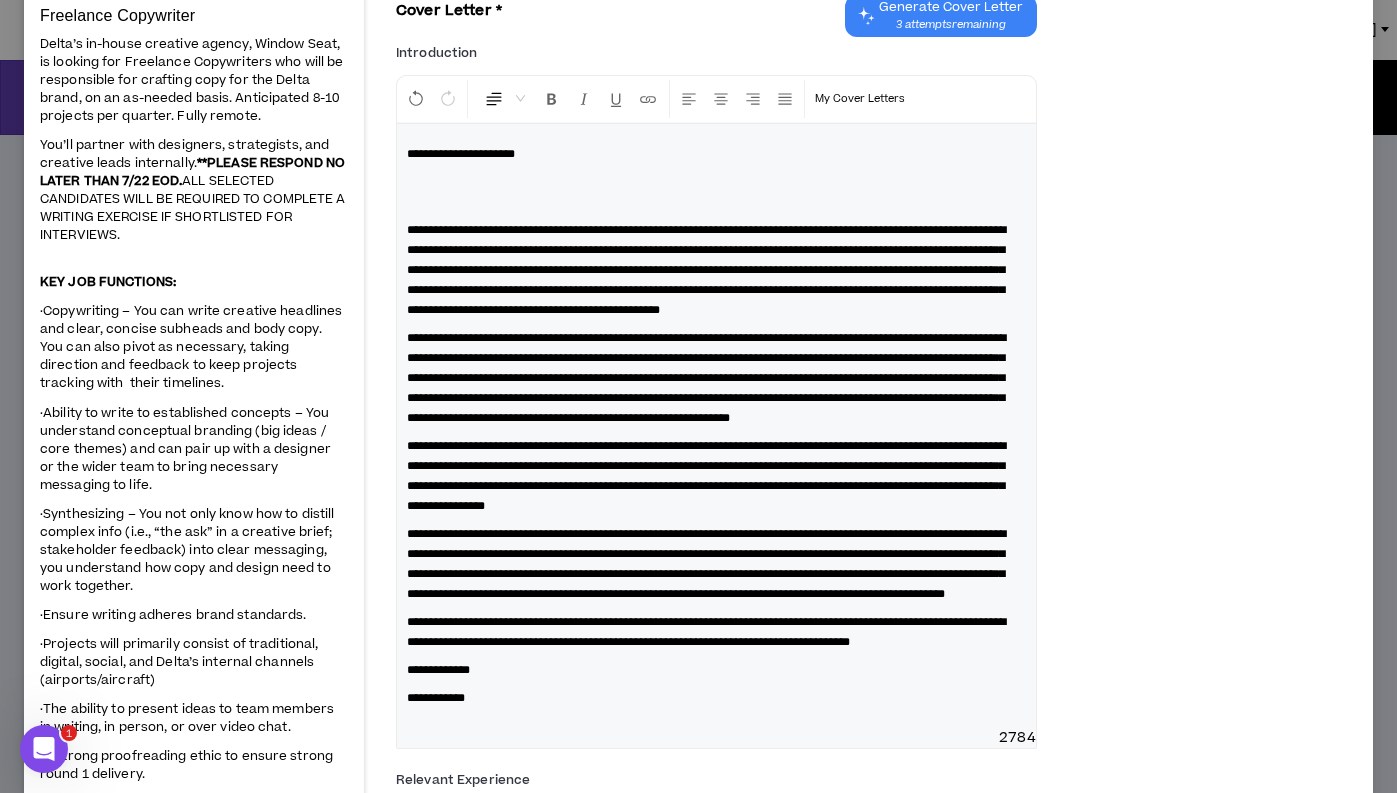 click at bounding box center (716, 192) 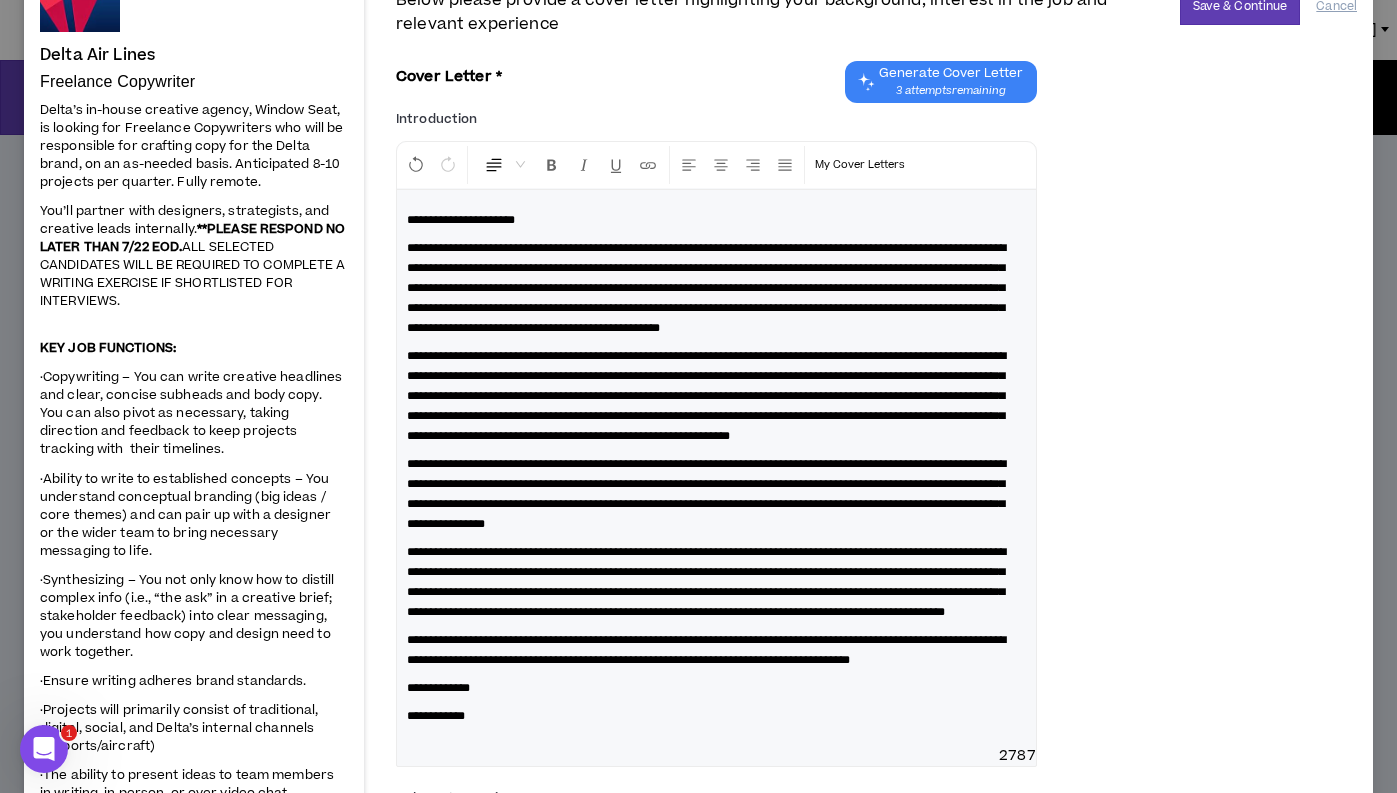 scroll, scrollTop: 155, scrollLeft: 0, axis: vertical 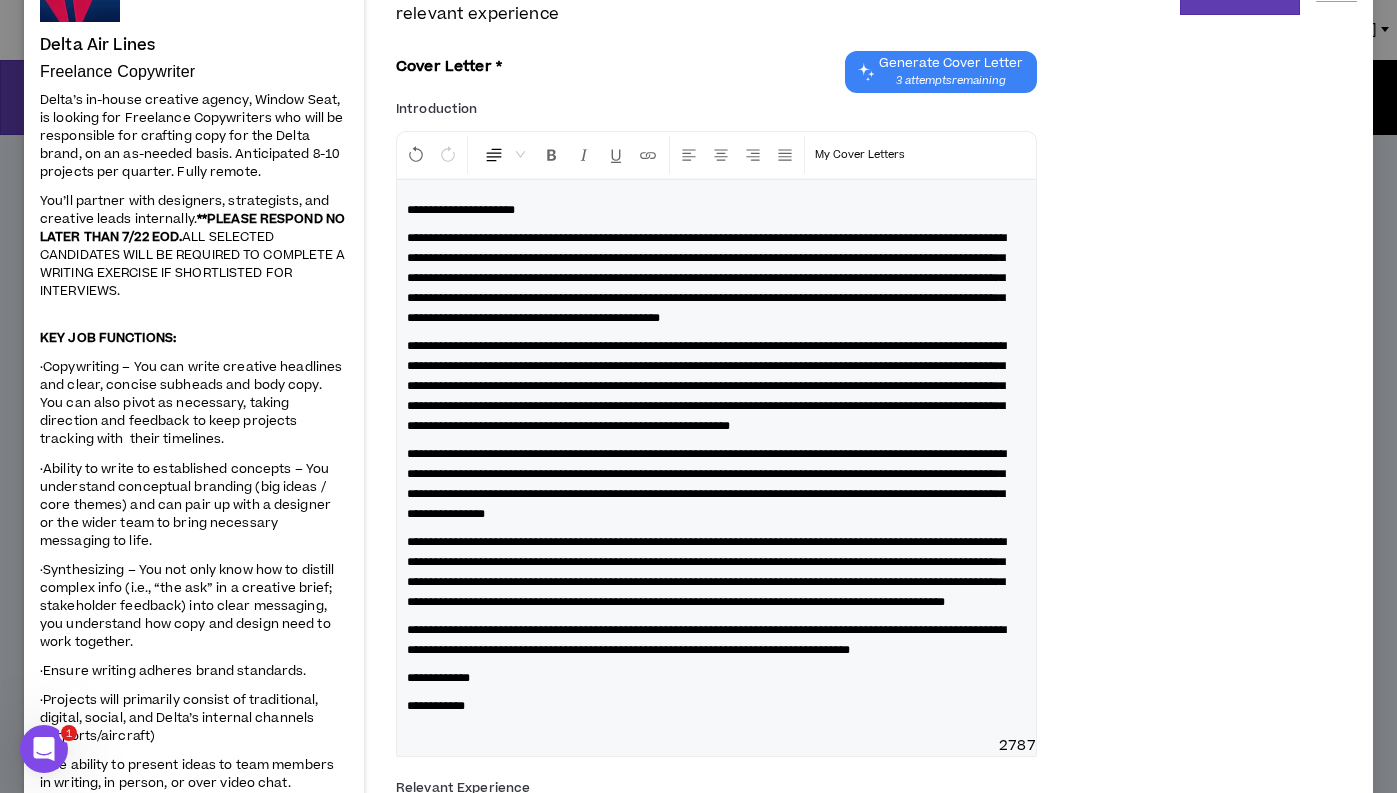 click on "**********" at bounding box center (716, 278) 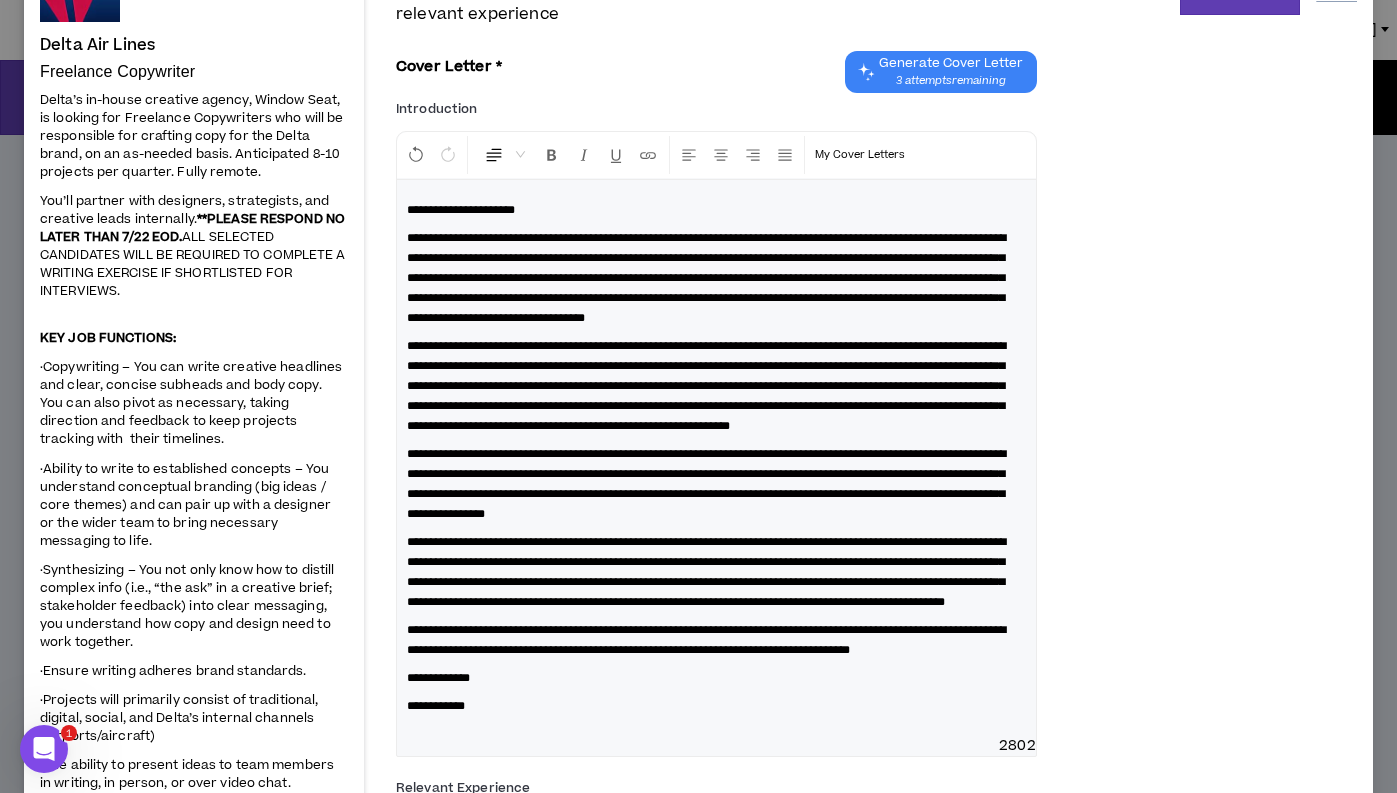 type 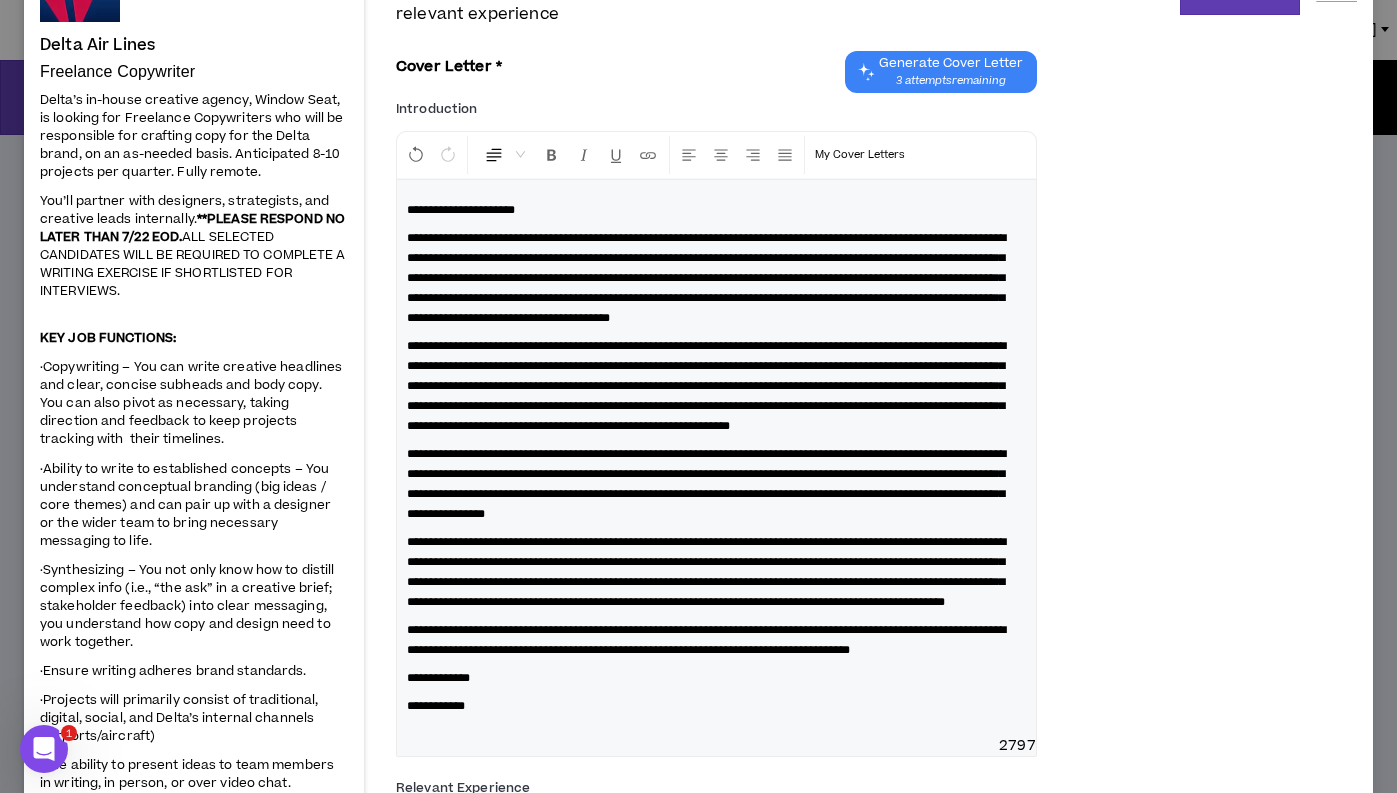 click on "**********" at bounding box center (716, 278) 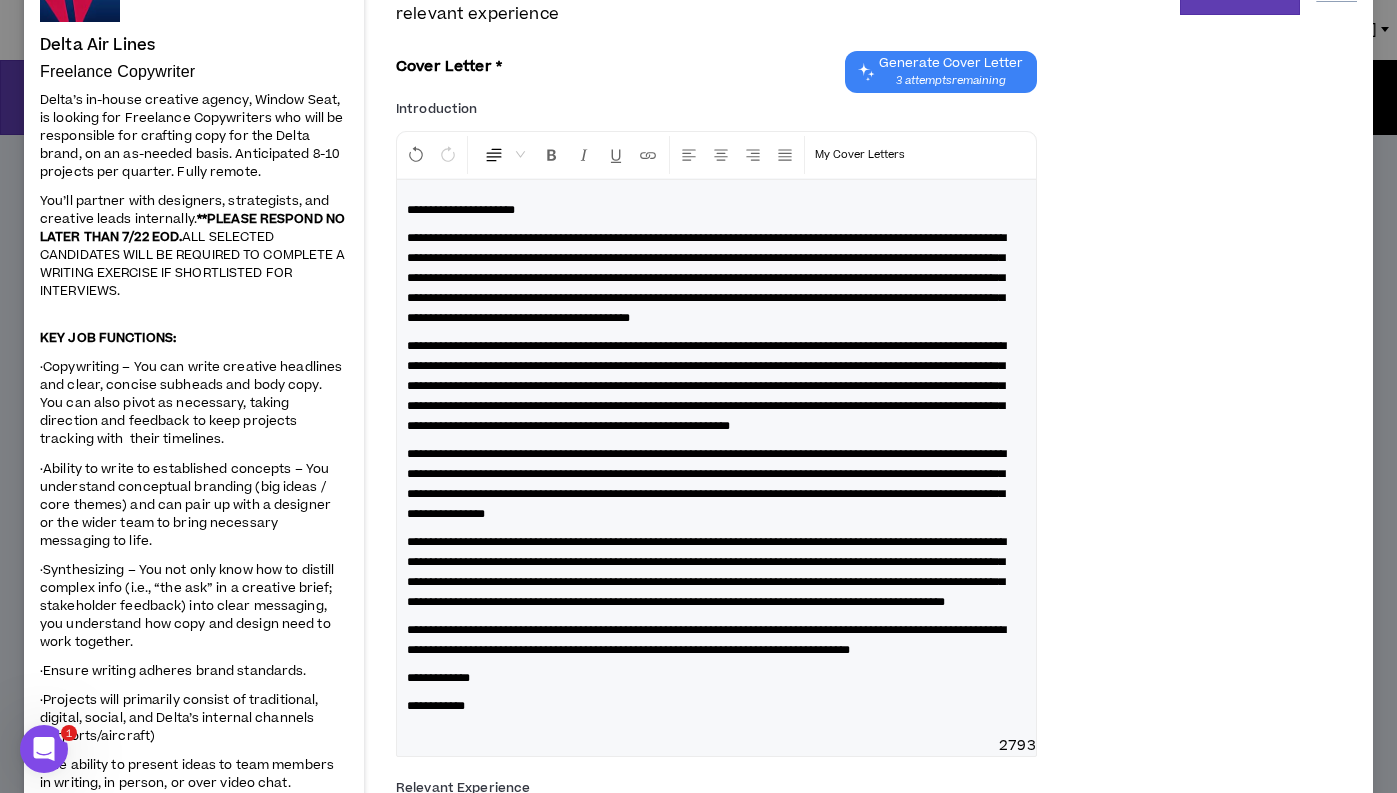 click on "**********" at bounding box center (716, 278) 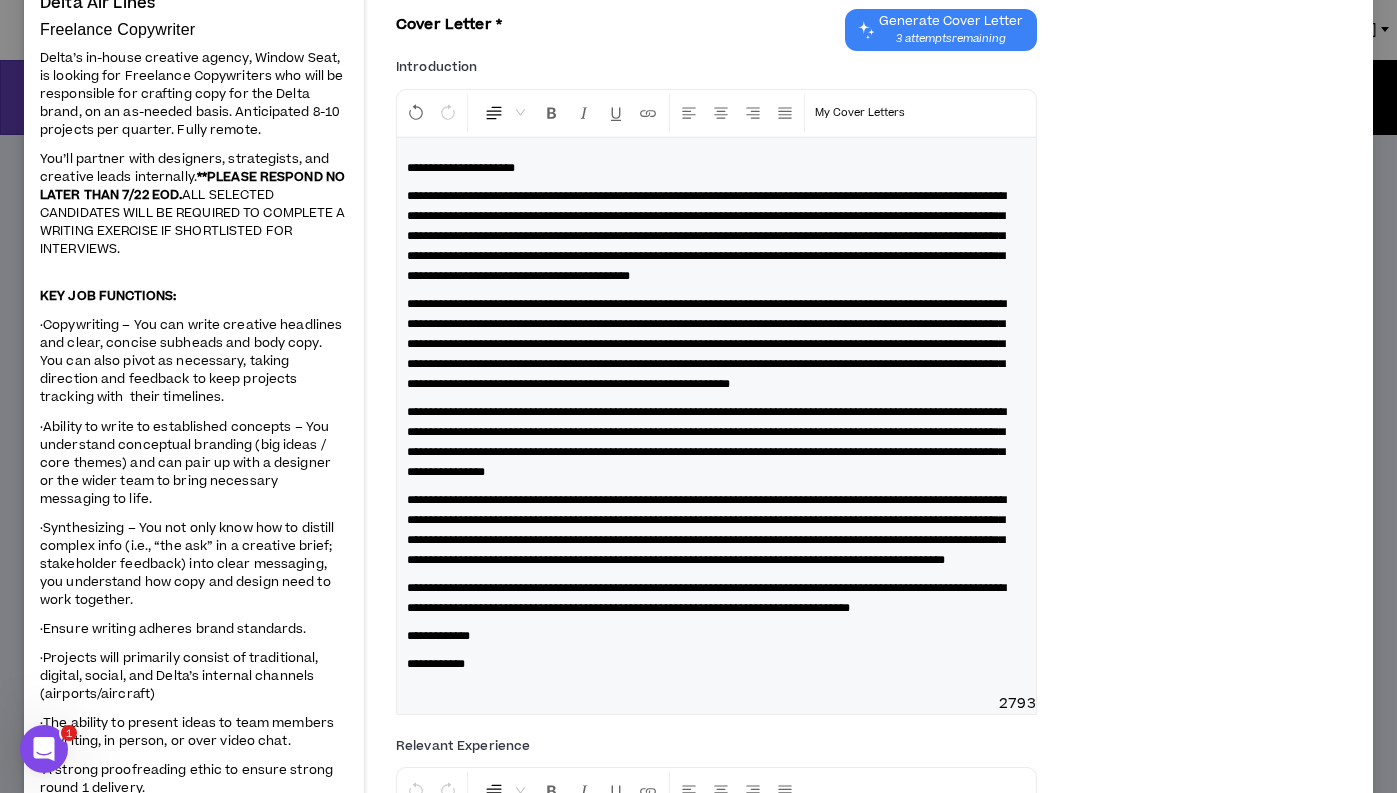 scroll, scrollTop: 245, scrollLeft: 0, axis: vertical 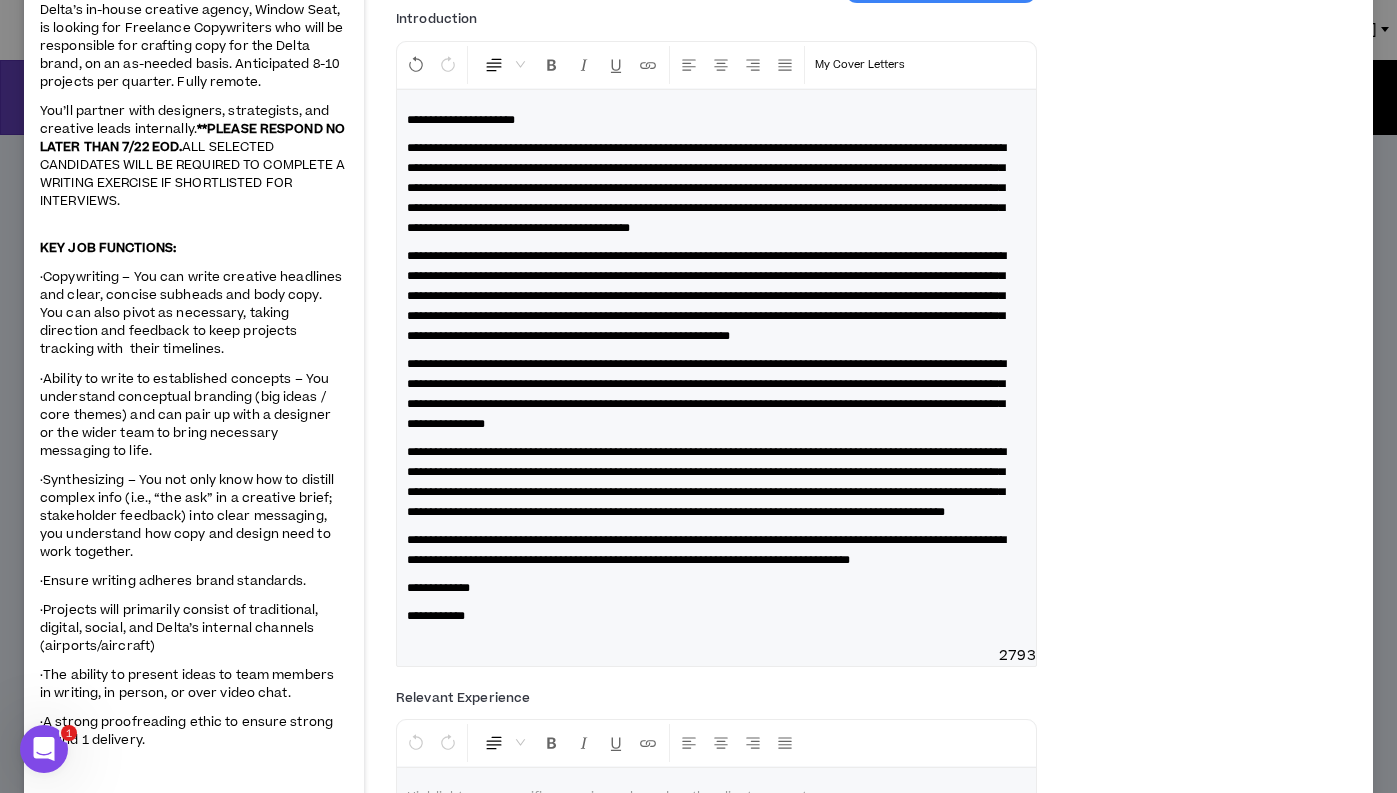 click on "**********" at bounding box center [716, 296] 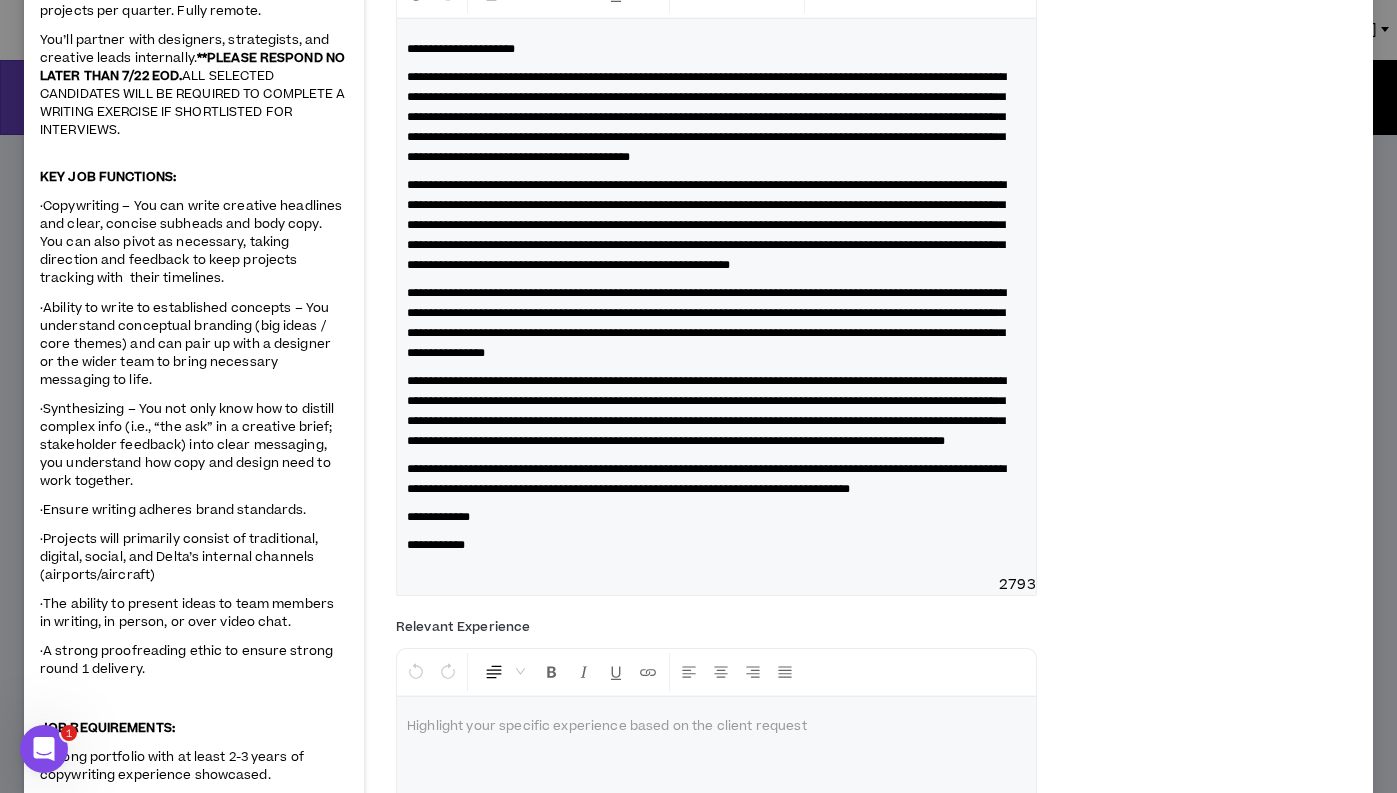 scroll, scrollTop: 380, scrollLeft: 0, axis: vertical 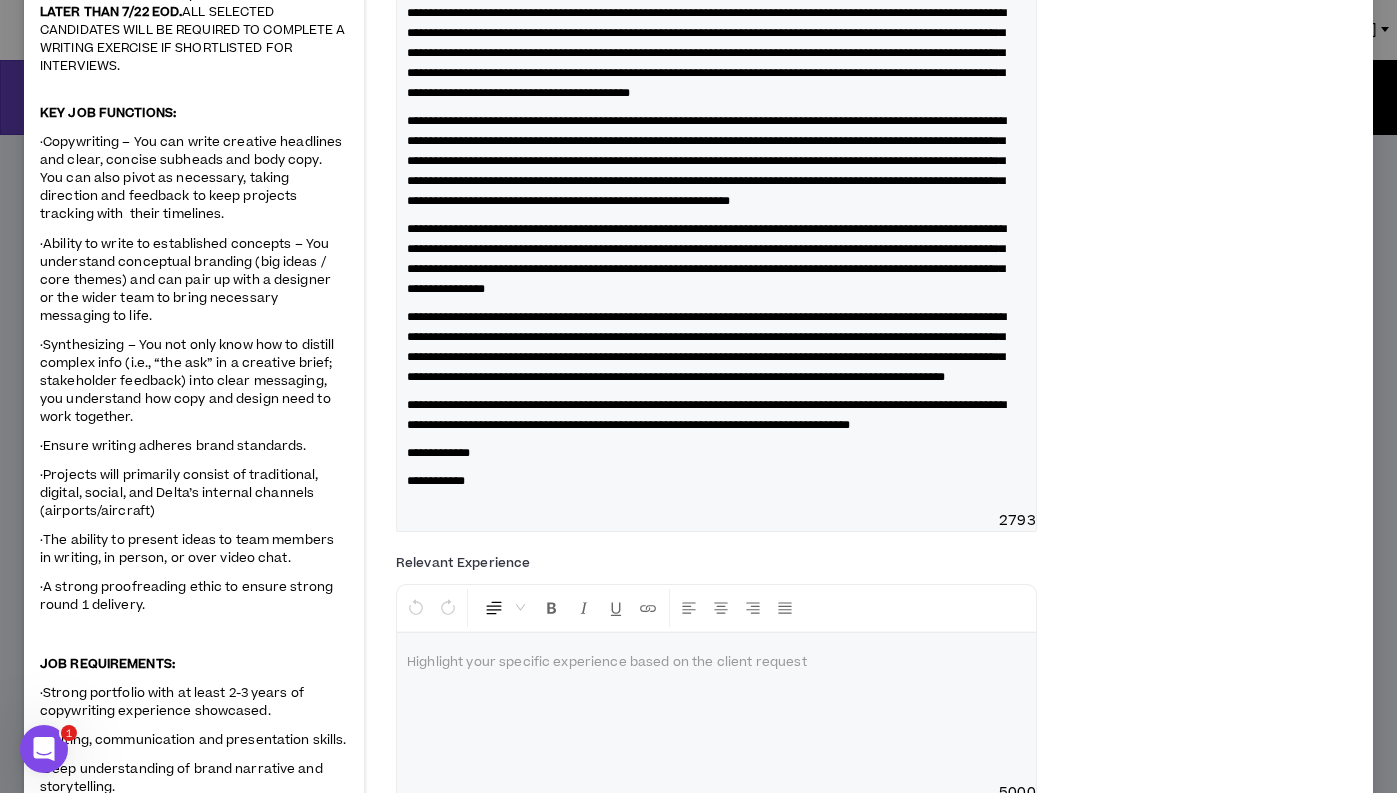 click on "**********" at bounding box center (716, 415) 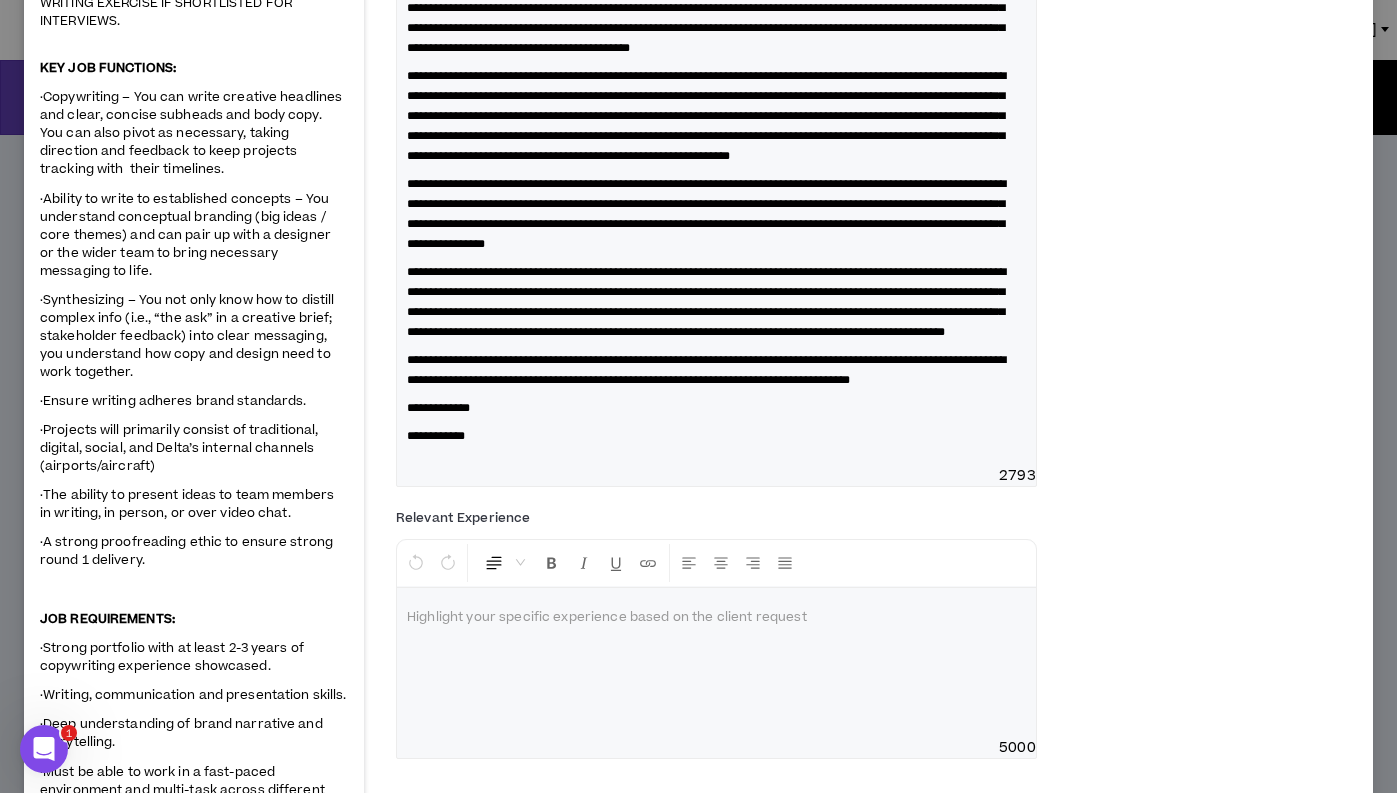 scroll, scrollTop: 449, scrollLeft: 0, axis: vertical 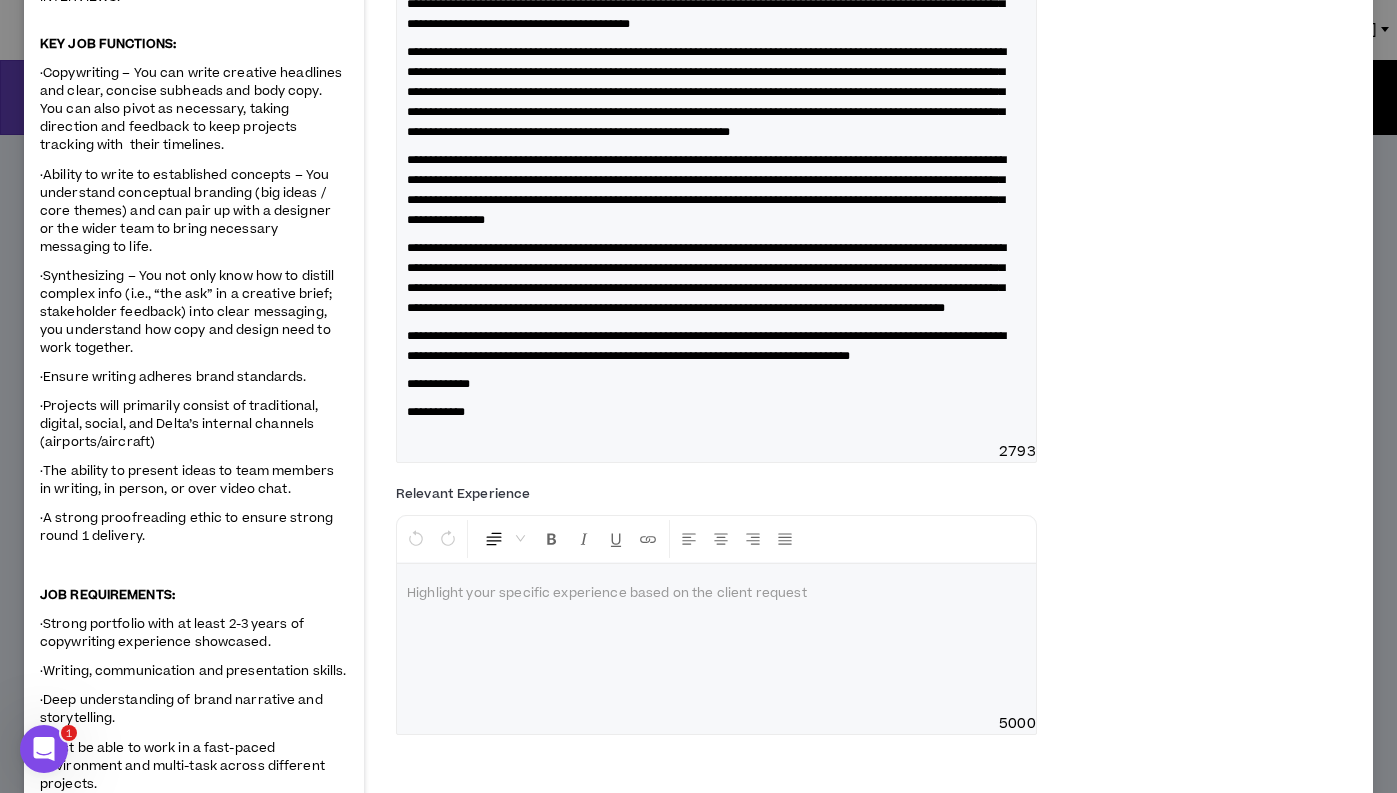 click on "**********" at bounding box center (716, 164) 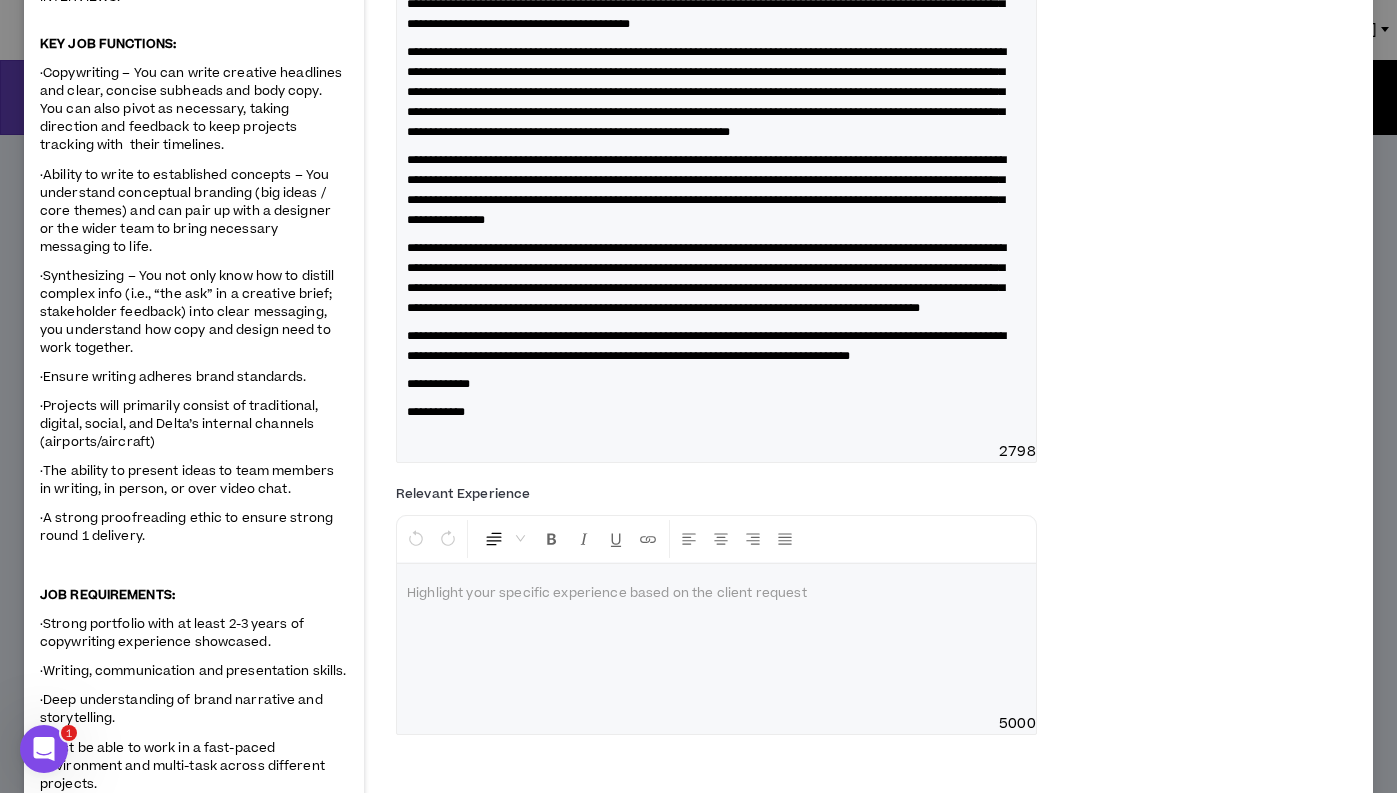 click on "**********" at bounding box center (716, 278) 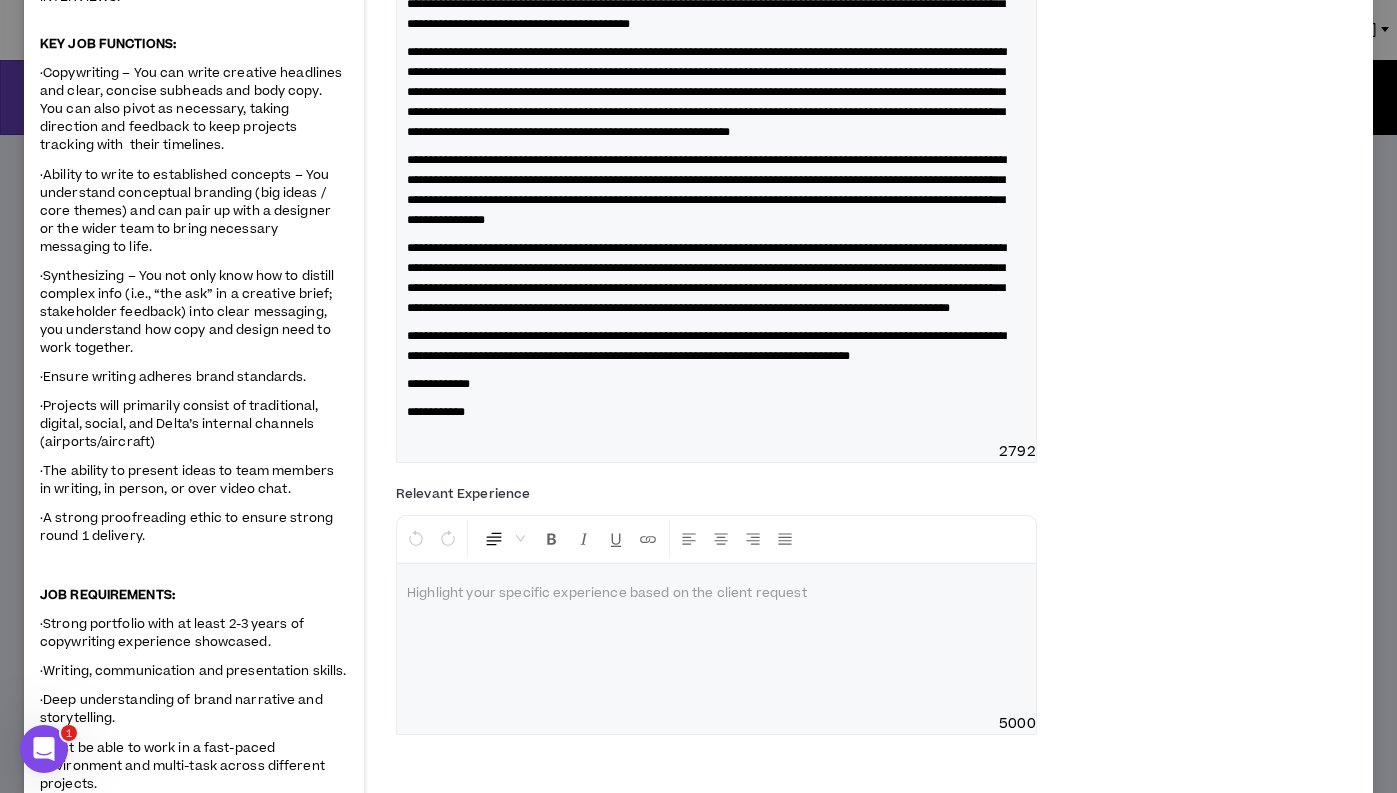 click on "**********" at bounding box center (716, 346) 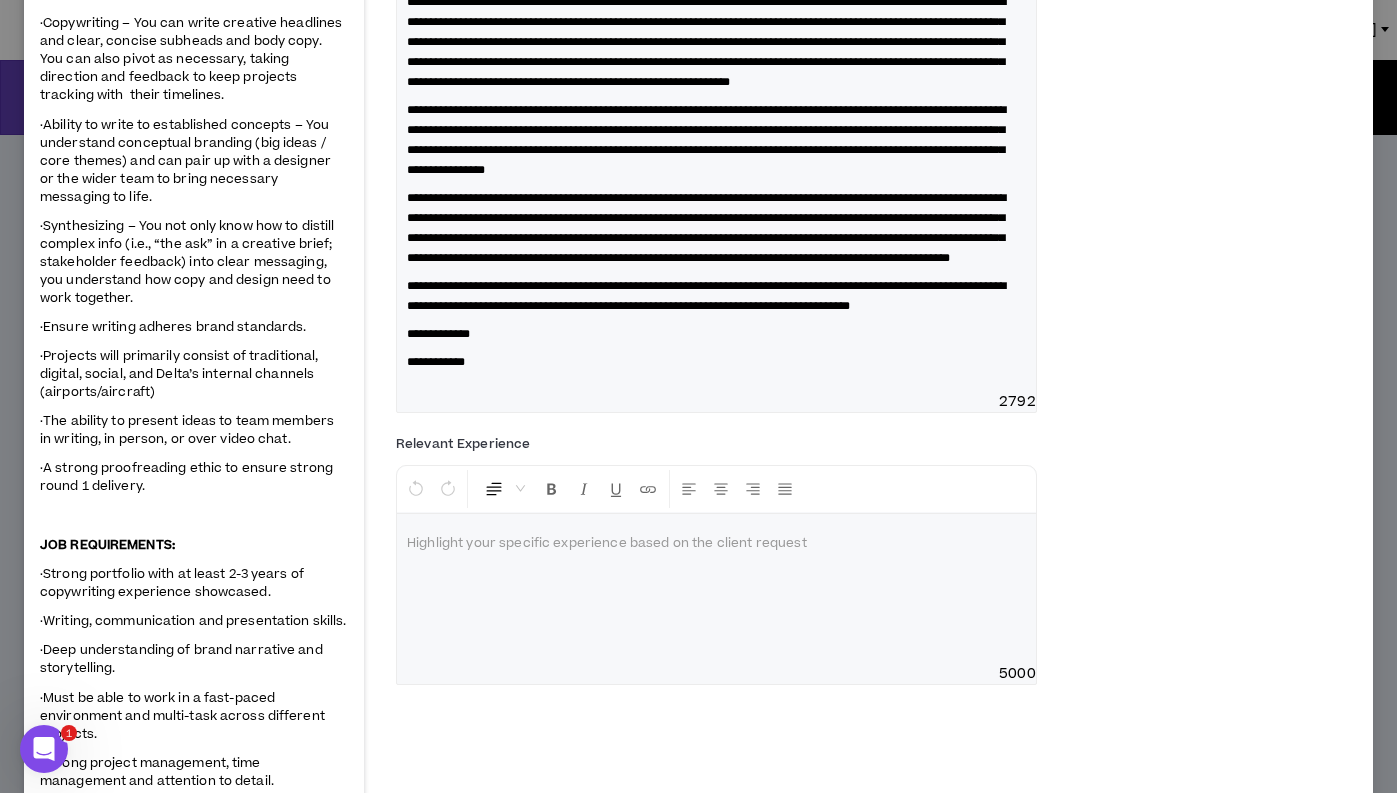 scroll, scrollTop: 512, scrollLeft: 0, axis: vertical 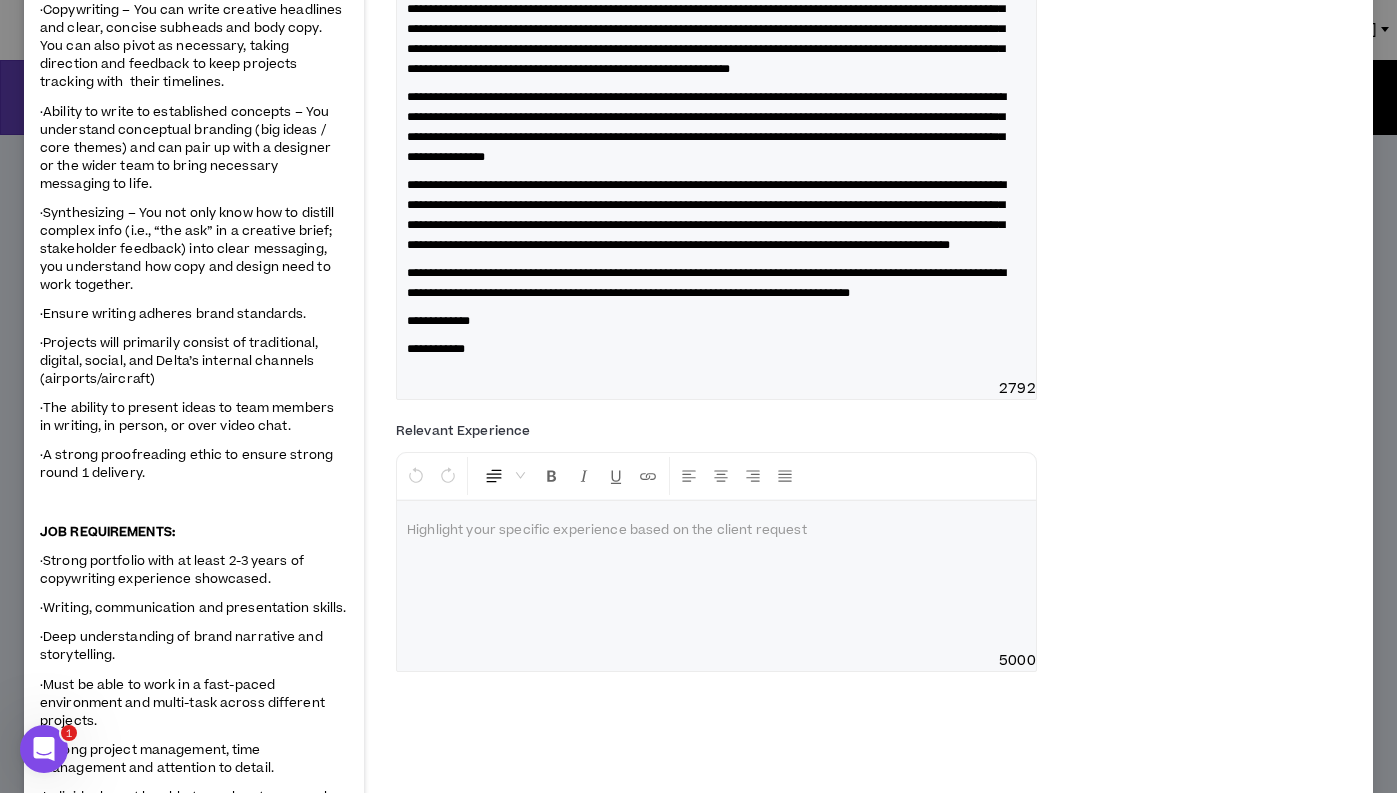 click on "**********" at bounding box center (716, 283) 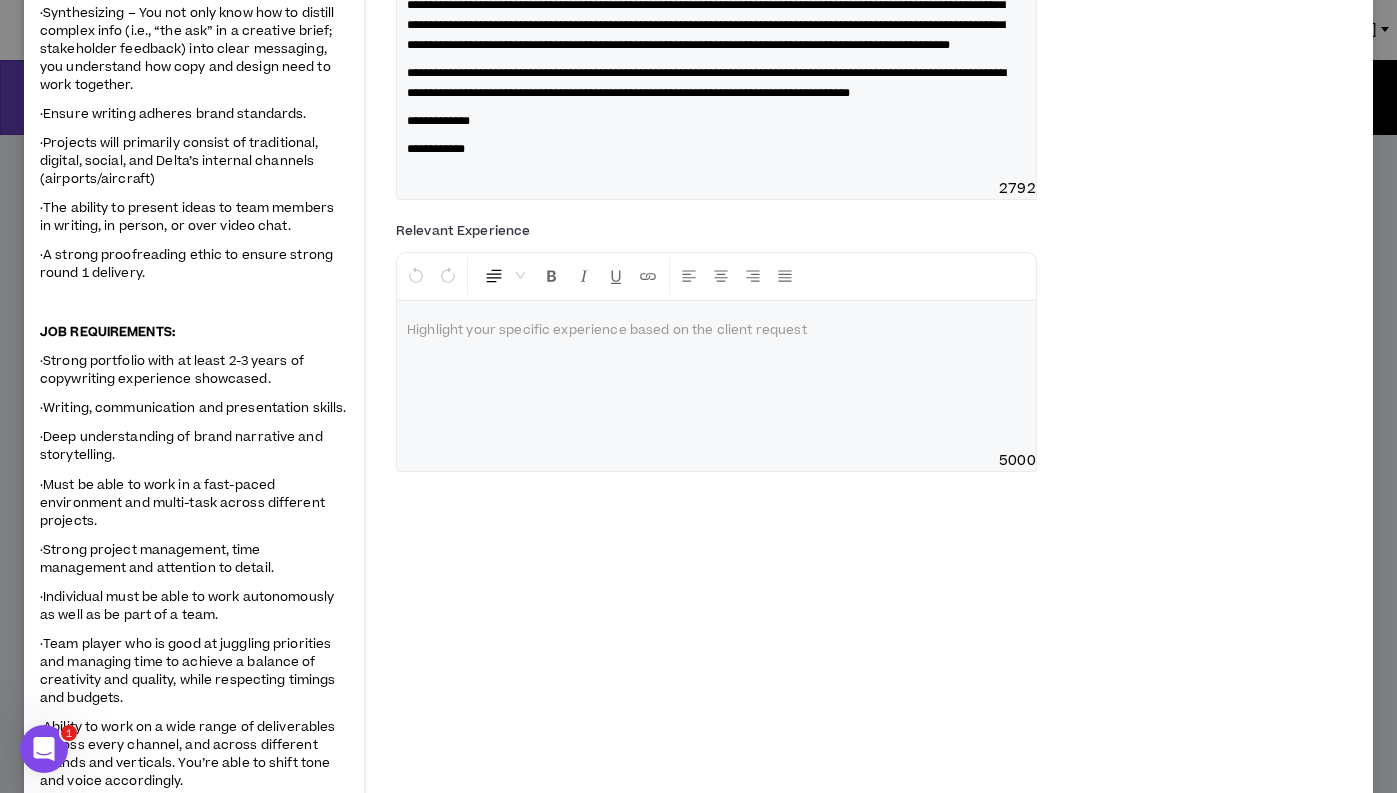 scroll, scrollTop: 737, scrollLeft: 0, axis: vertical 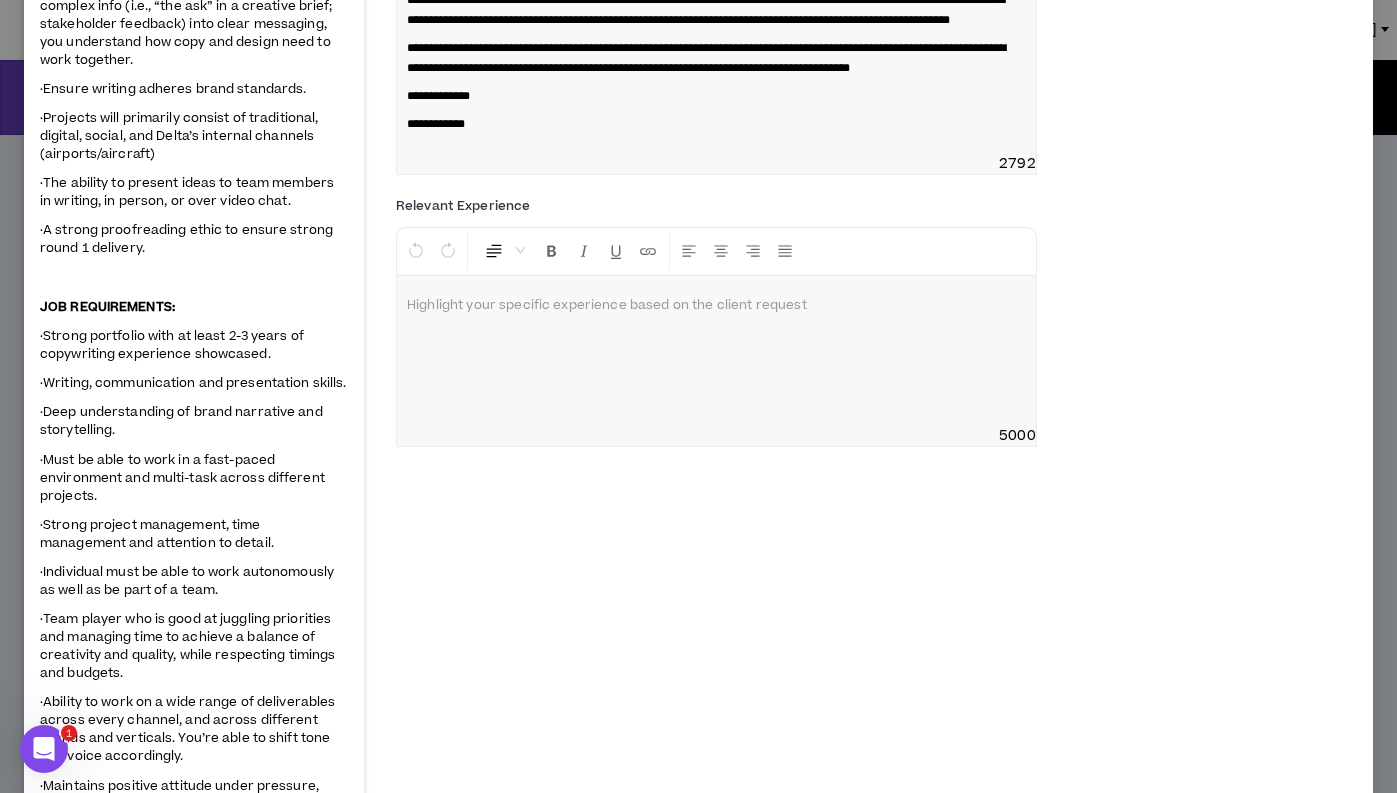 click at bounding box center (716, 306) 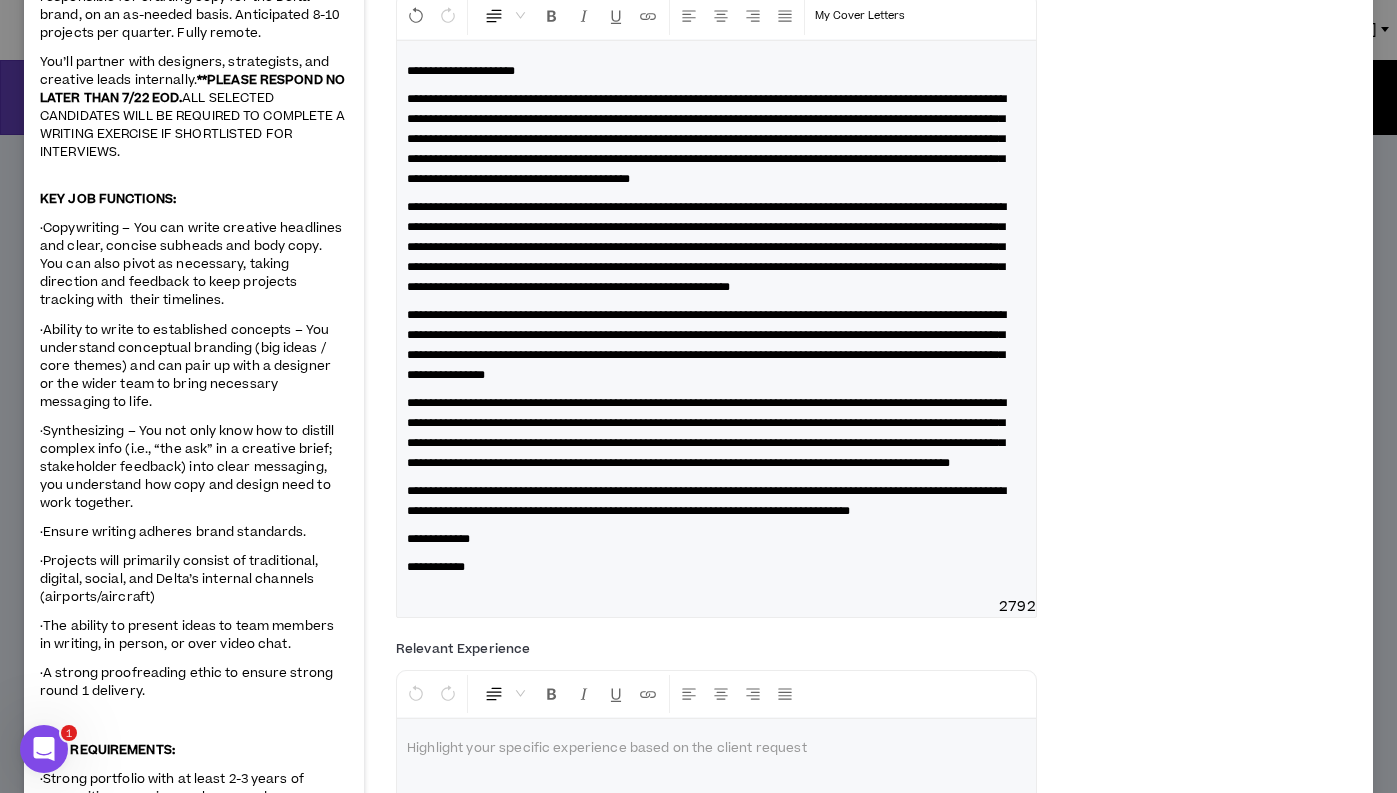 scroll, scrollTop: 302, scrollLeft: 0, axis: vertical 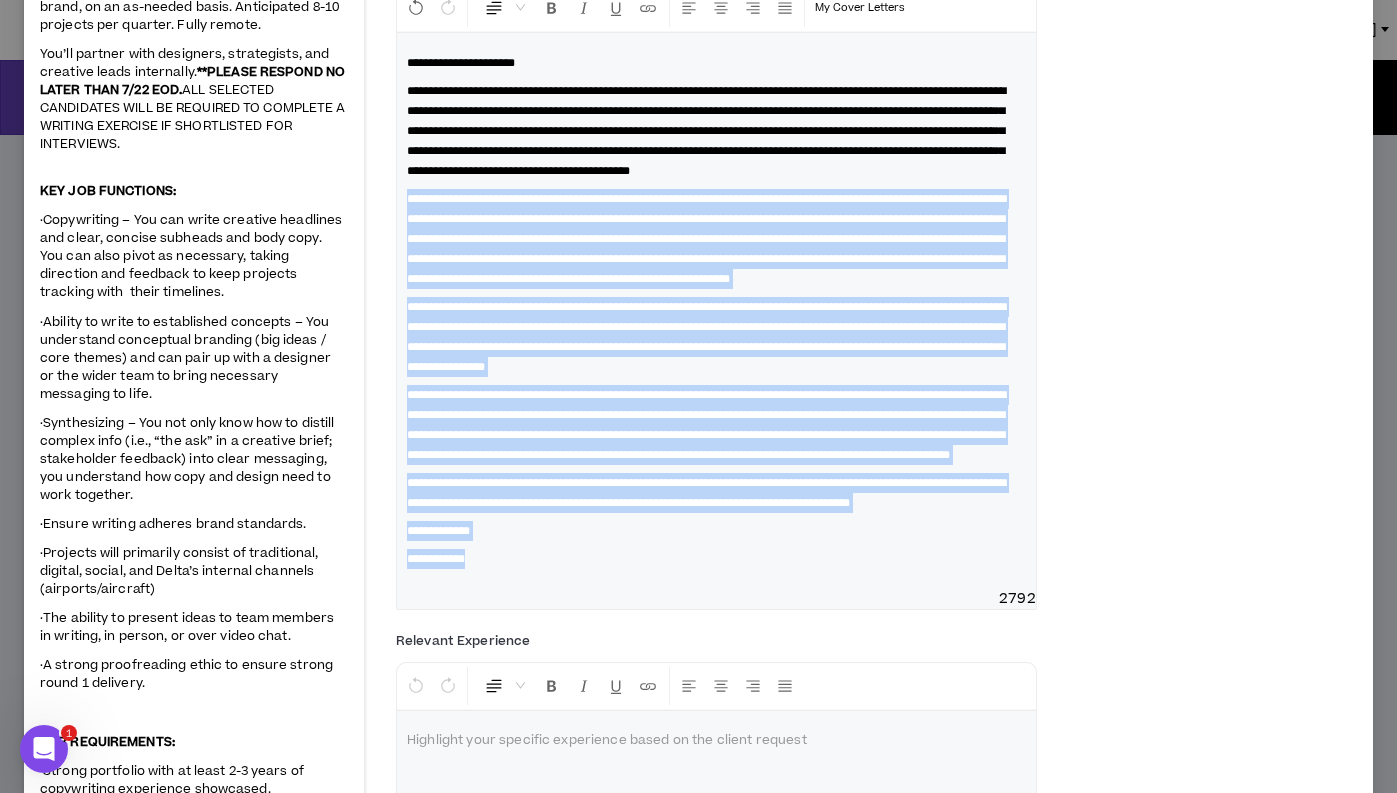 drag, startPoint x: 508, startPoint y: 649, endPoint x: 388, endPoint y: 221, distance: 444.5042 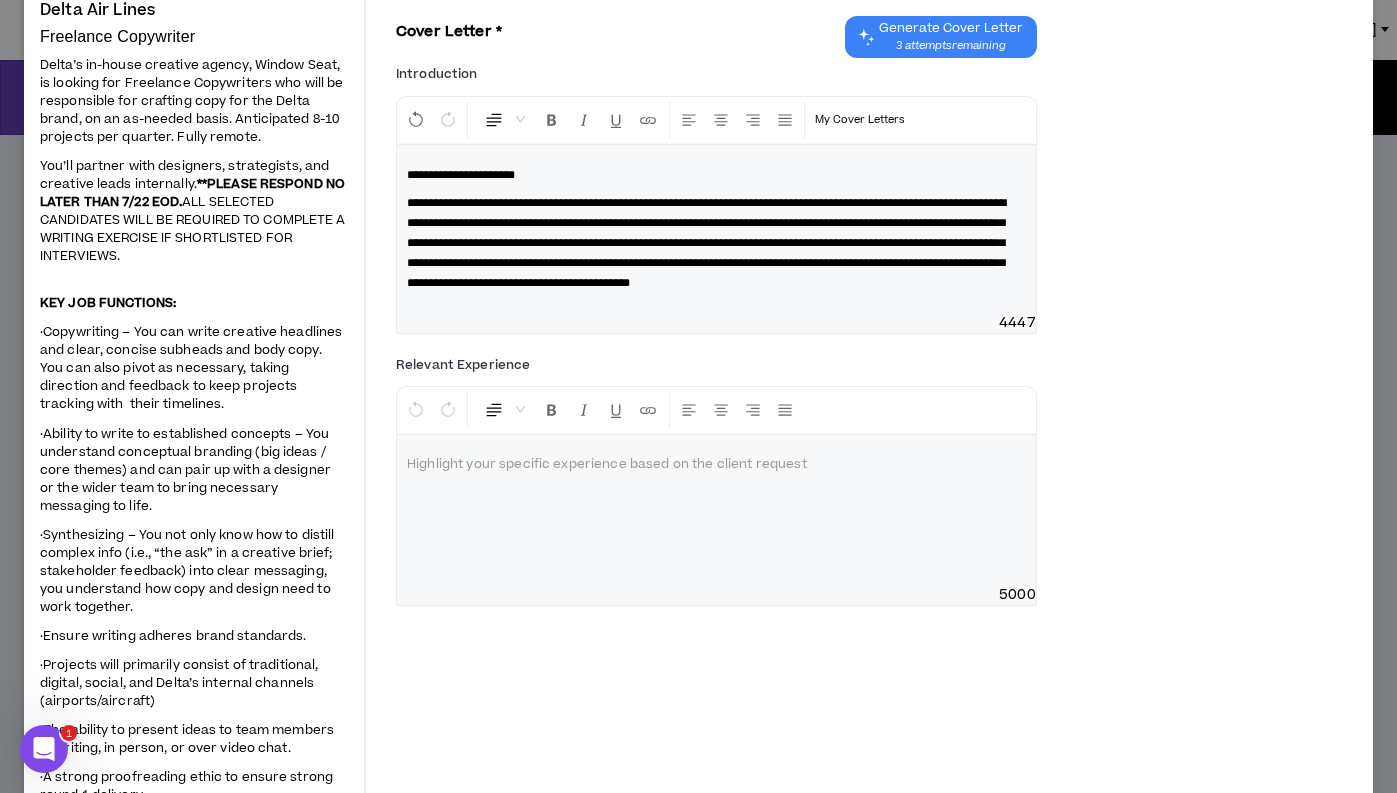 scroll, scrollTop: 144, scrollLeft: 0, axis: vertical 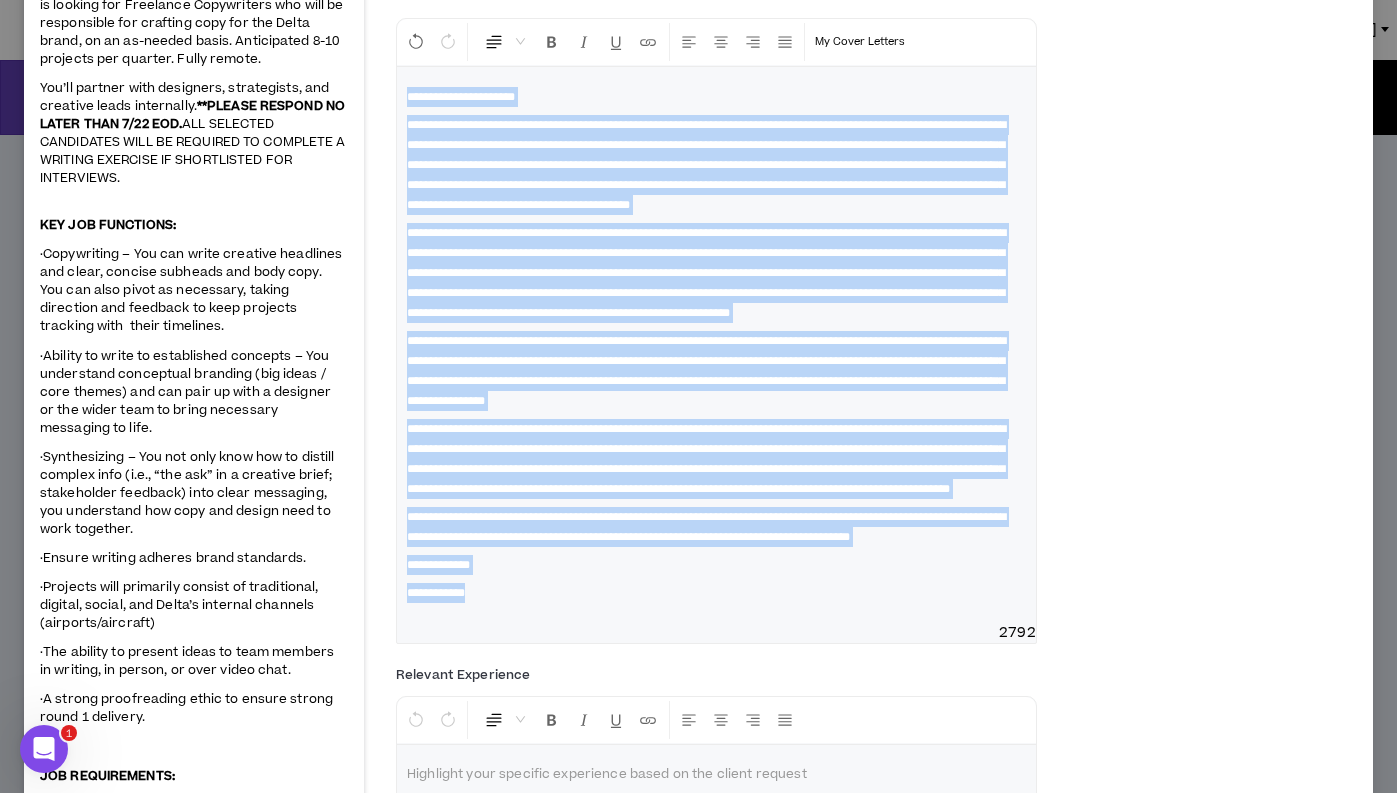 drag, startPoint x: 512, startPoint y: 675, endPoint x: 385, endPoint y: 106, distance: 583.00085 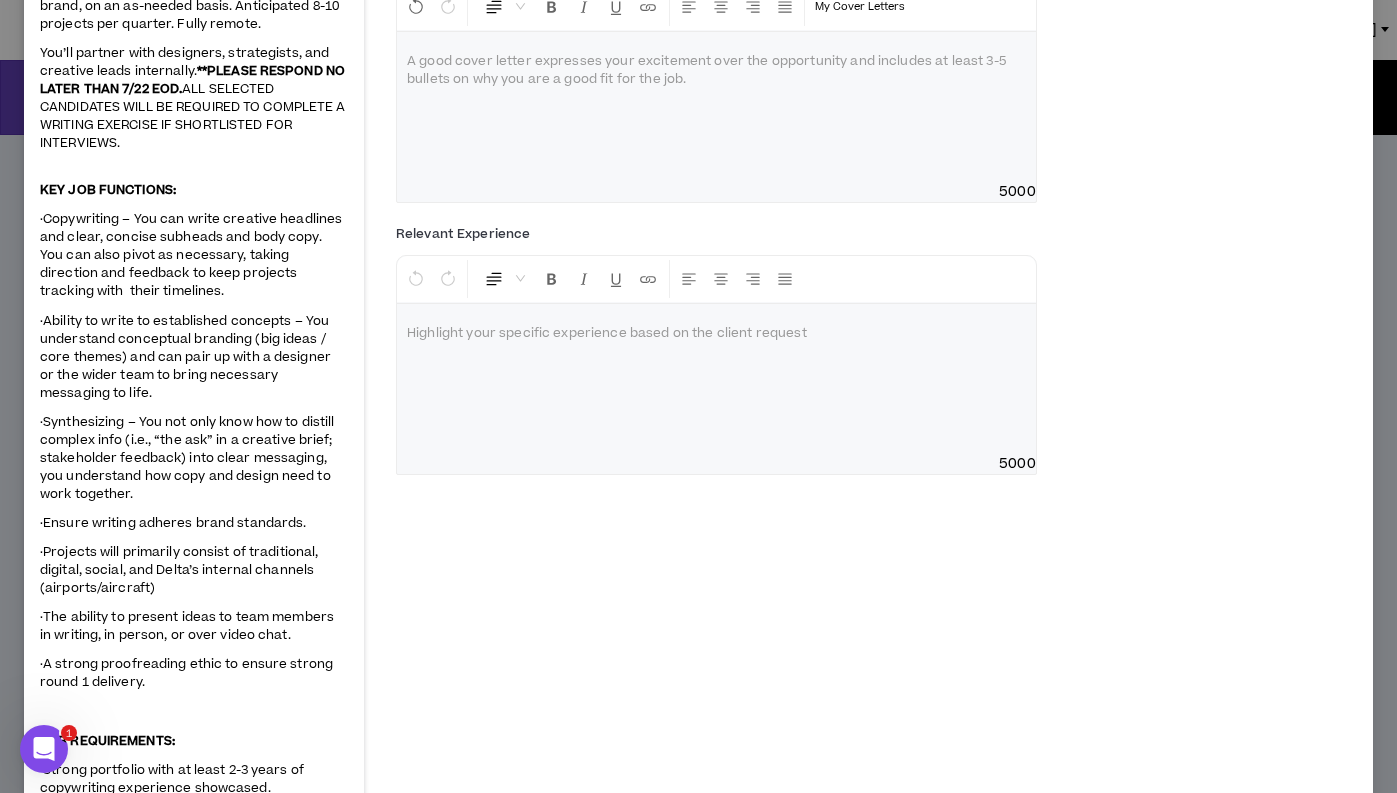 scroll, scrollTop: 189, scrollLeft: 0, axis: vertical 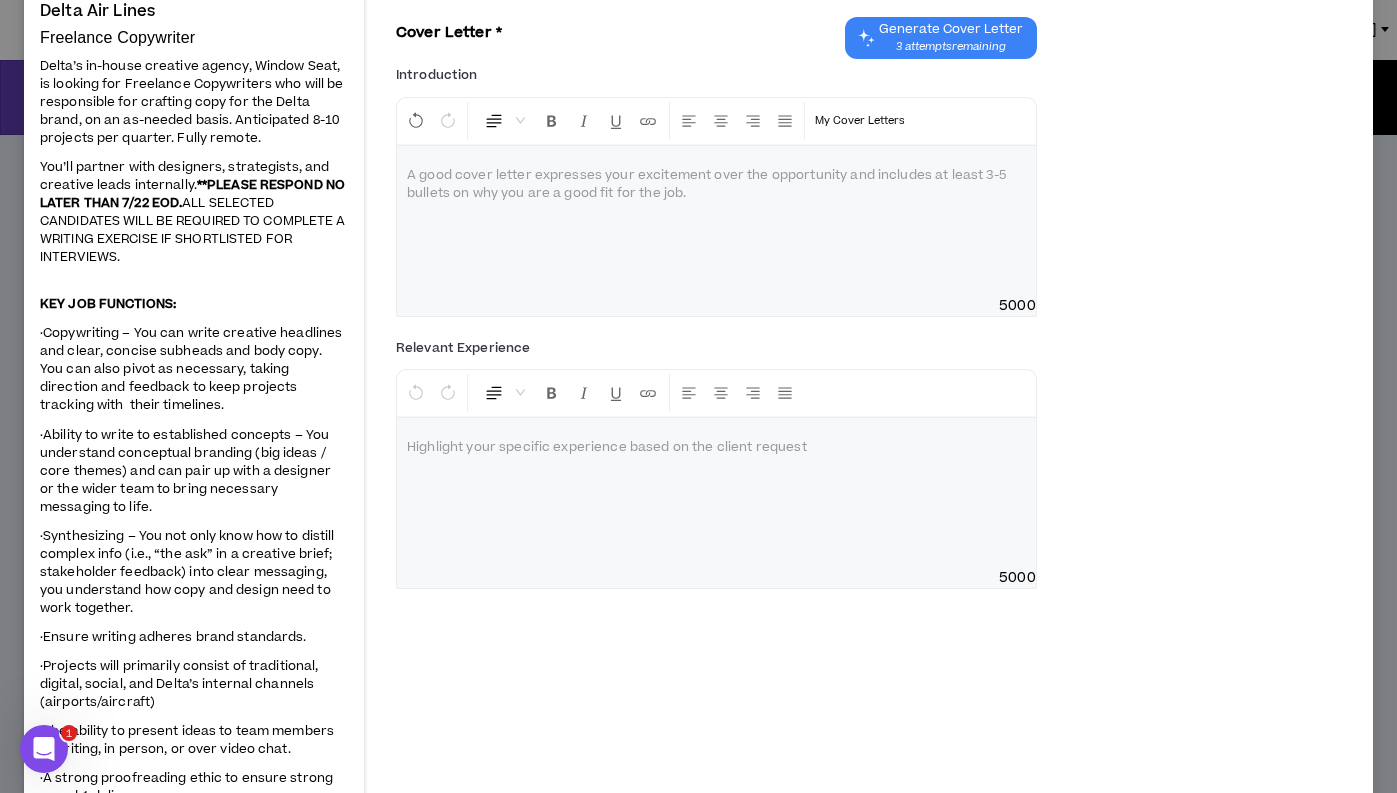 click at bounding box center [716, 221] 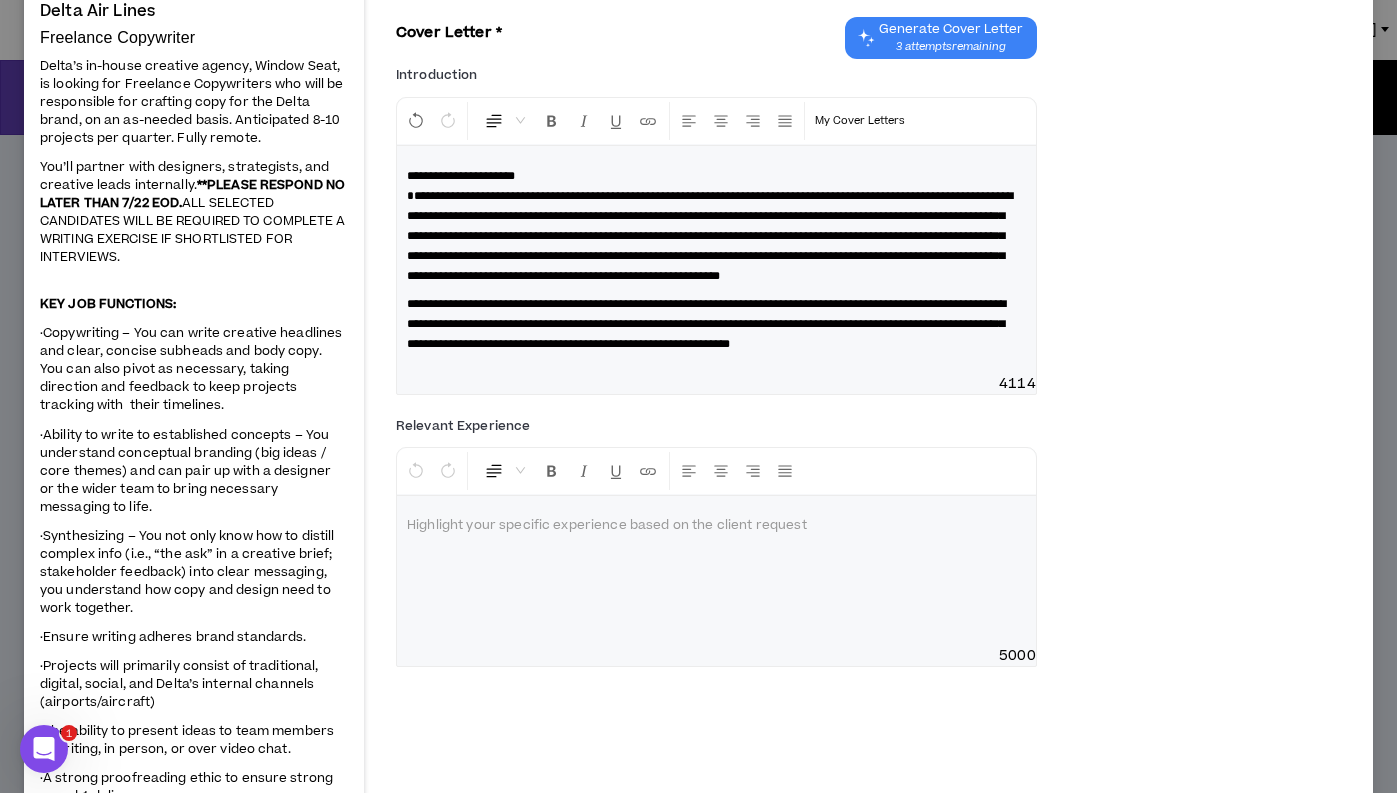 click on "**********" at bounding box center (710, 236) 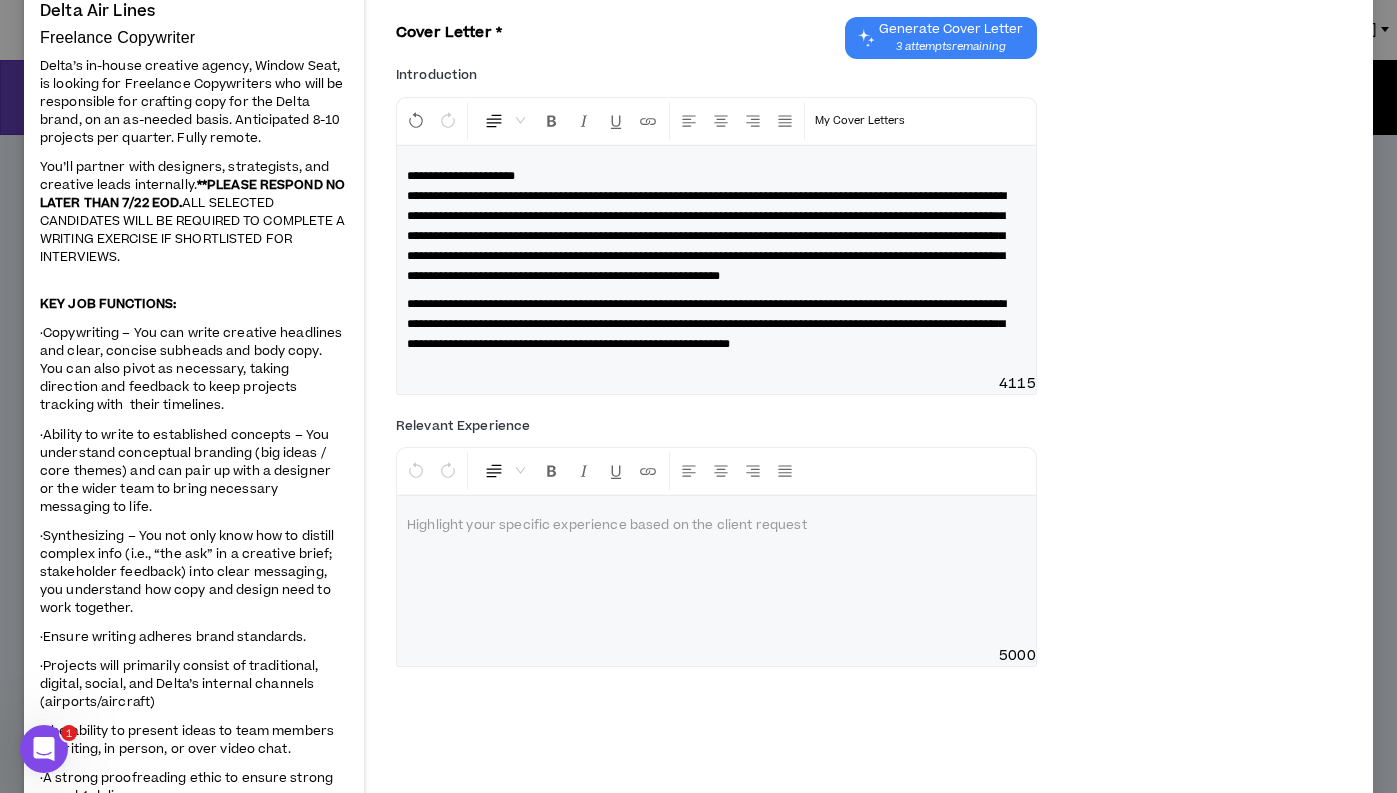 click on "**********" at bounding box center (716, 226) 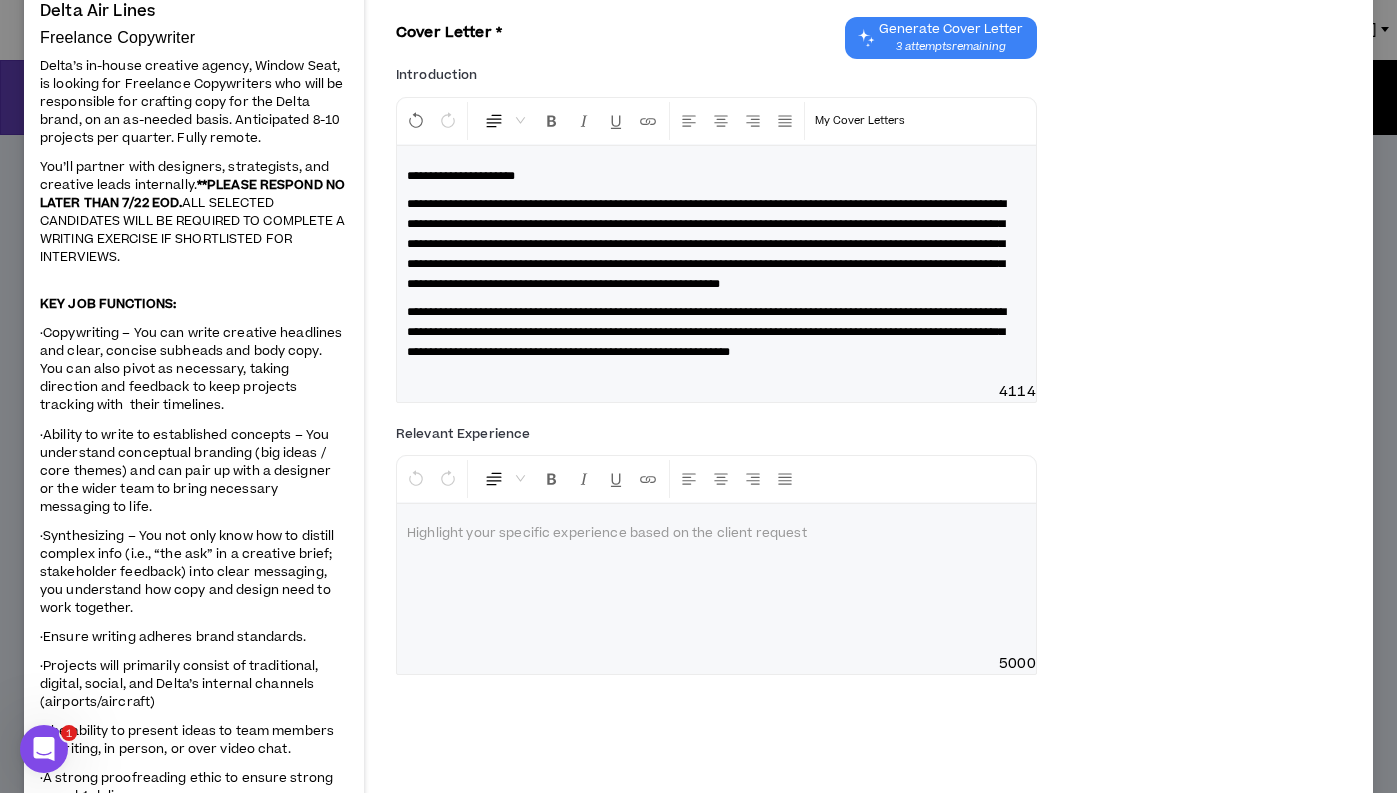 click on "**********" at bounding box center [716, 264] 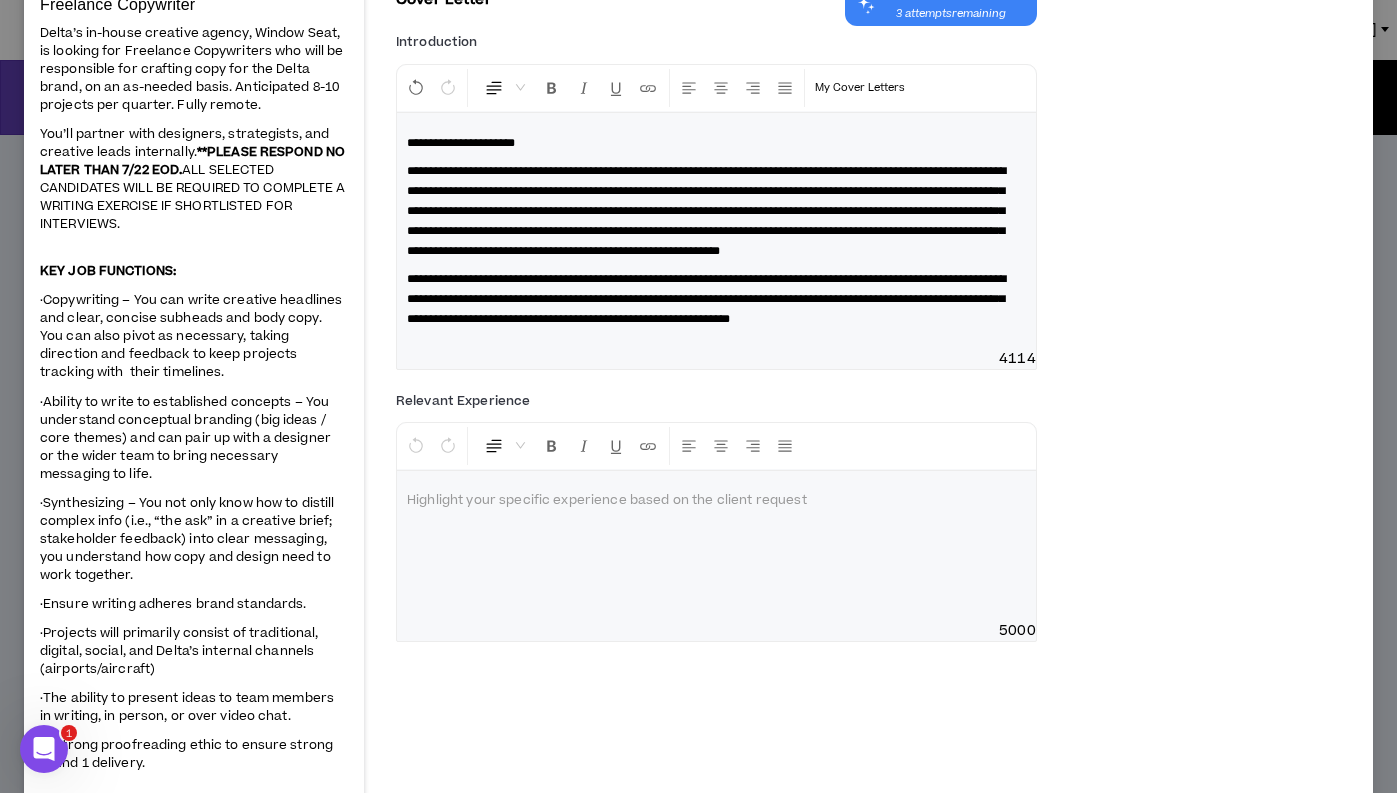 scroll, scrollTop: 231, scrollLeft: 0, axis: vertical 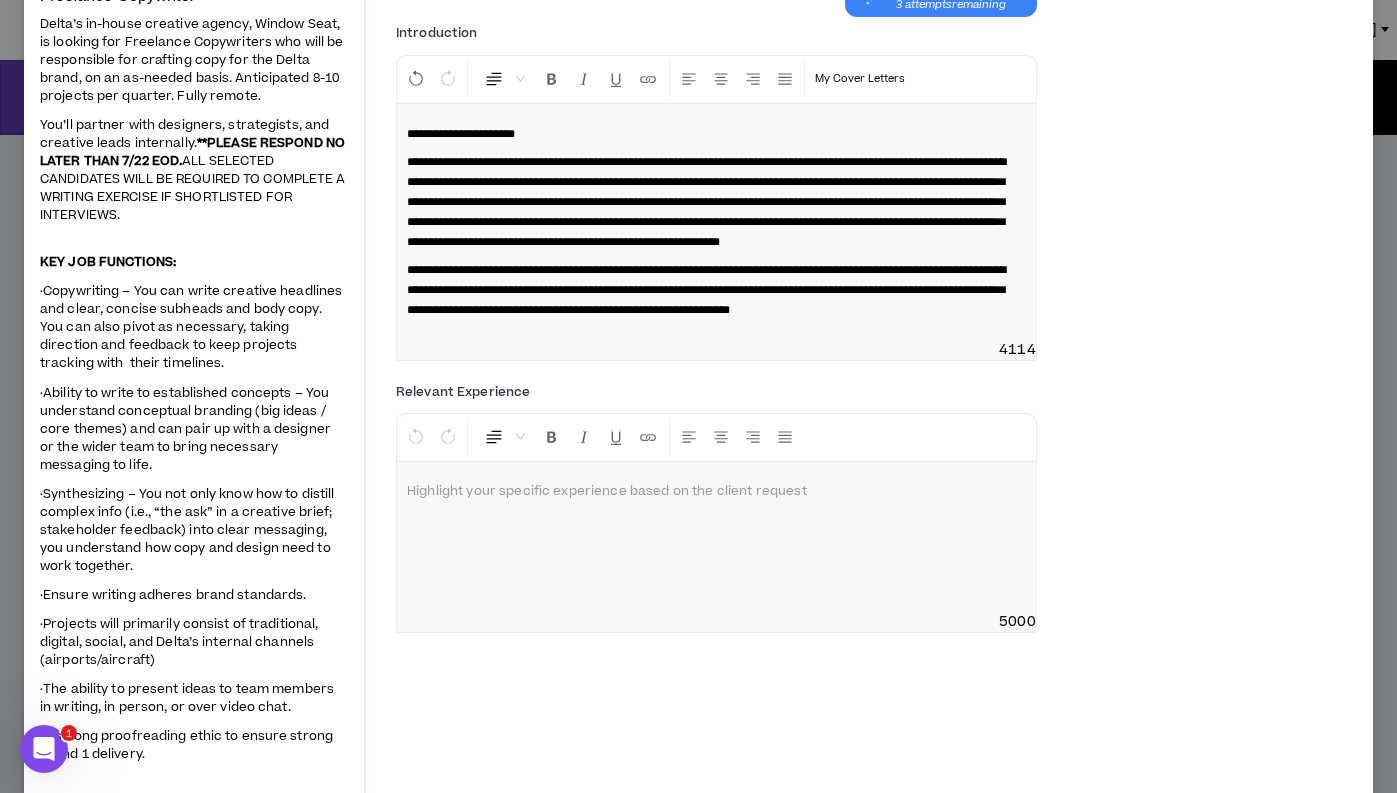 click on "**********" at bounding box center [716, 290] 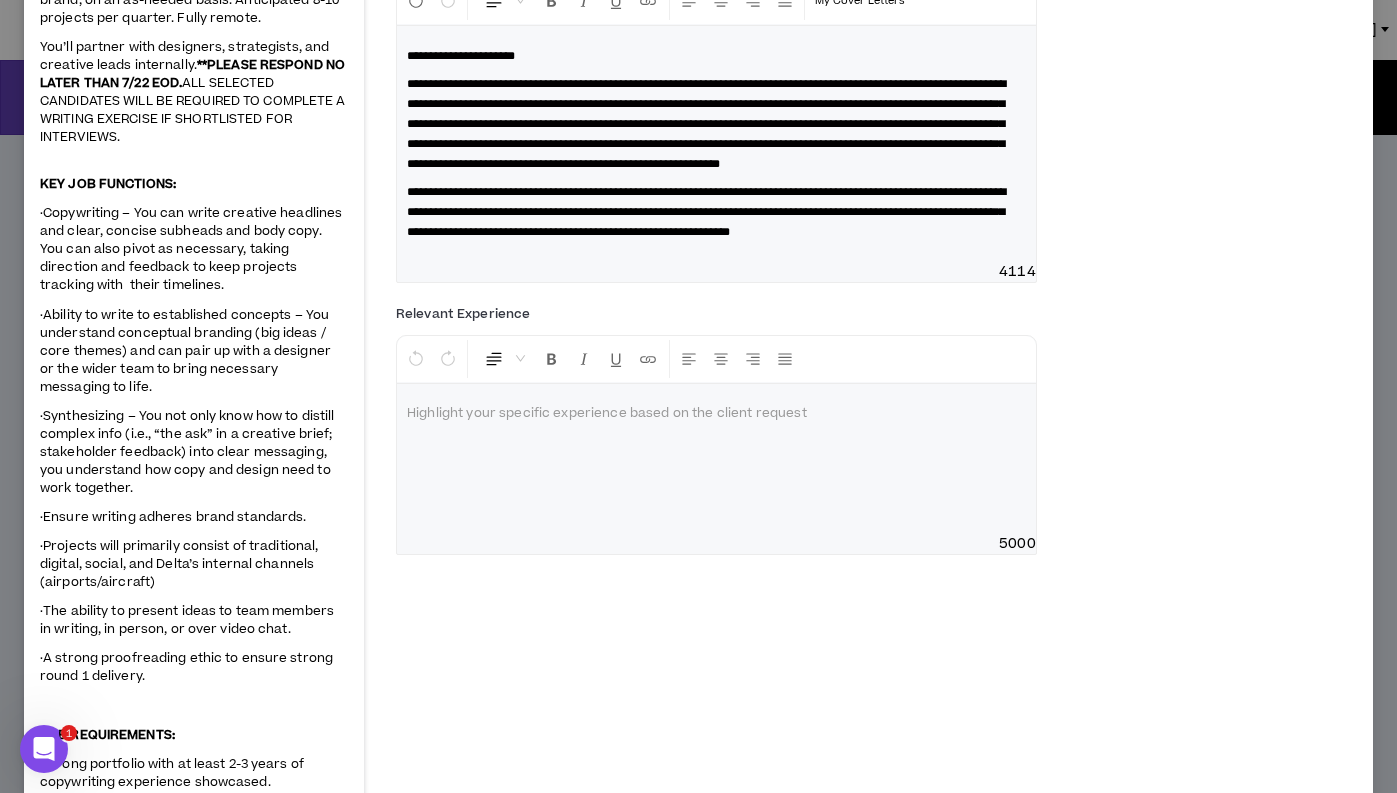 scroll, scrollTop: 310, scrollLeft: 0, axis: vertical 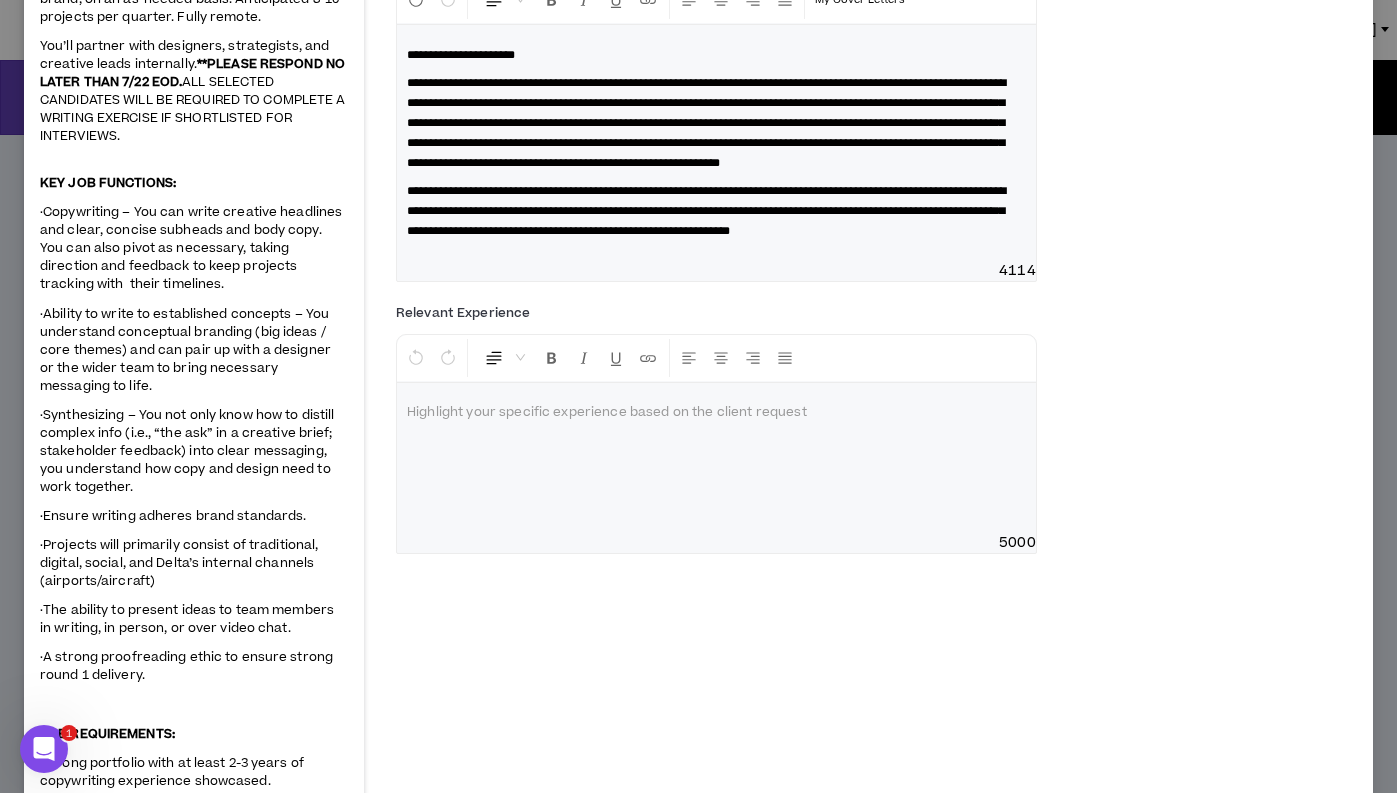 click at bounding box center [716, 458] 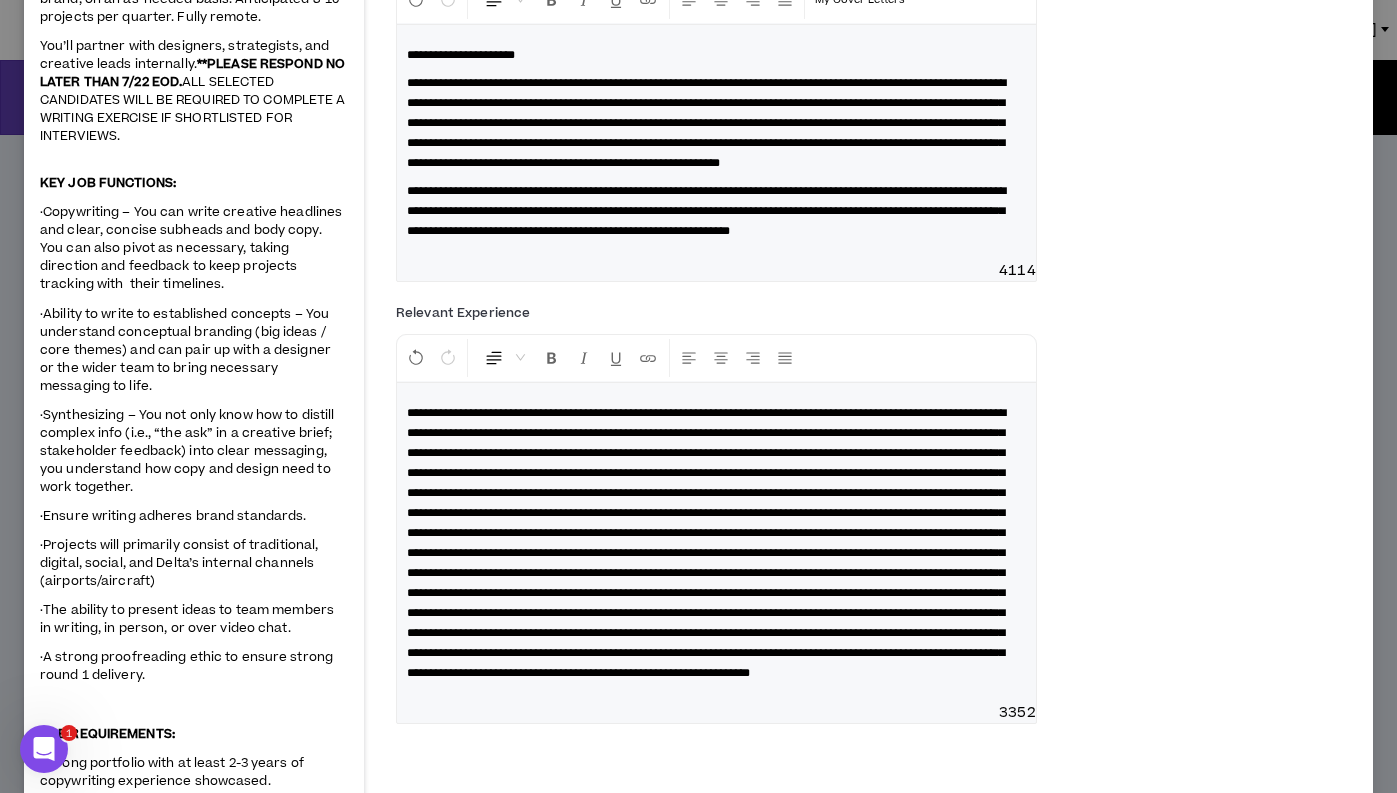 scroll, scrollTop: 318, scrollLeft: 0, axis: vertical 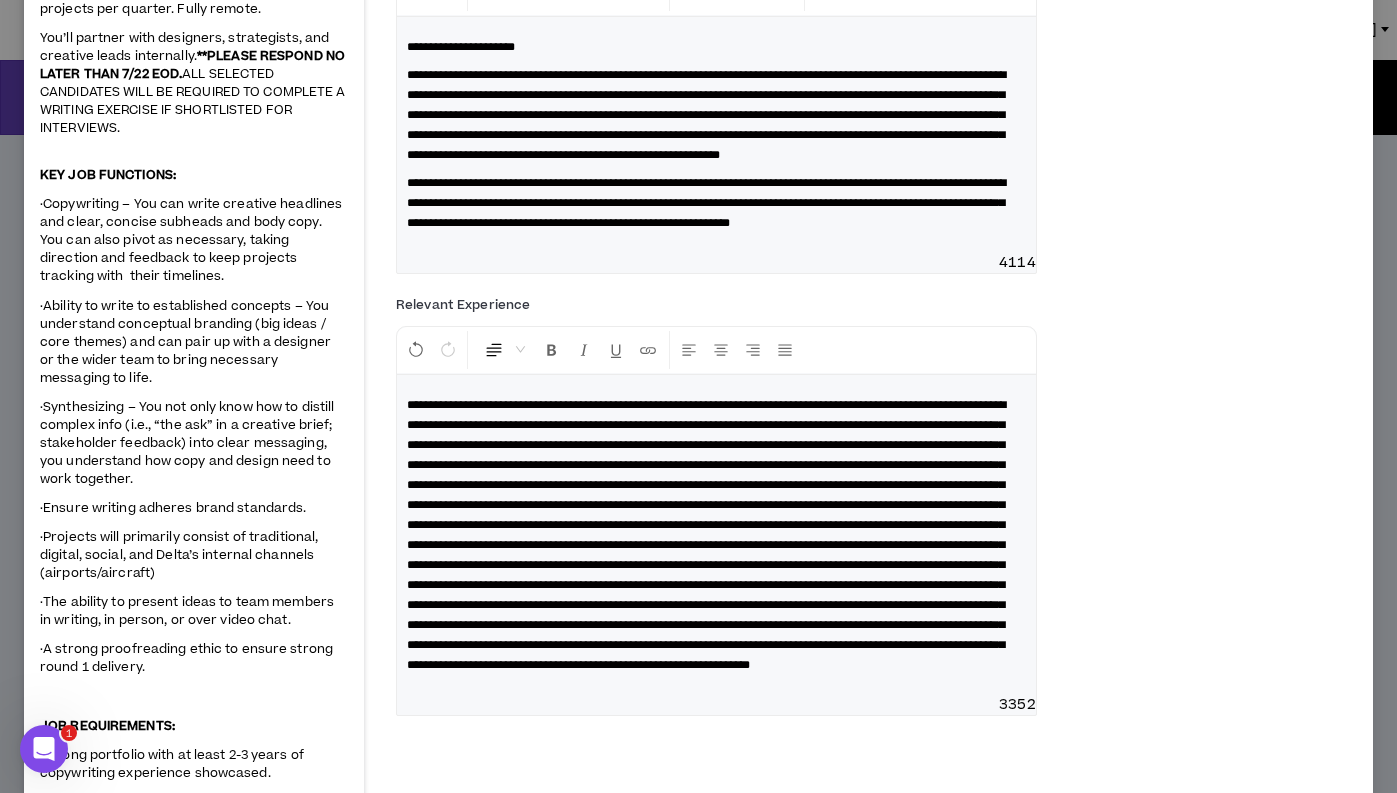 click at bounding box center [706, 535] 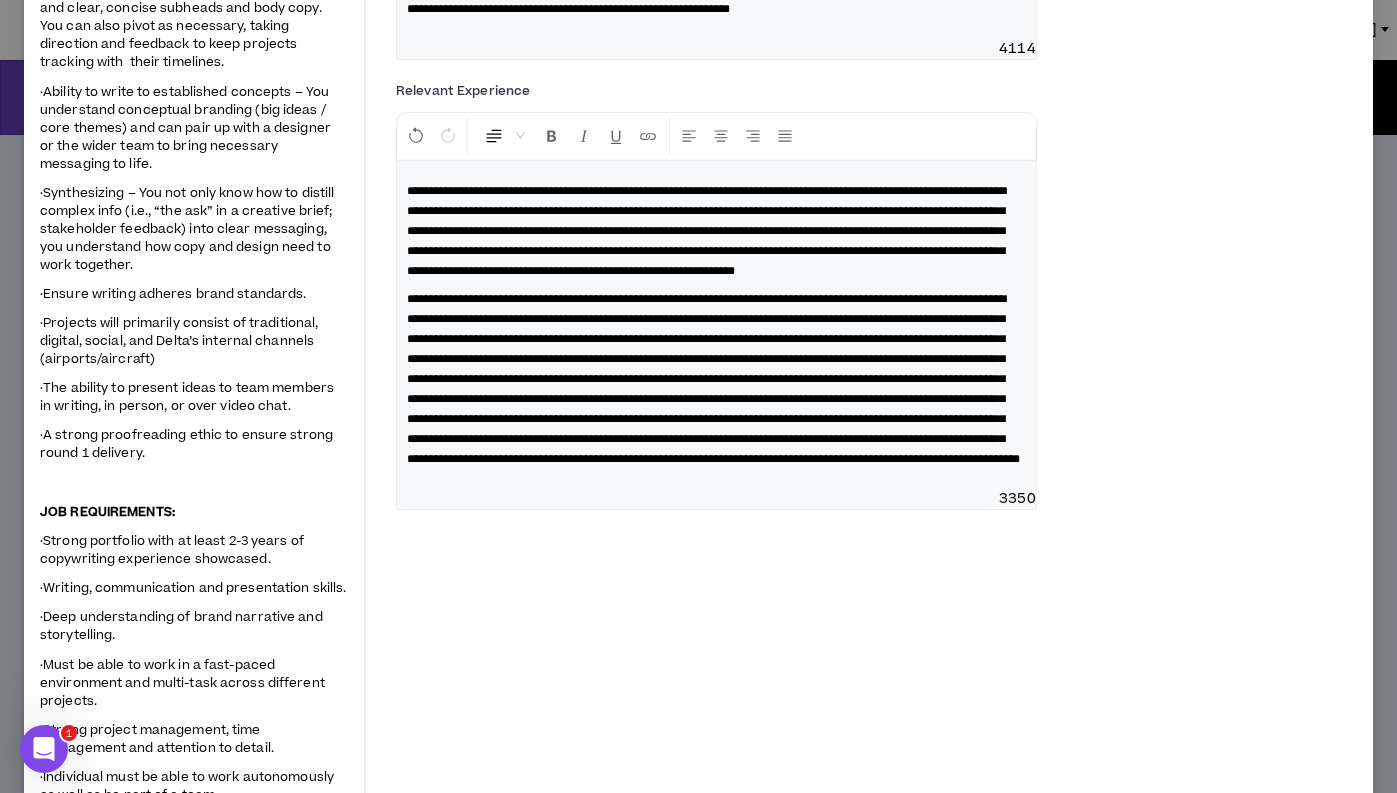 scroll, scrollTop: 603, scrollLeft: 0, axis: vertical 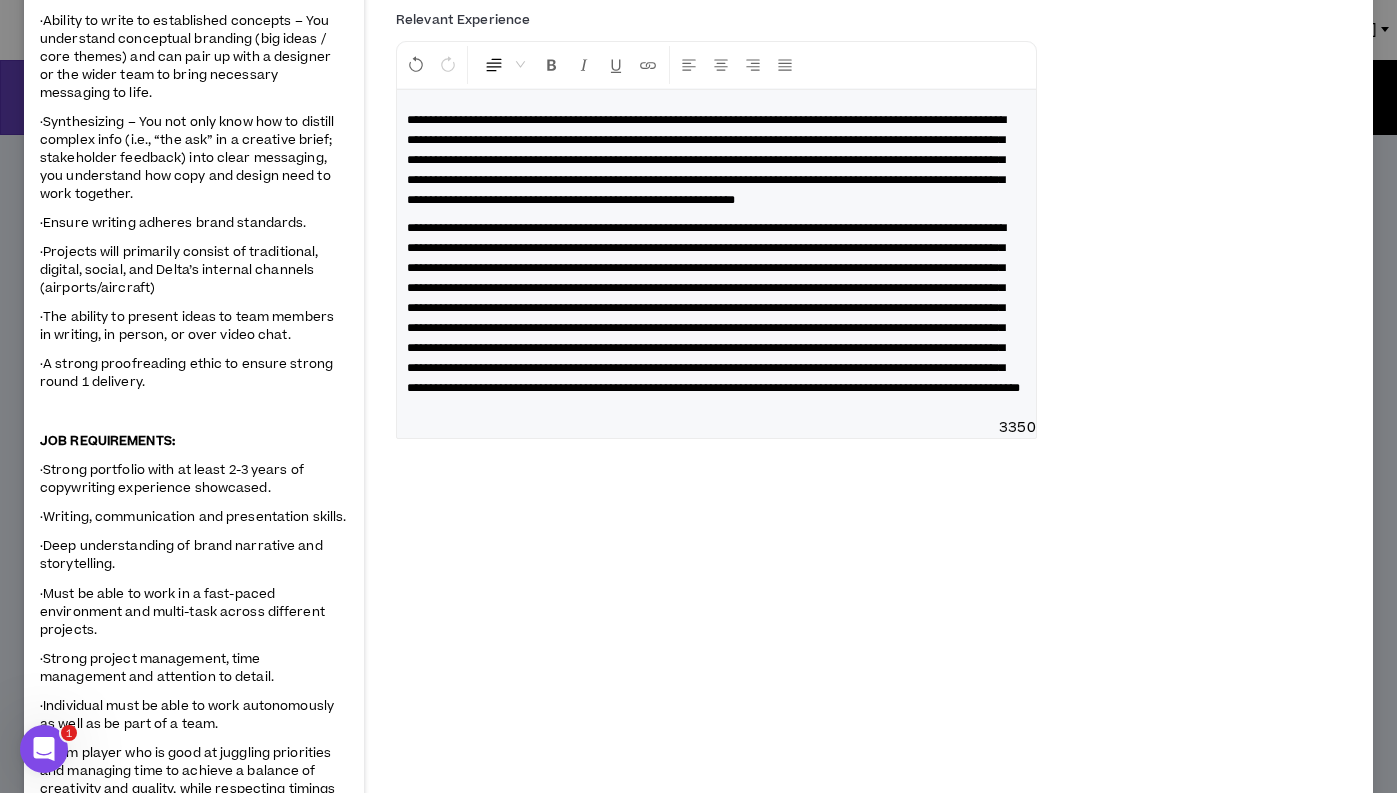 click at bounding box center (713, 308) 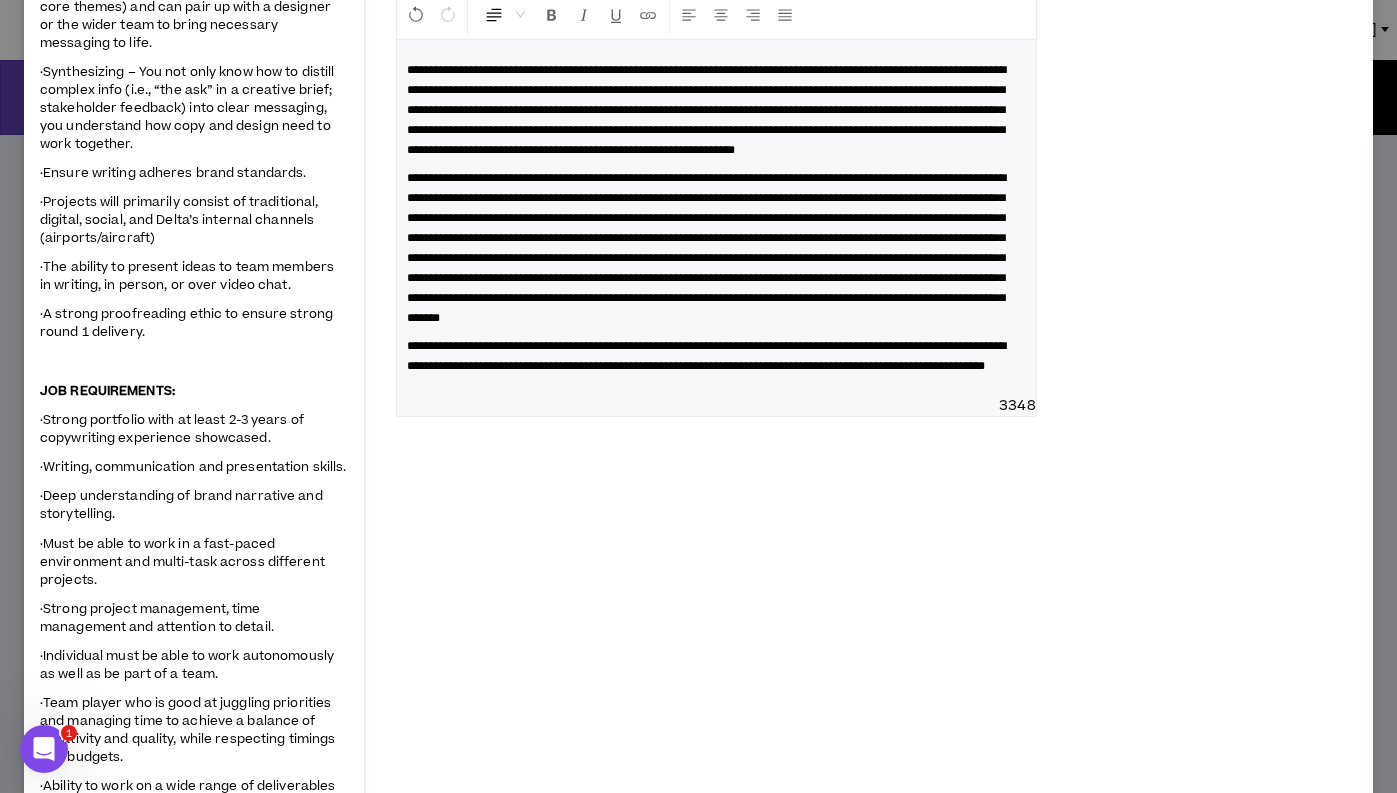 scroll, scrollTop: 665, scrollLeft: 0, axis: vertical 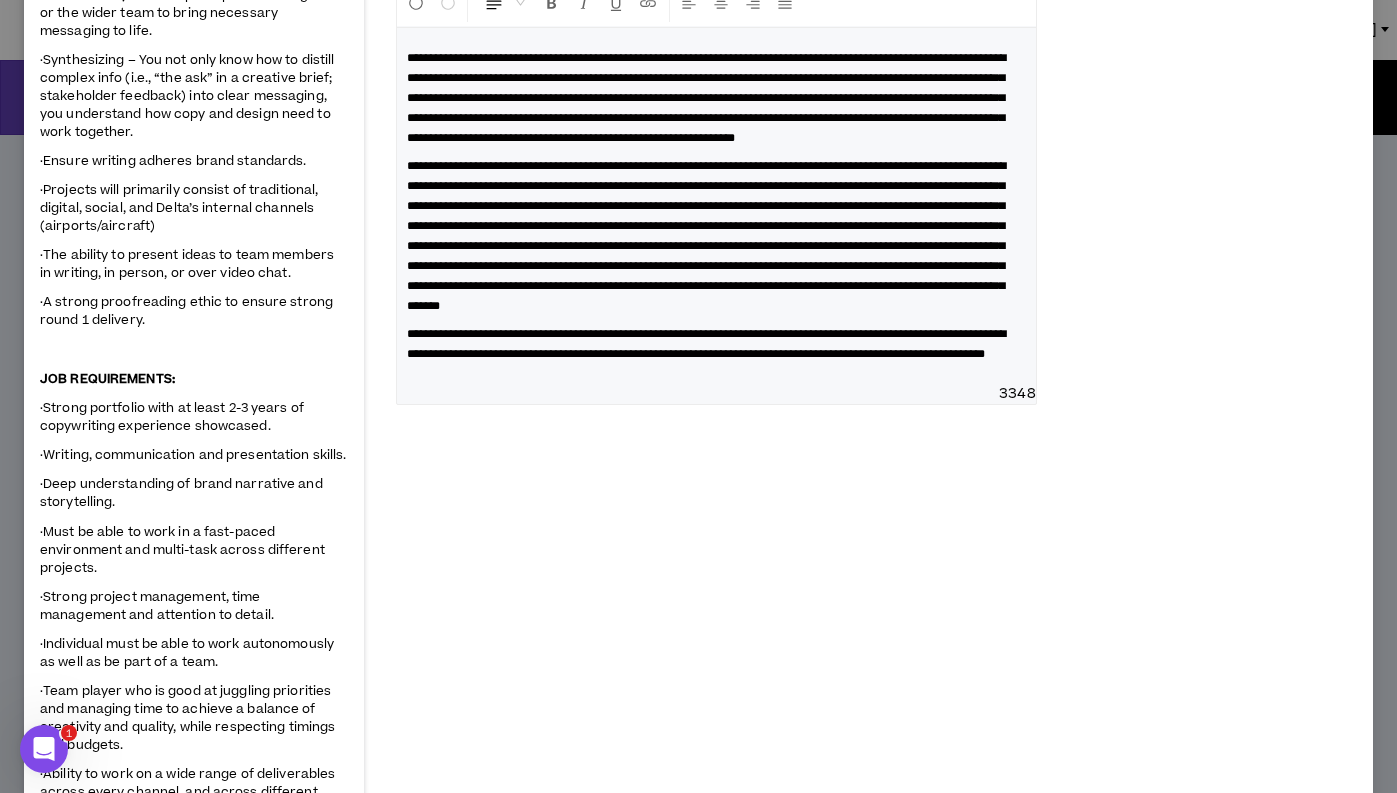 click on "**********" at bounding box center (716, 344) 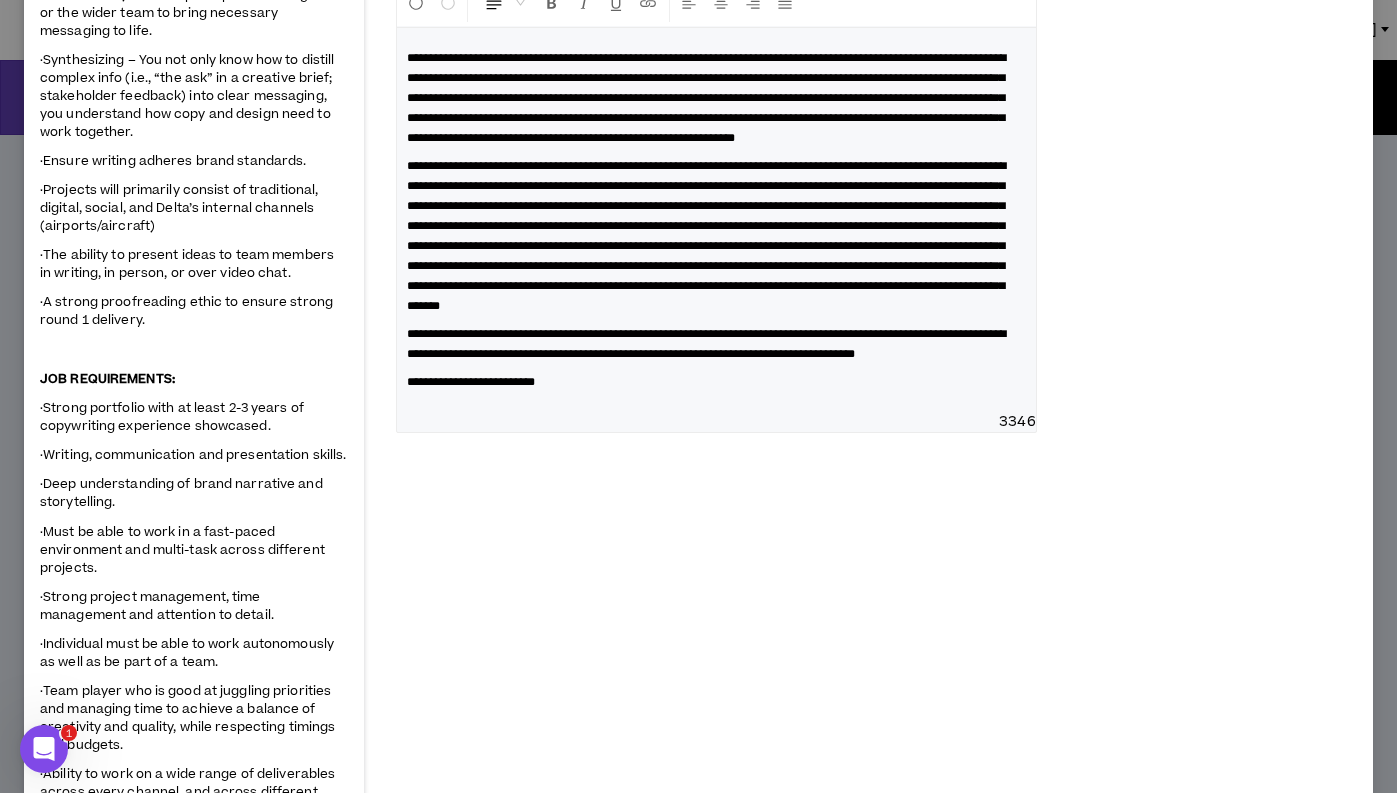 click on "**********" at bounding box center [471, 382] 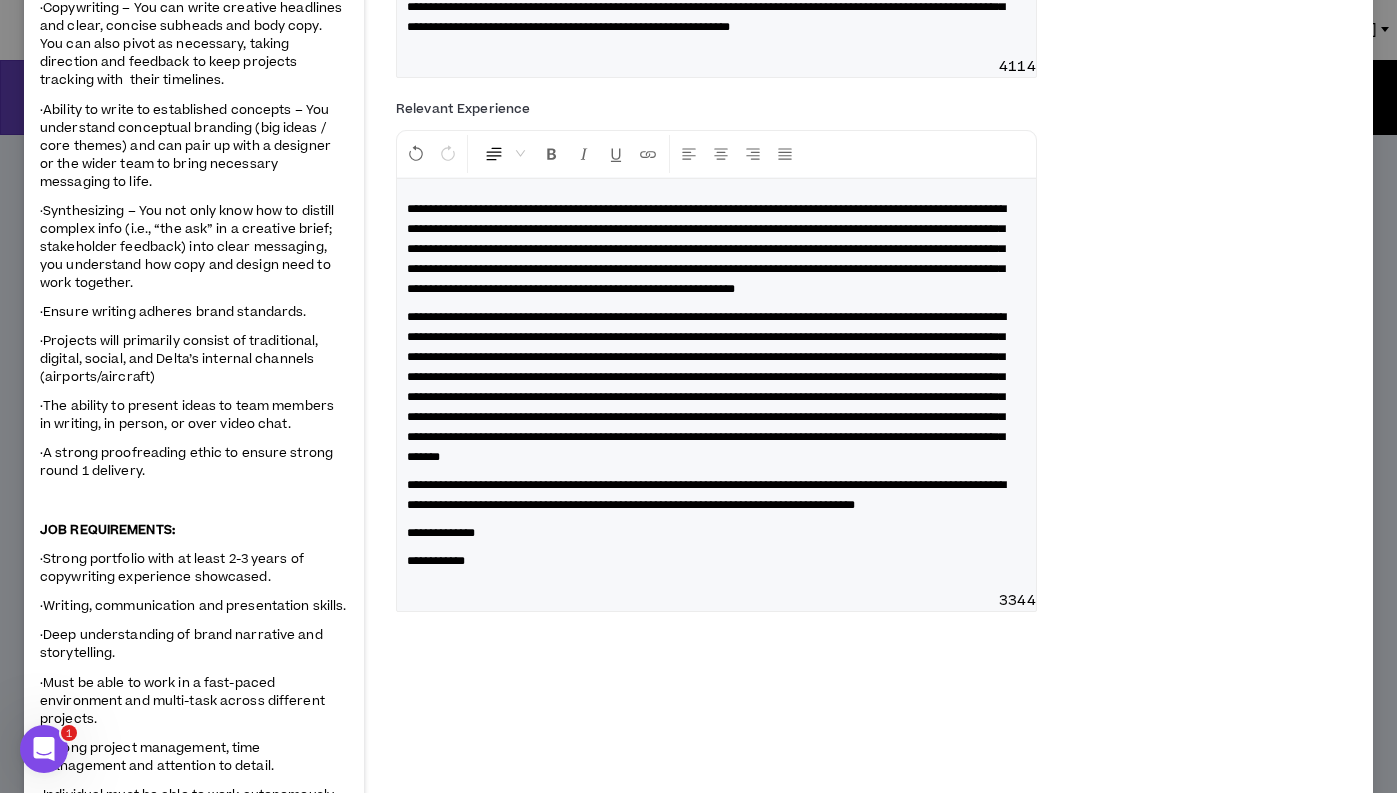 scroll, scrollTop: 515, scrollLeft: 0, axis: vertical 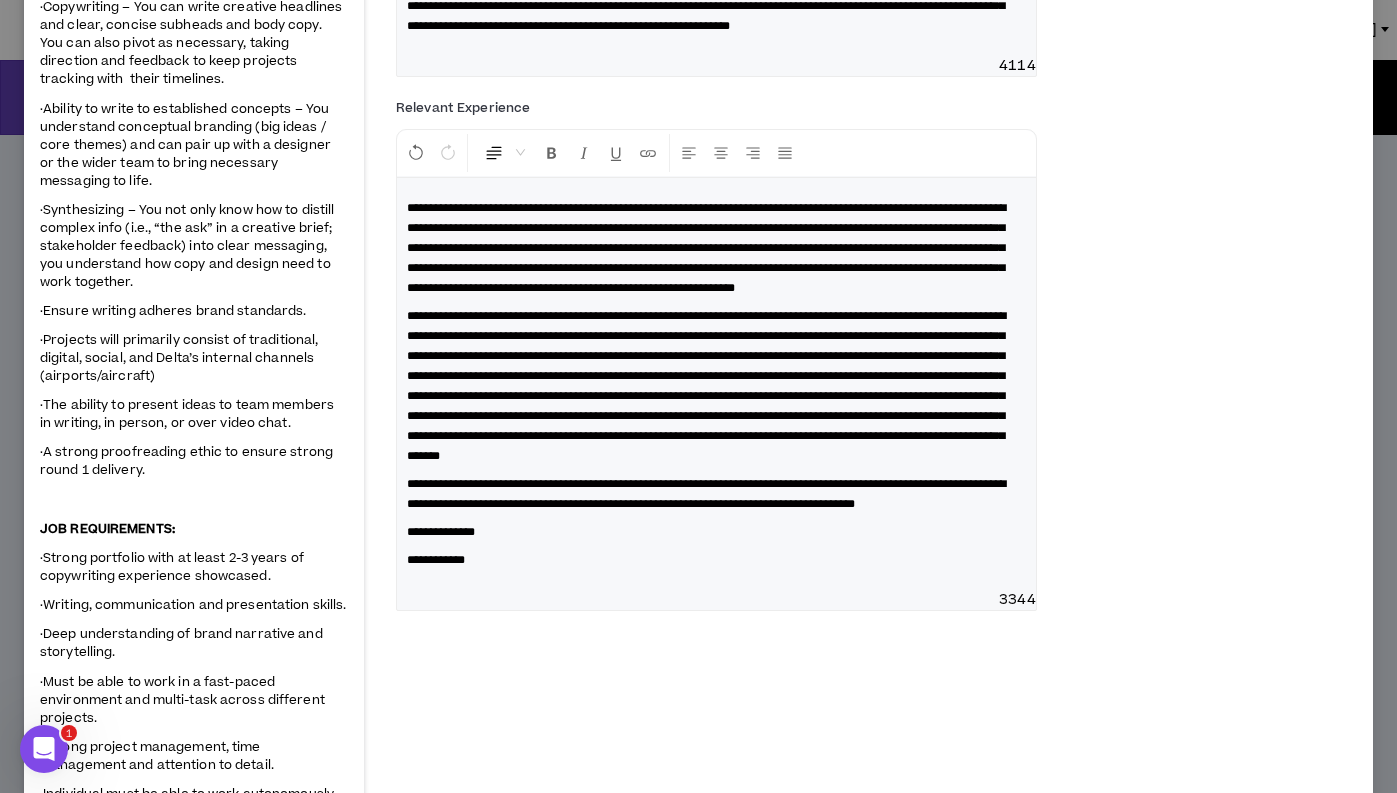 click on "**********" at bounding box center [716, 248] 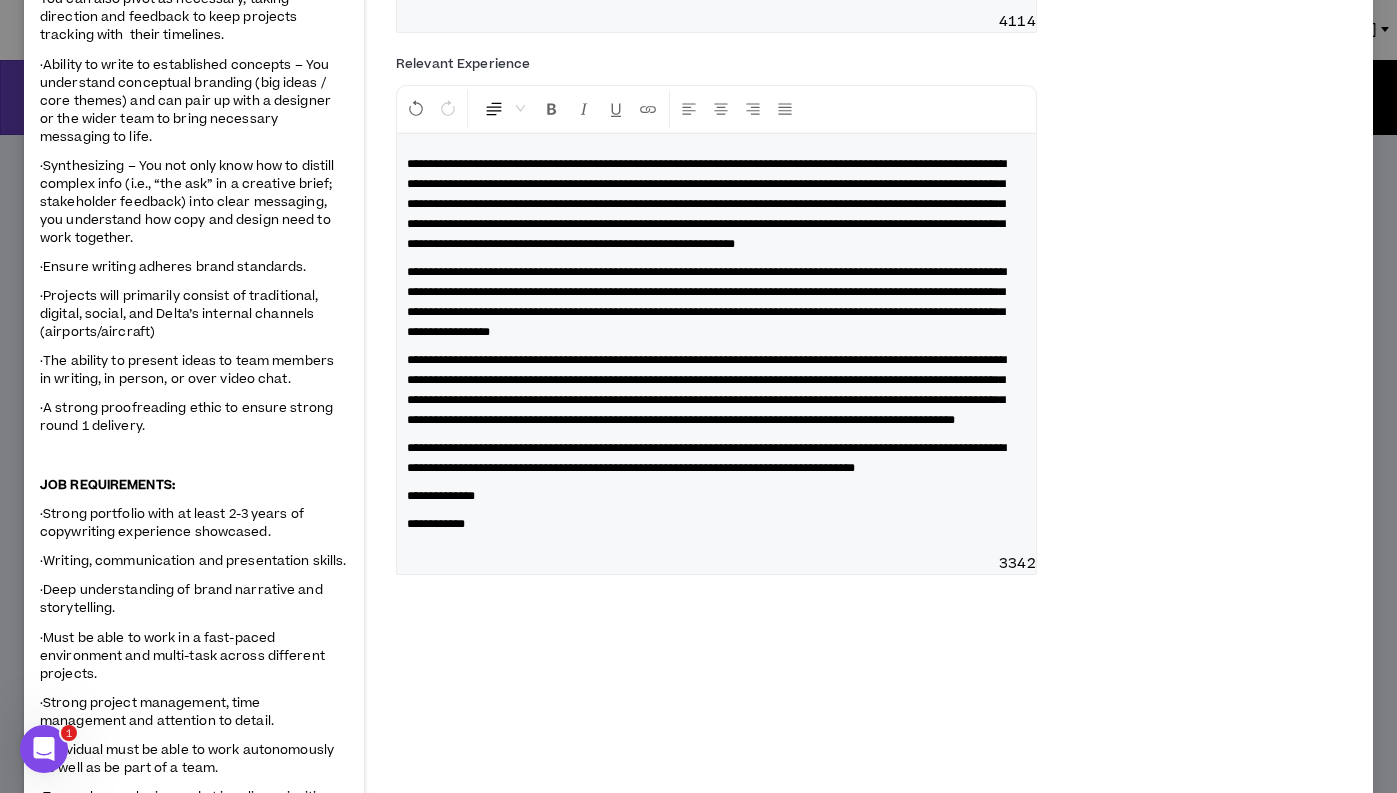 scroll, scrollTop: 577, scrollLeft: 0, axis: vertical 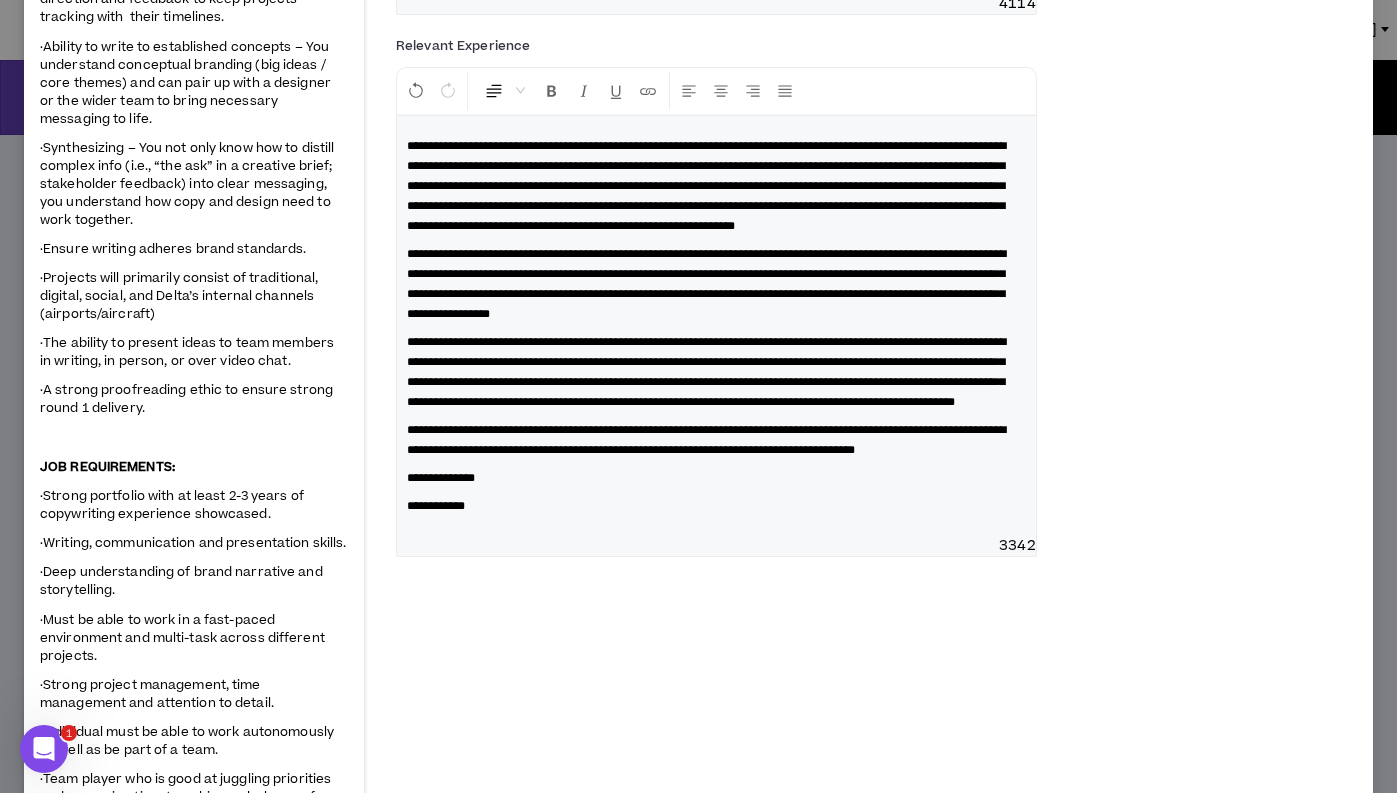 click on "**********" at bounding box center [716, 440] 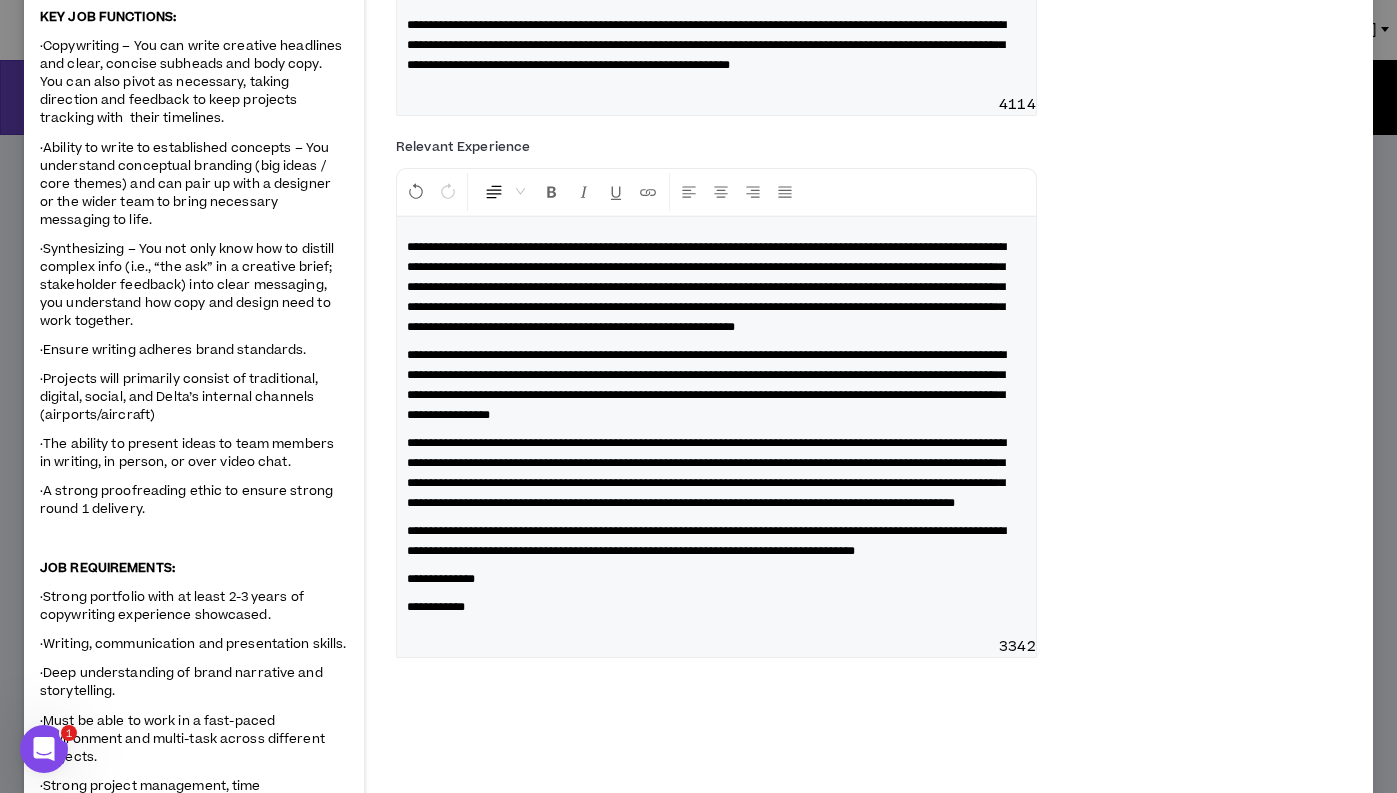 scroll, scrollTop: 497, scrollLeft: 0, axis: vertical 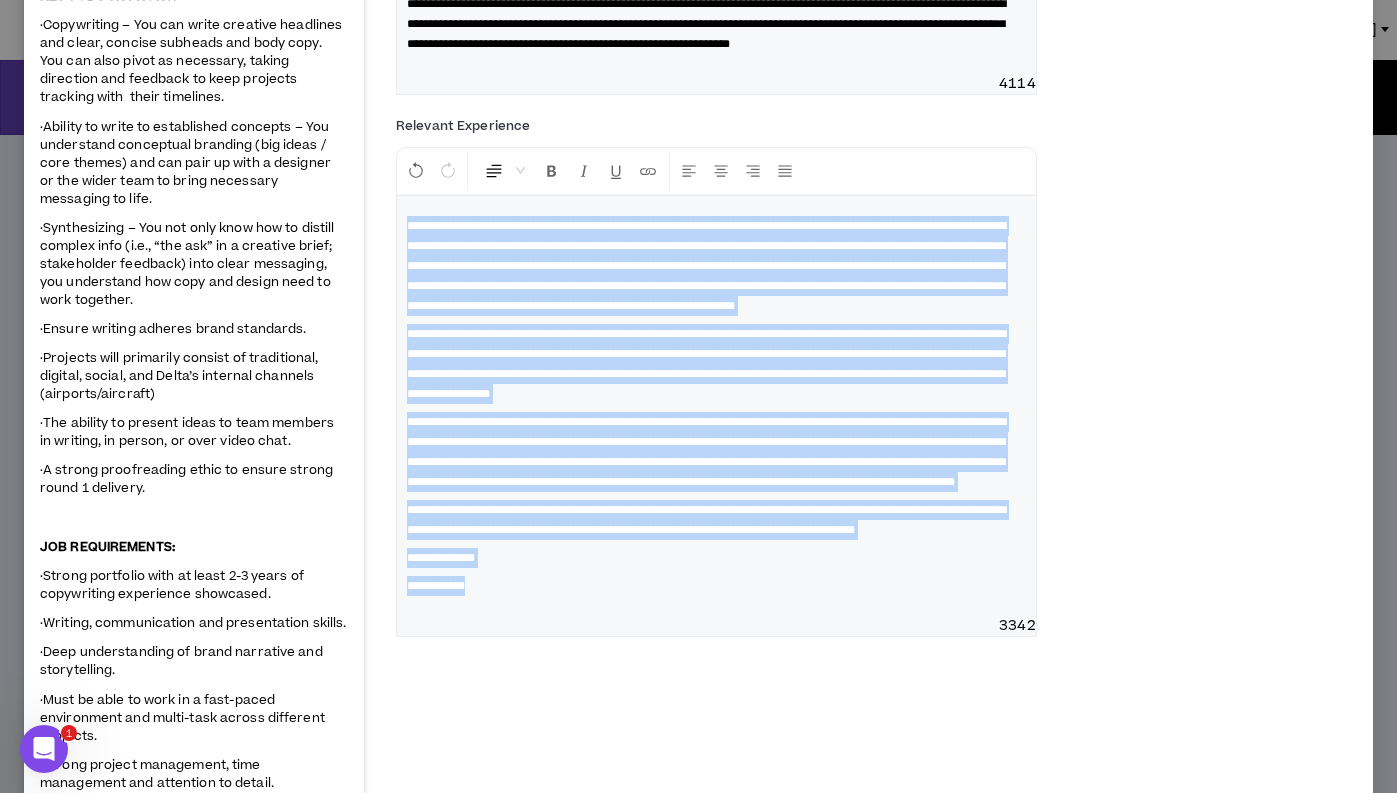 drag, startPoint x: 518, startPoint y: 683, endPoint x: 387, endPoint y: 272, distance: 431.37222 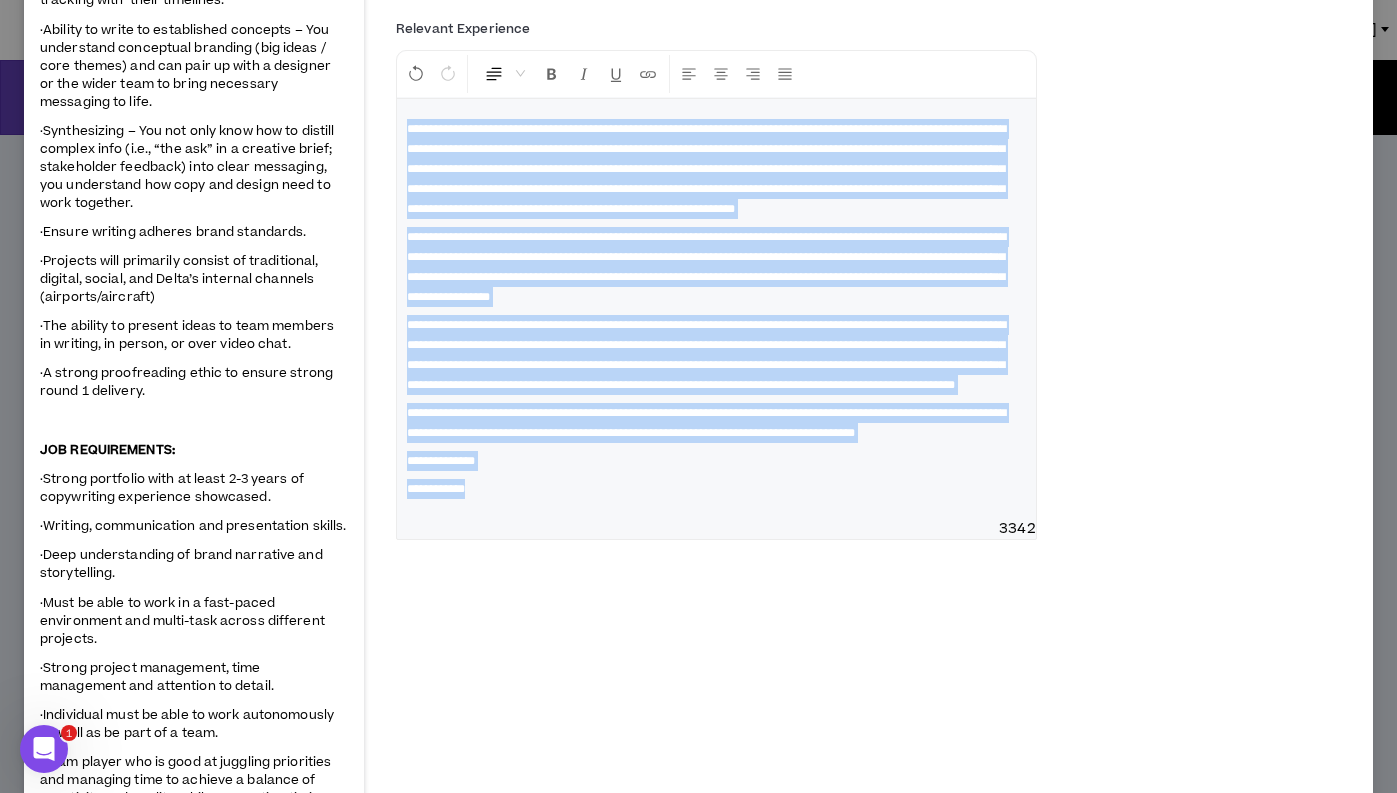 scroll, scrollTop: 687, scrollLeft: 0, axis: vertical 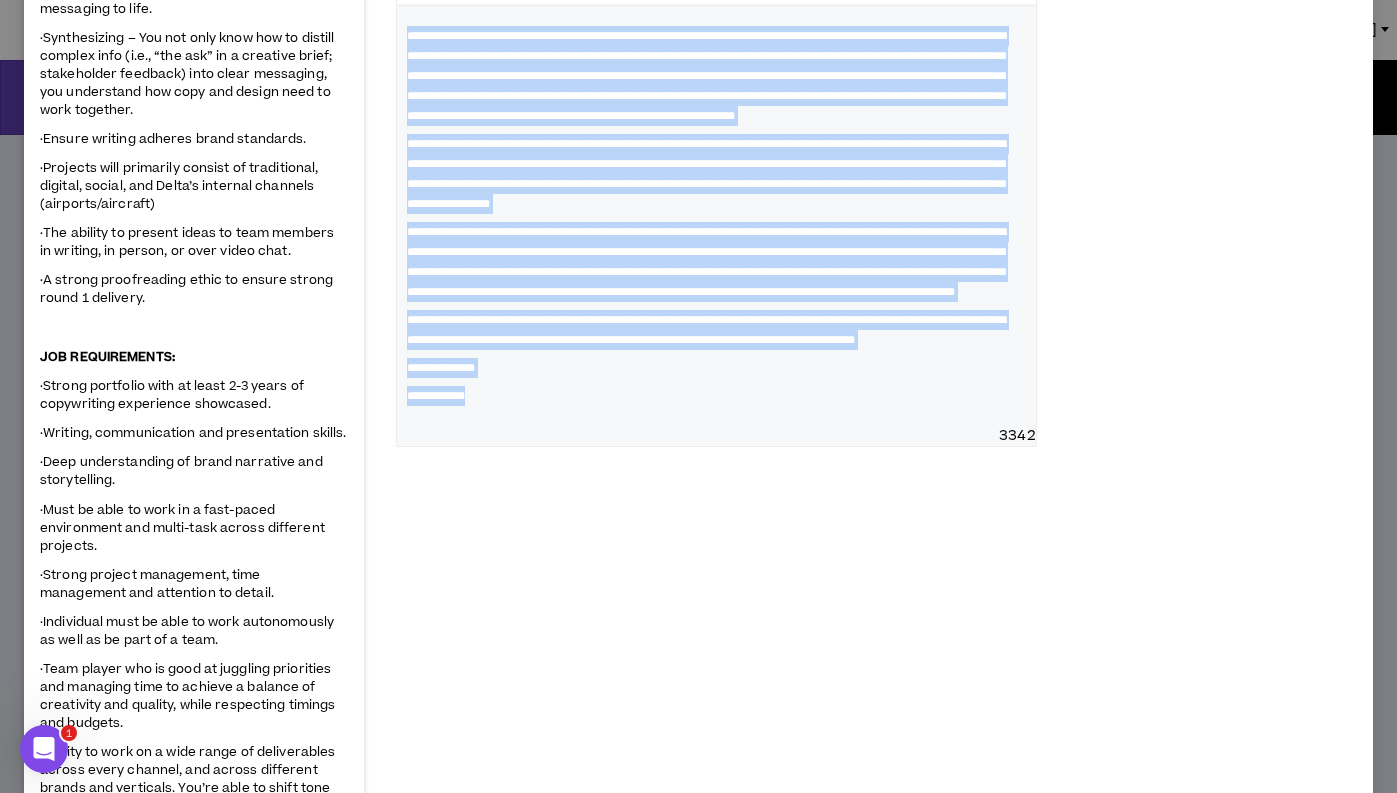 click on "**********" at bounding box center (716, 368) 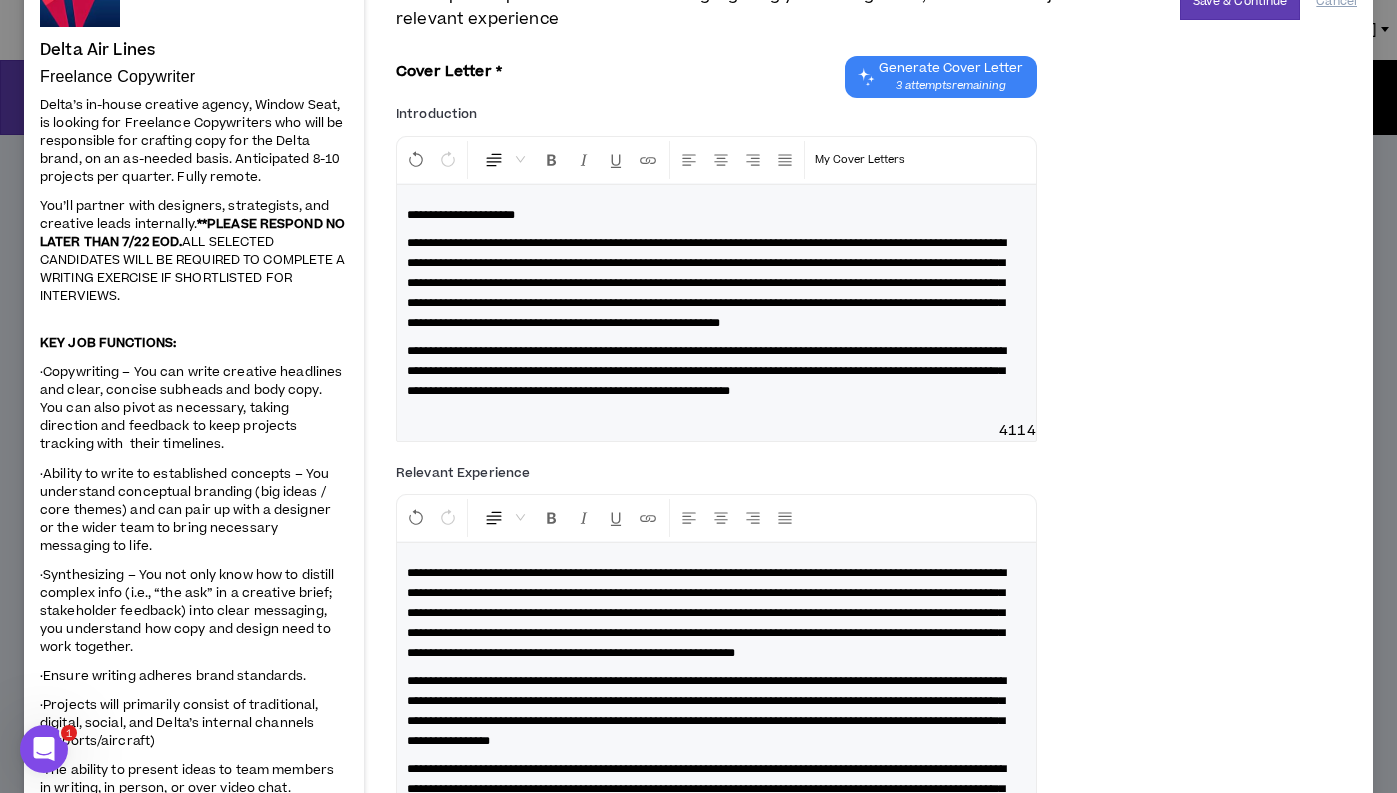 scroll, scrollTop: 17, scrollLeft: 0, axis: vertical 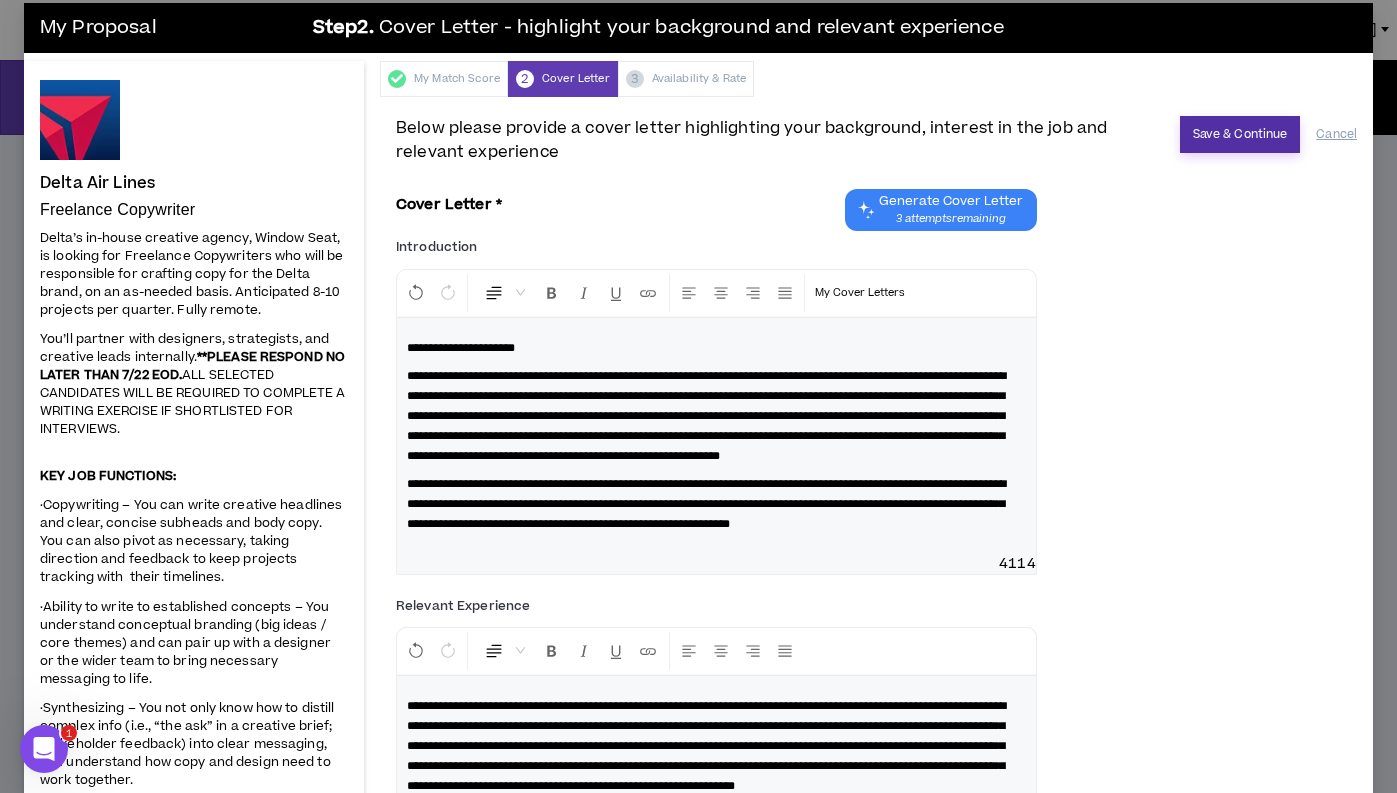 click on "Save & Continue" at bounding box center [1240, 134] 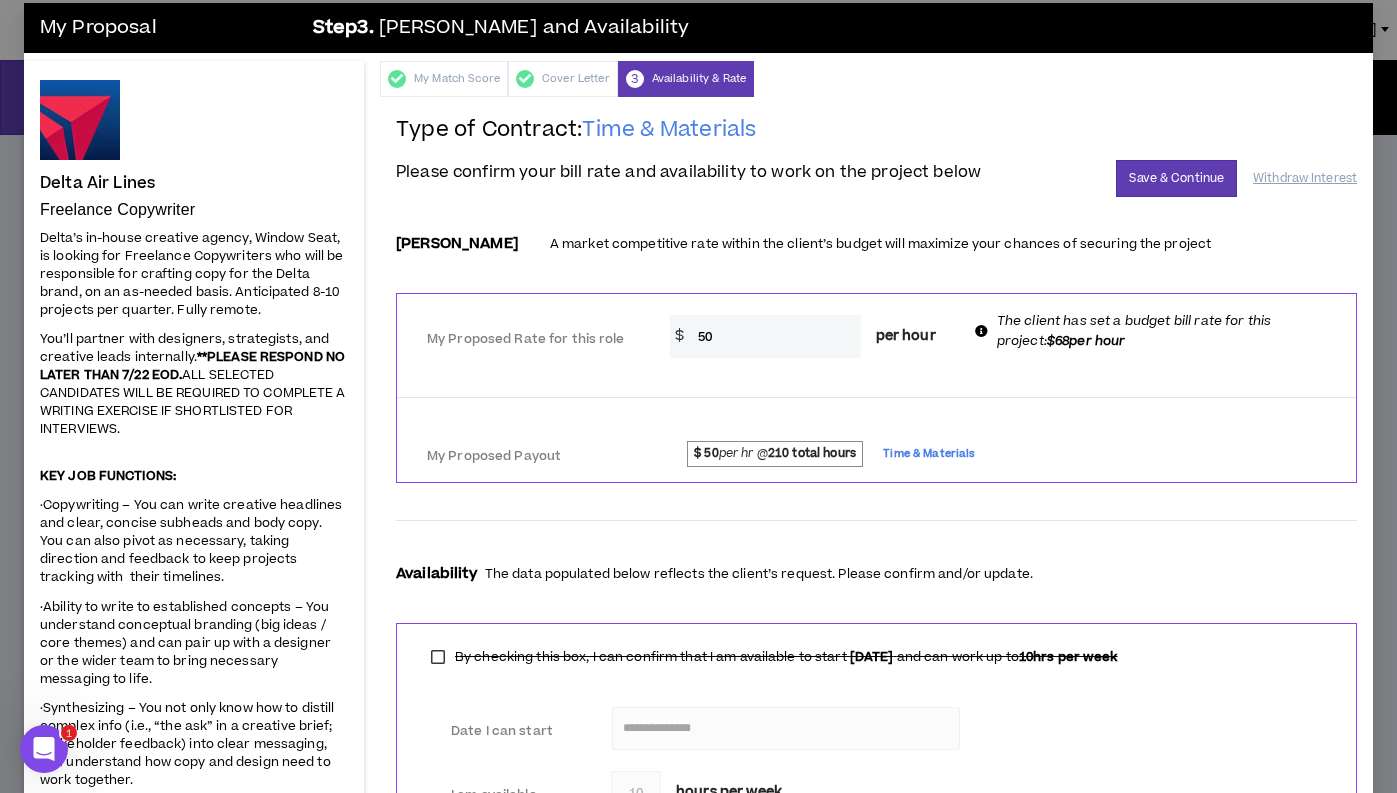drag, startPoint x: 746, startPoint y: 337, endPoint x: 668, endPoint y: 336, distance: 78.00641 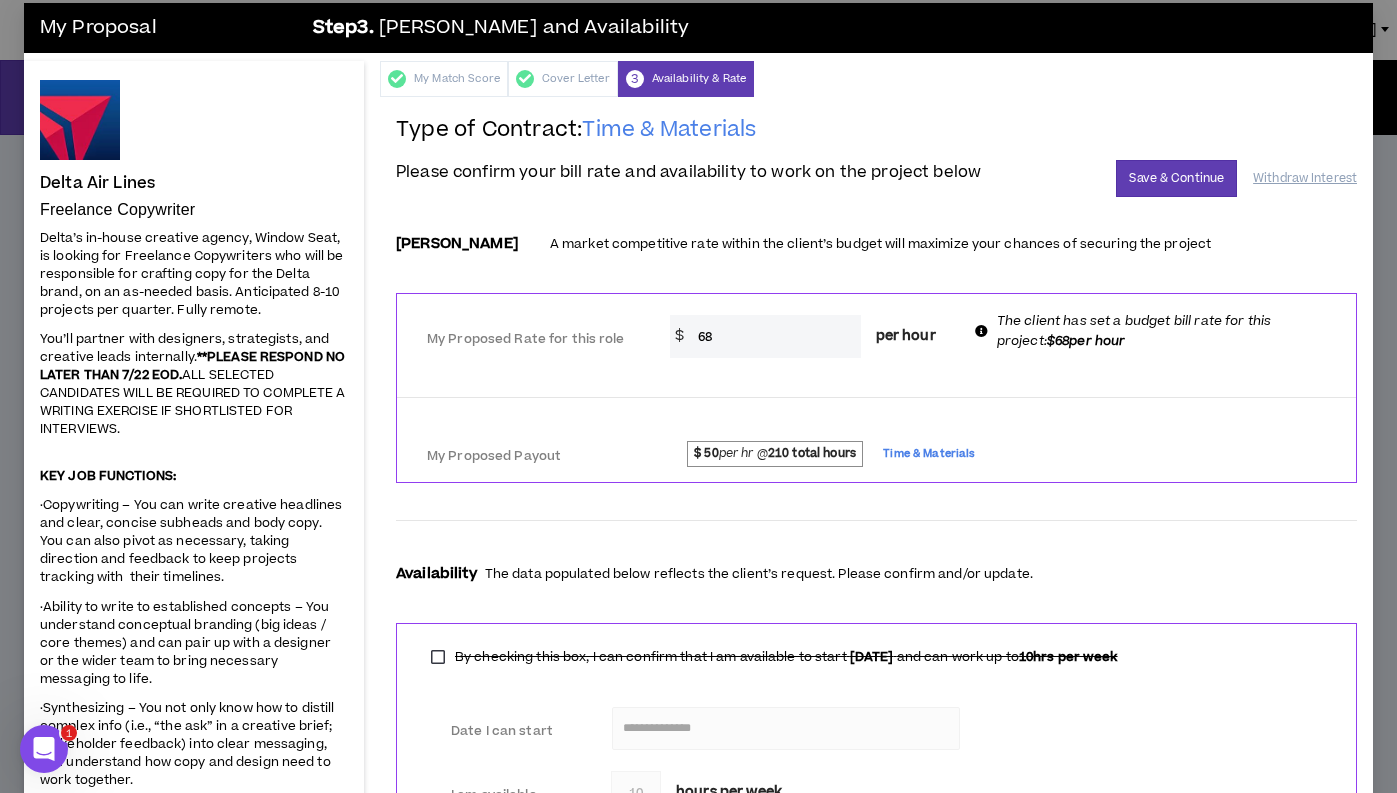 type on "68" 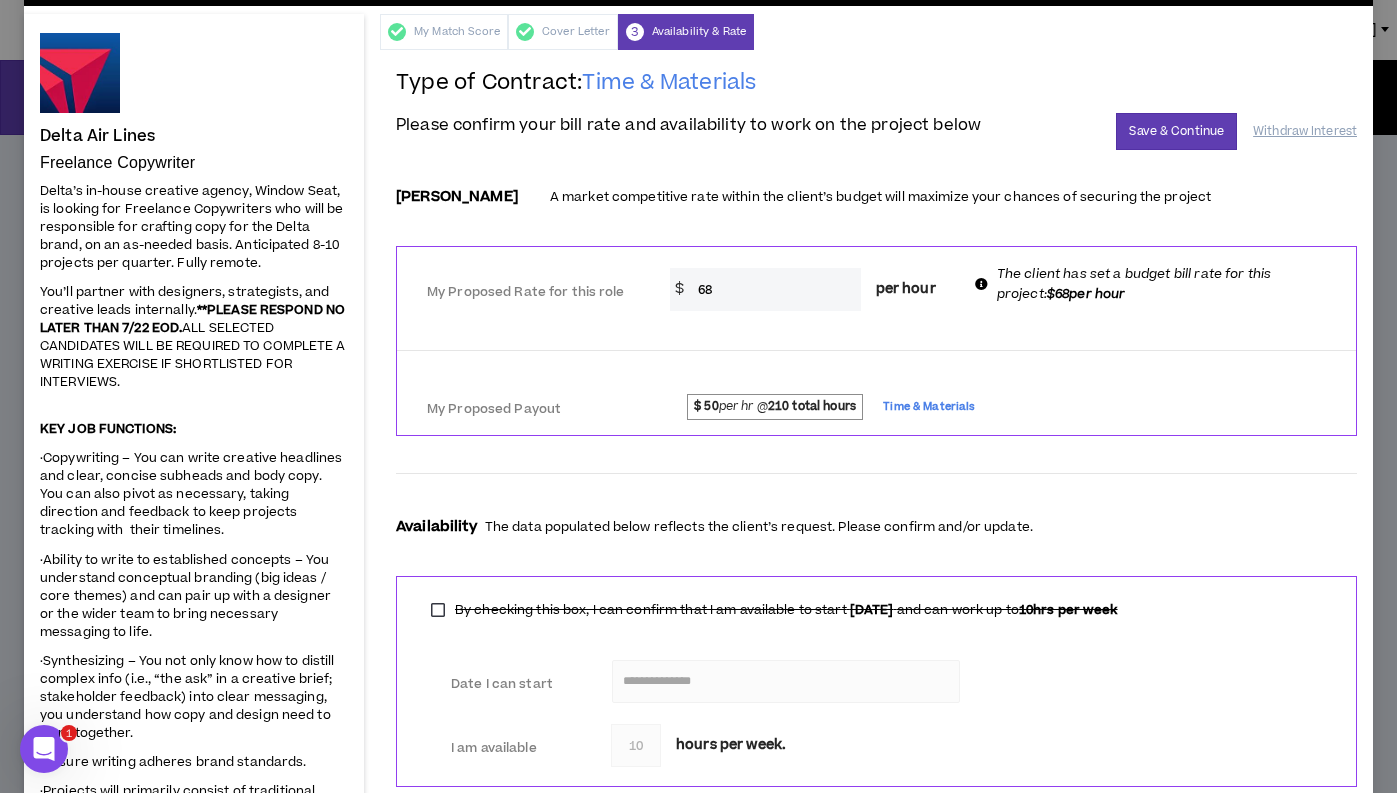 scroll, scrollTop: 83, scrollLeft: 0, axis: vertical 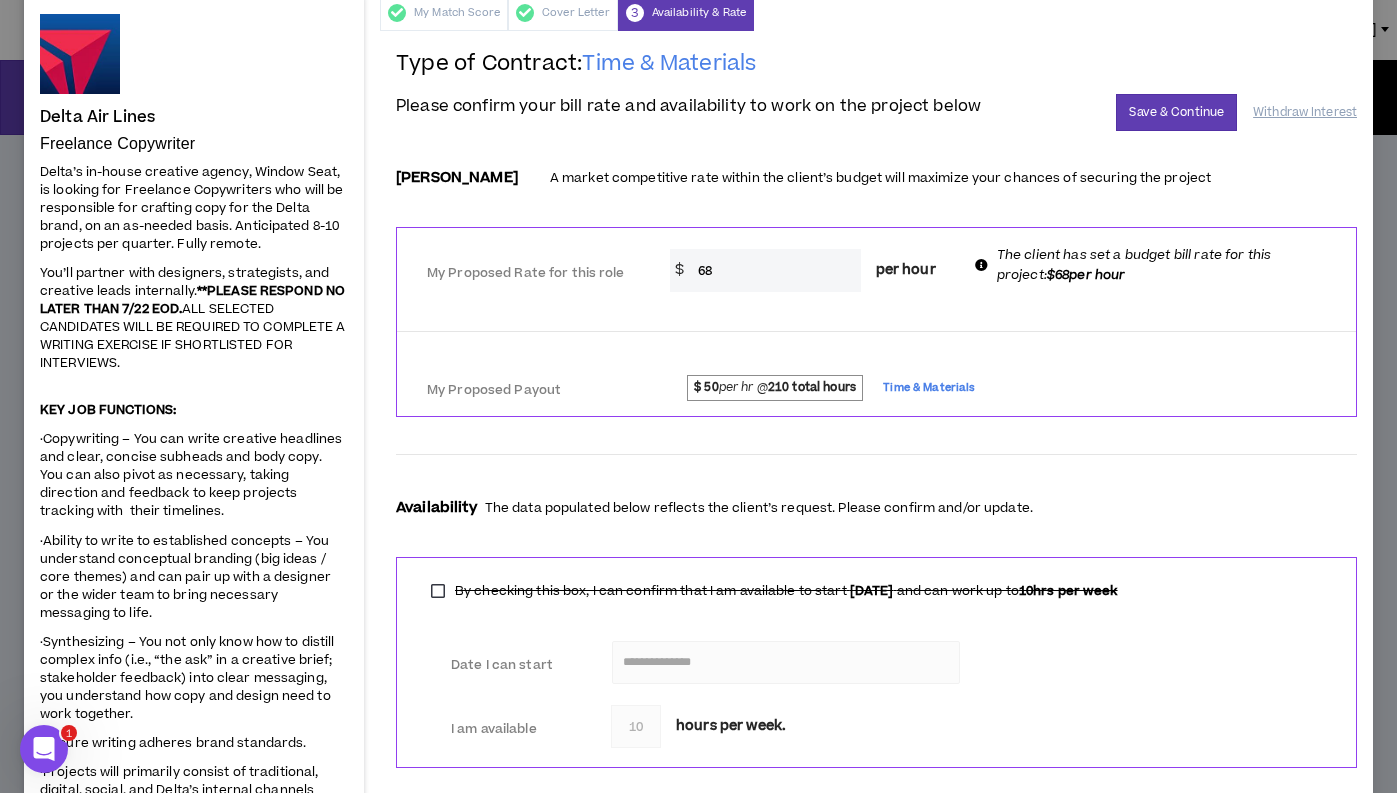 click at bounding box center (876, 313) 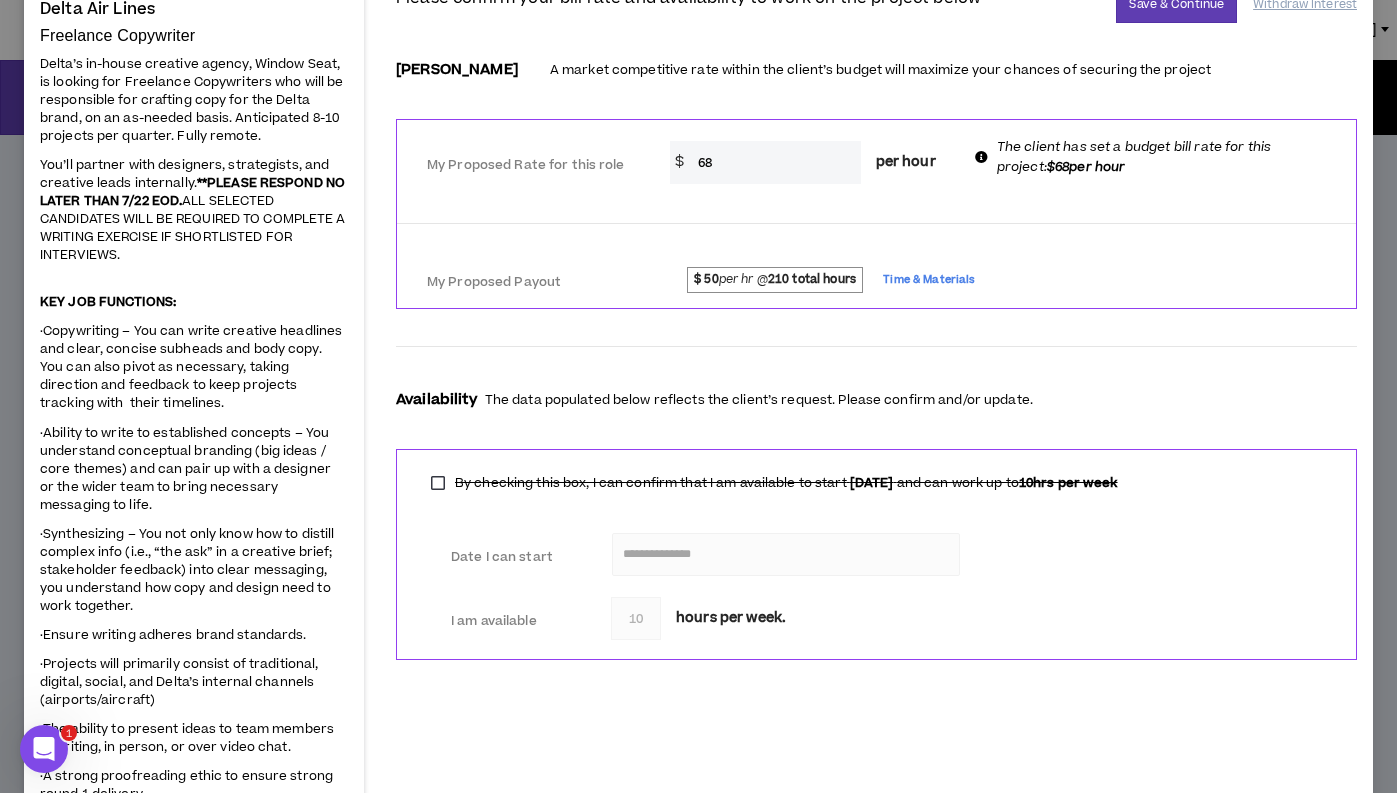 scroll, scrollTop: 191, scrollLeft: 0, axis: vertical 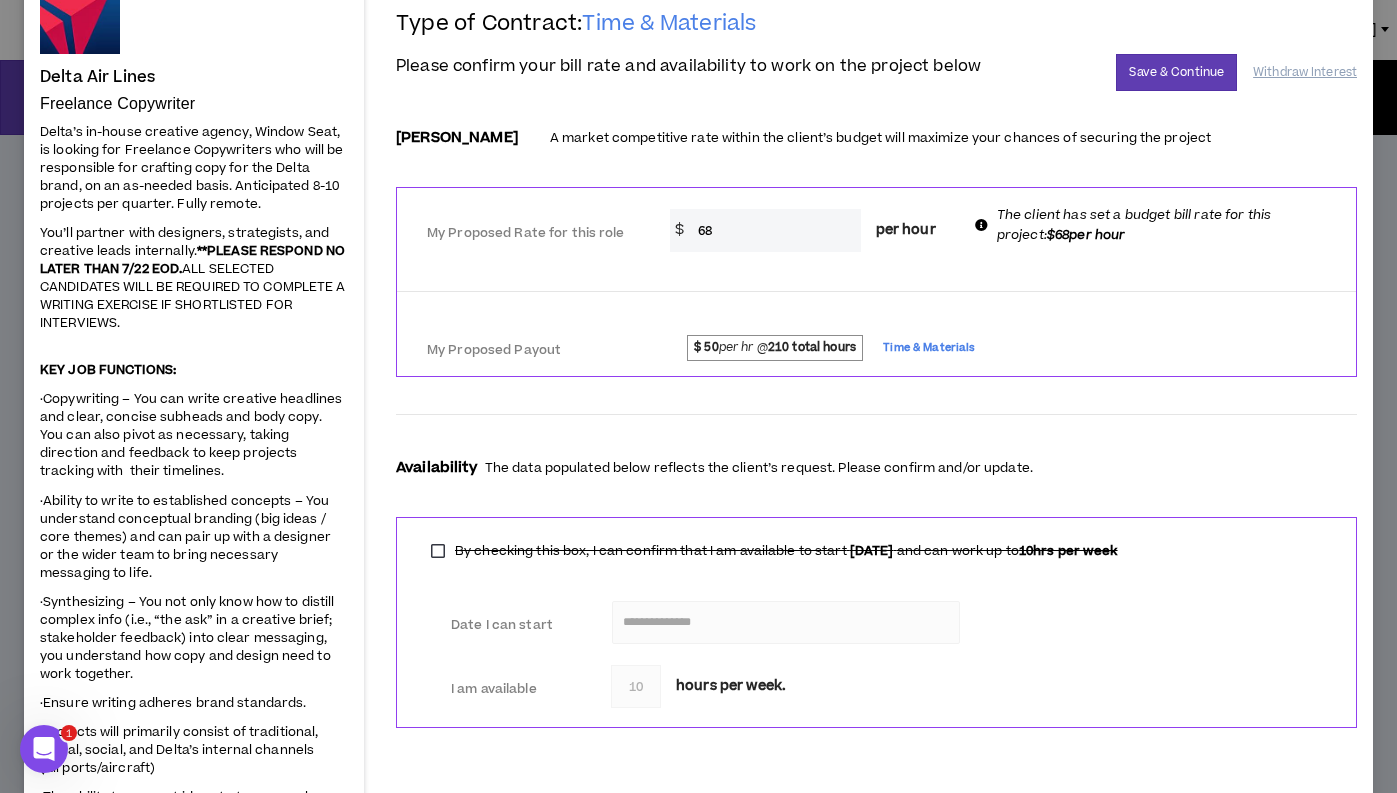 click on "68" at bounding box center [774, 230] 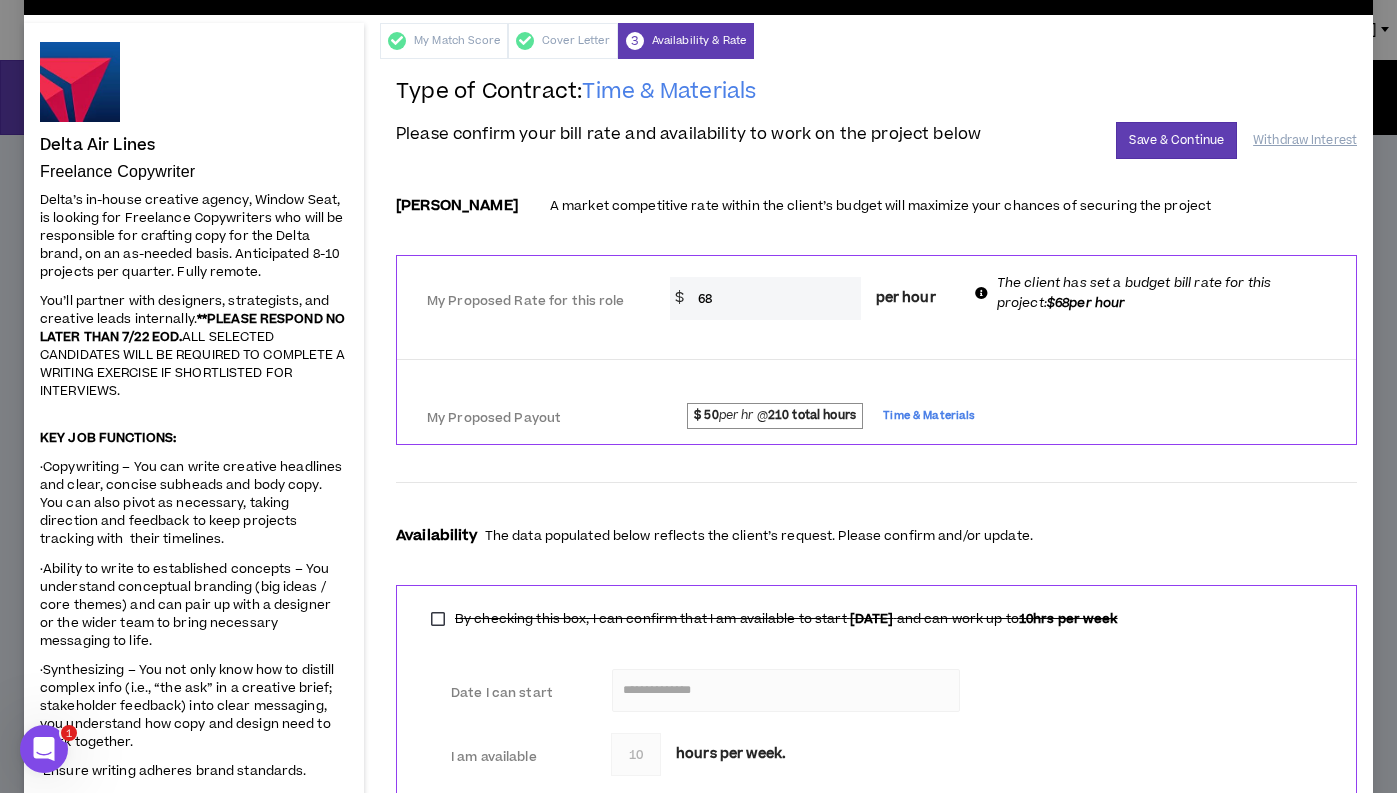 scroll, scrollTop: 0, scrollLeft: 0, axis: both 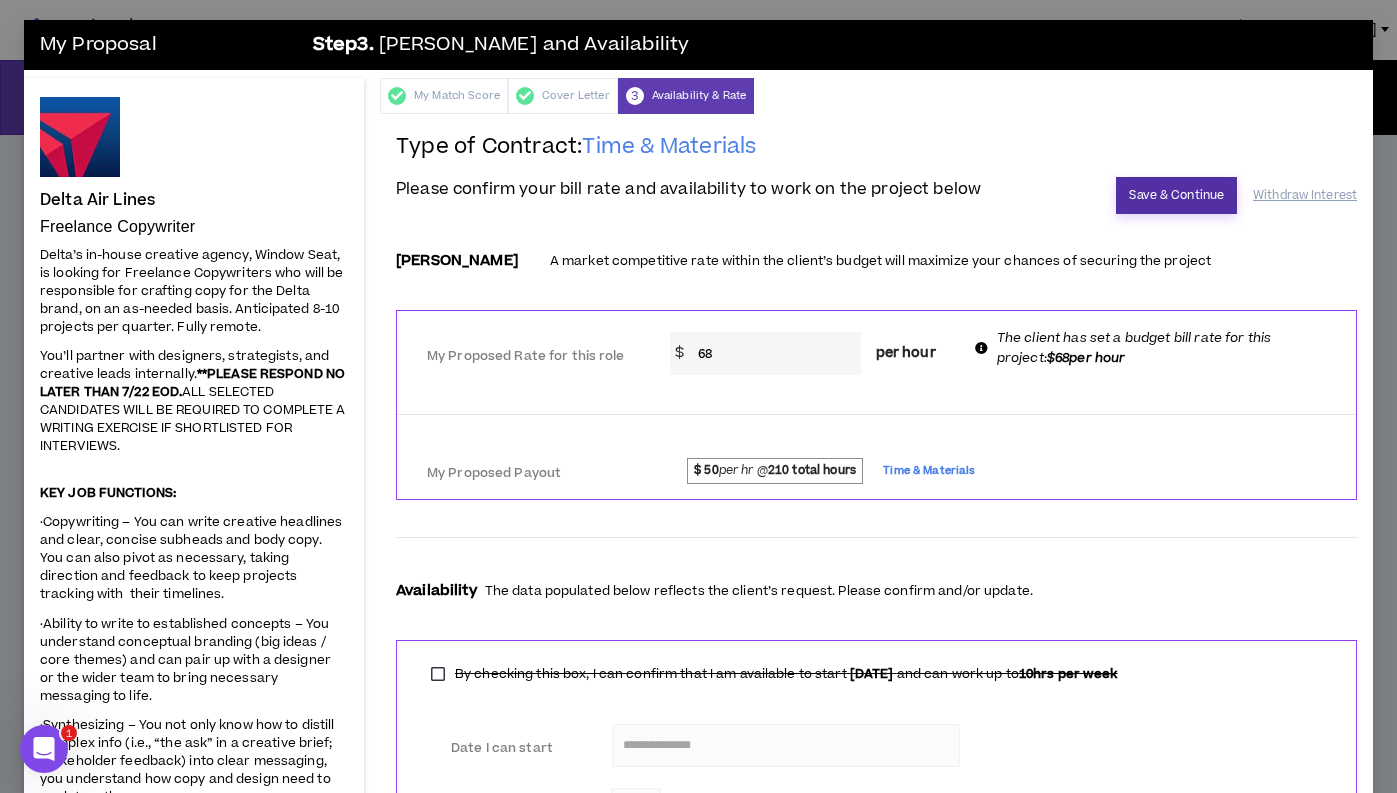 click on "Save & Continue" at bounding box center (1176, 195) 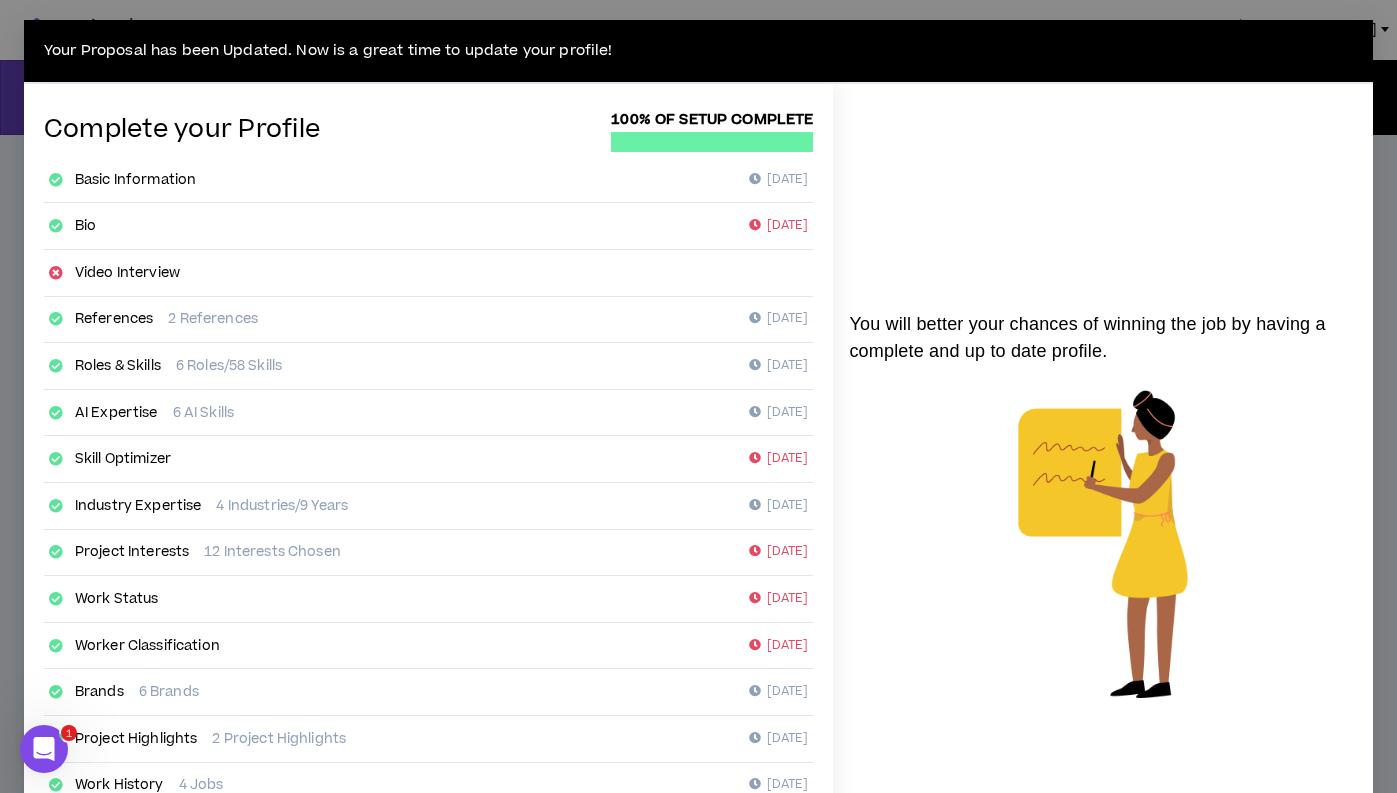 scroll, scrollTop: 259, scrollLeft: 0, axis: vertical 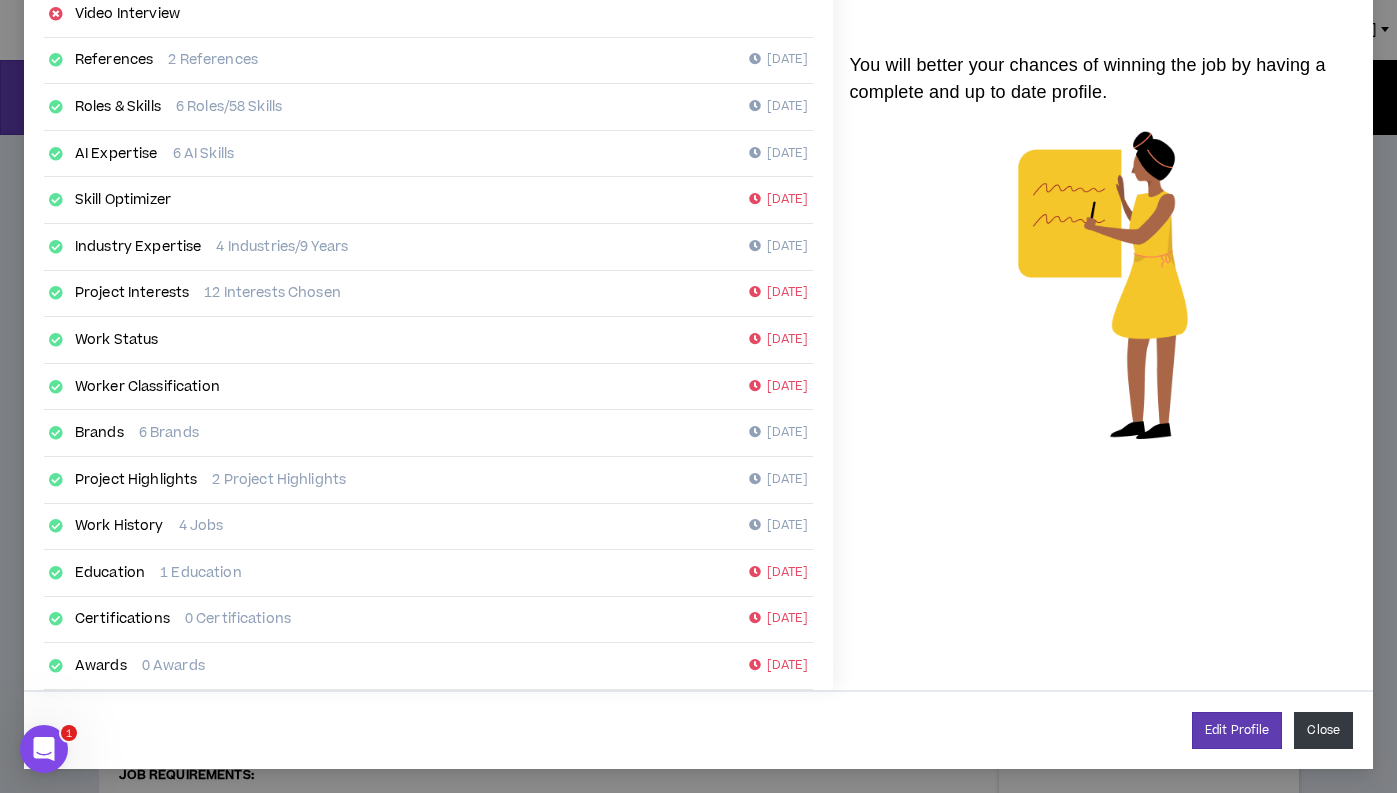 click on "Close" at bounding box center (1323, 730) 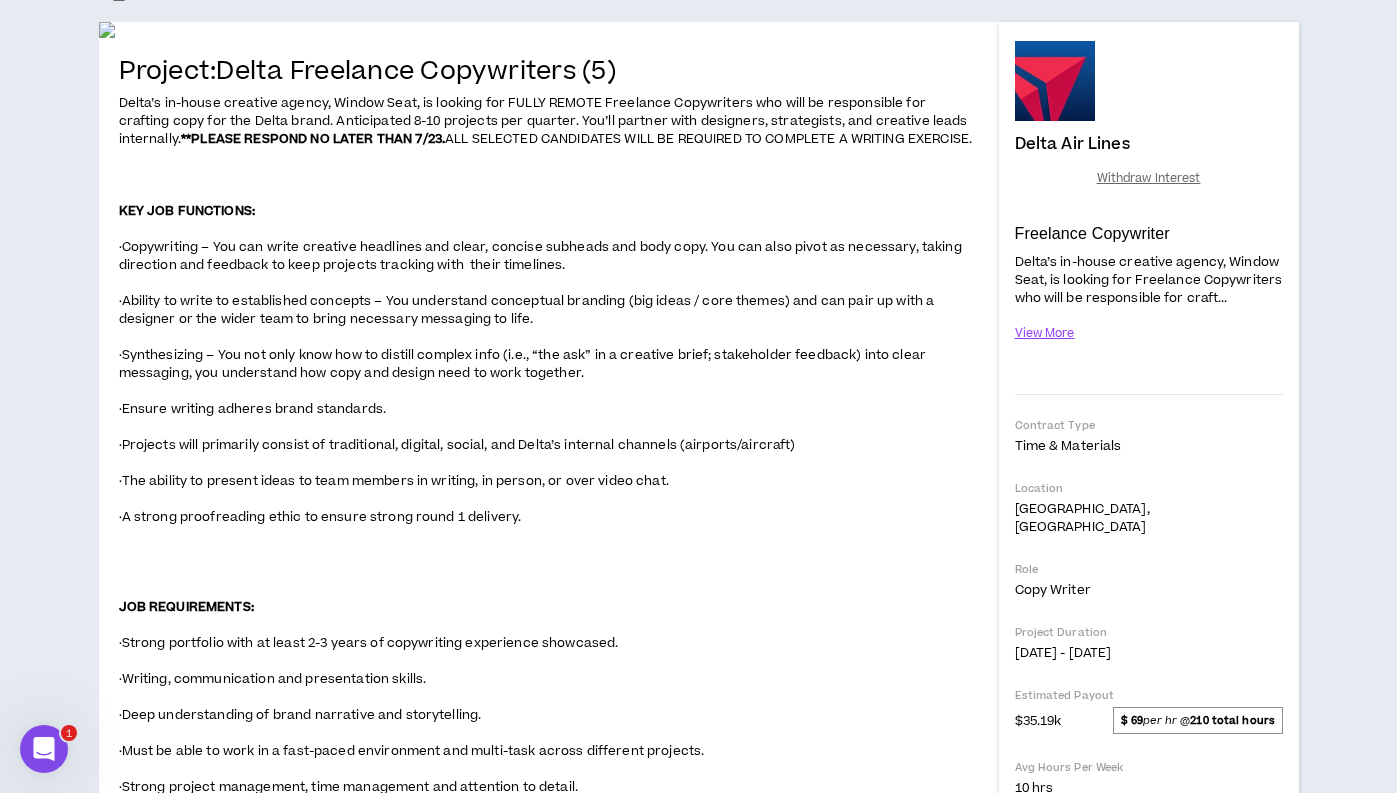 scroll, scrollTop: 0, scrollLeft: 0, axis: both 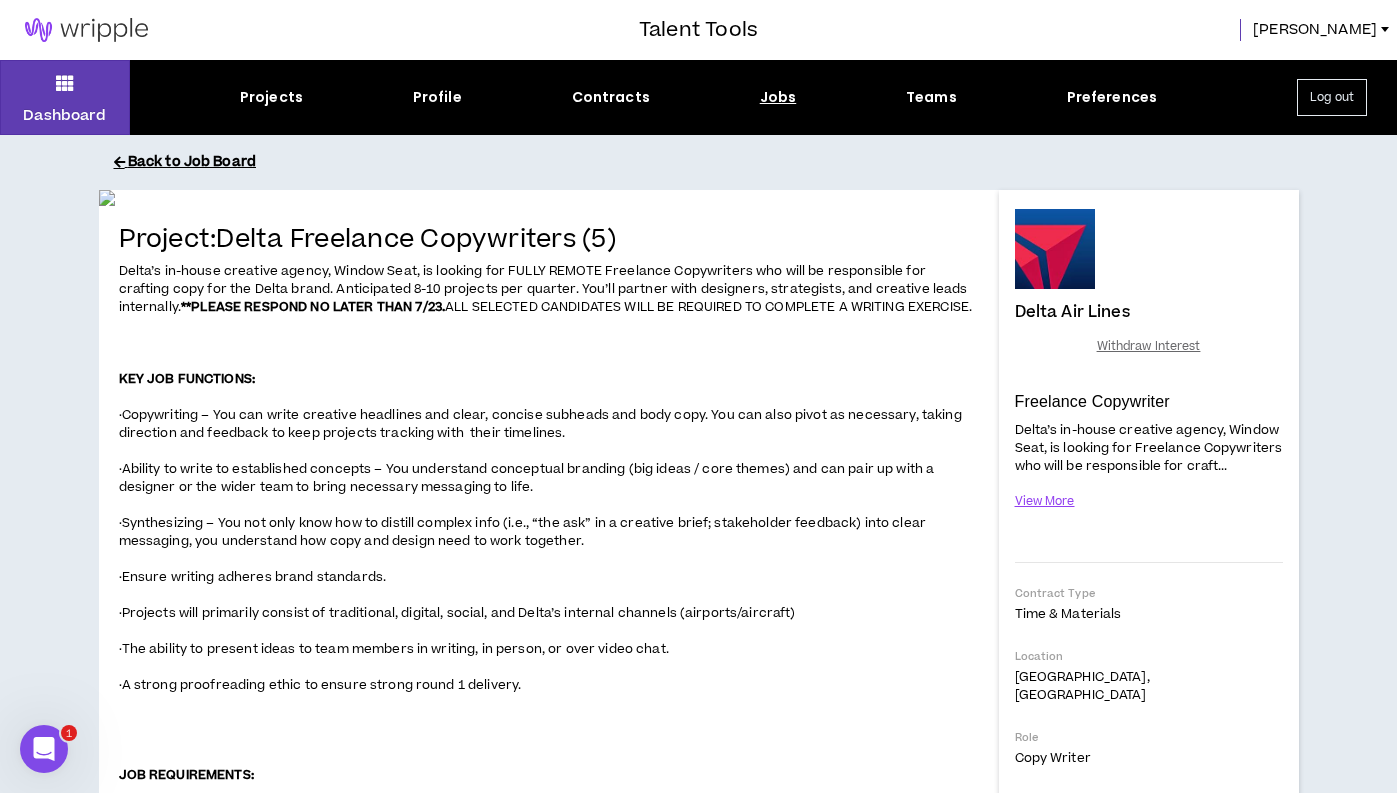 click on "Back to Job Board" at bounding box center (714, 162) 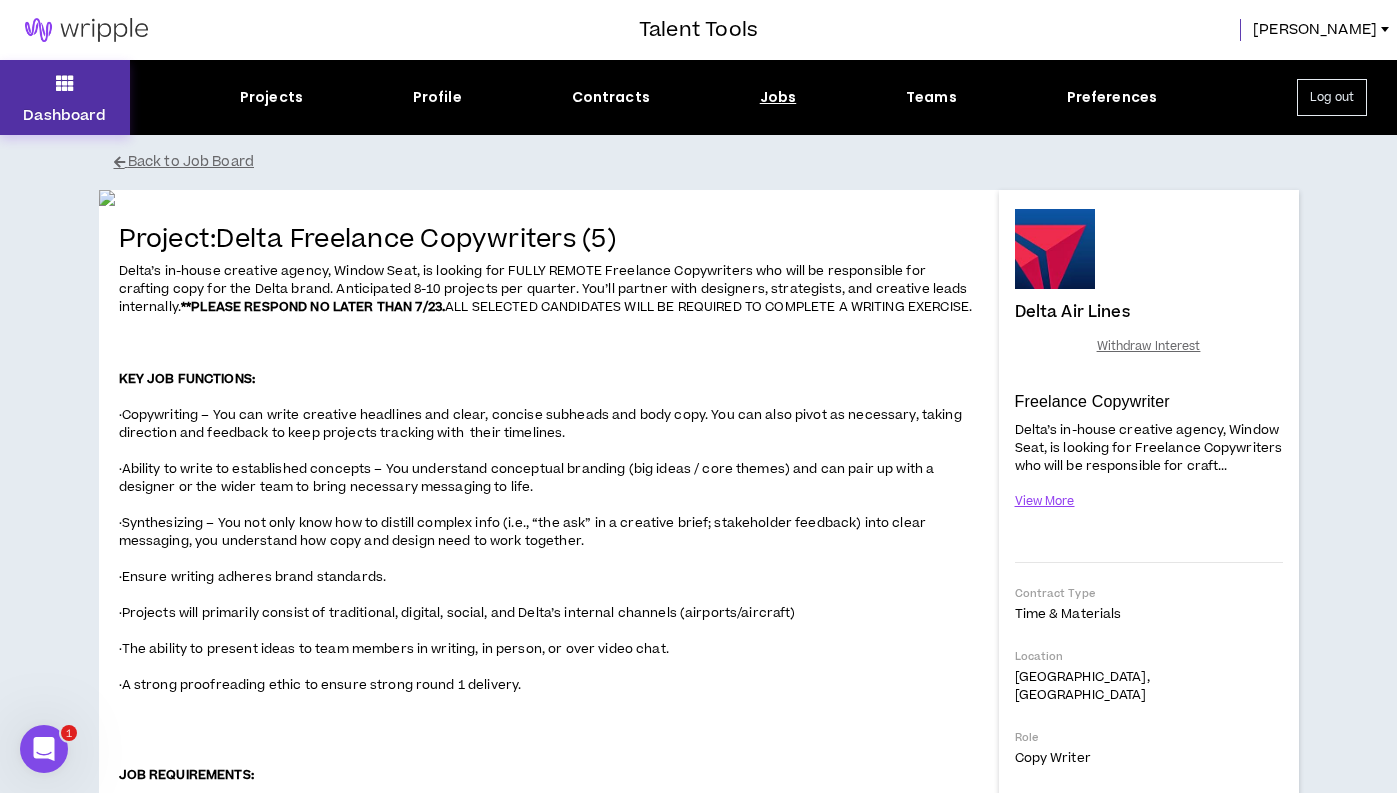 click at bounding box center (65, 83) 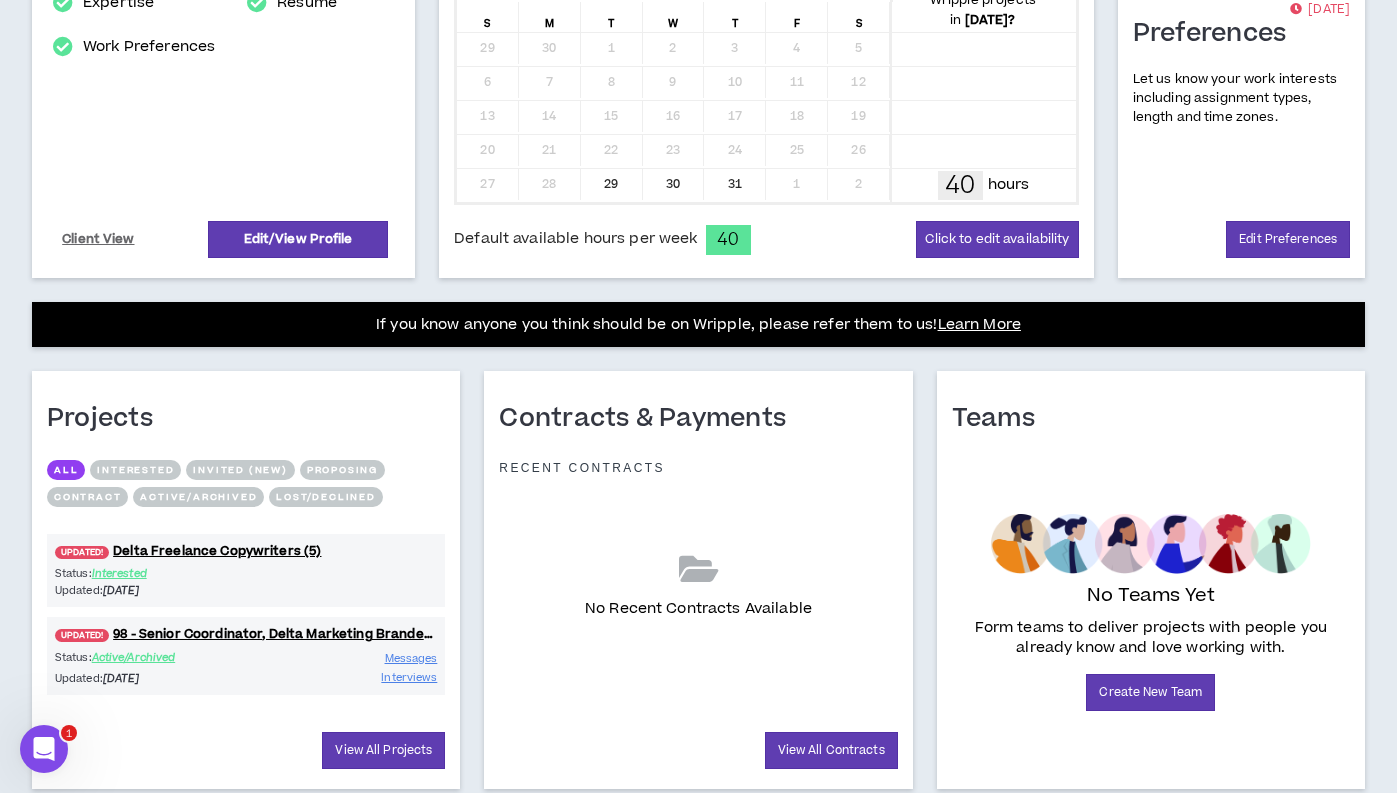 scroll, scrollTop: 557, scrollLeft: 0, axis: vertical 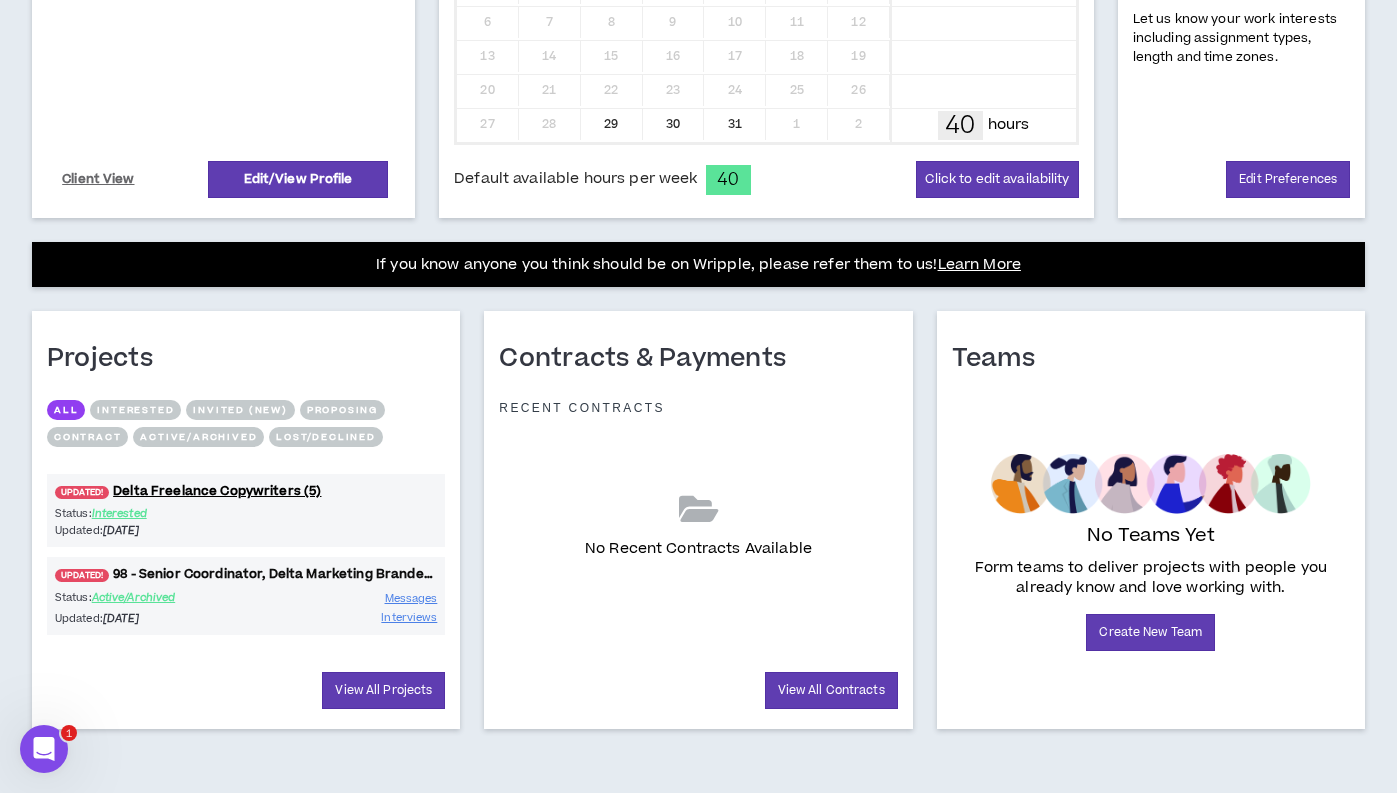 click on "UPDATED! 98 - Senior Coordinator, Delta Marketing Branded Content" at bounding box center [246, 574] 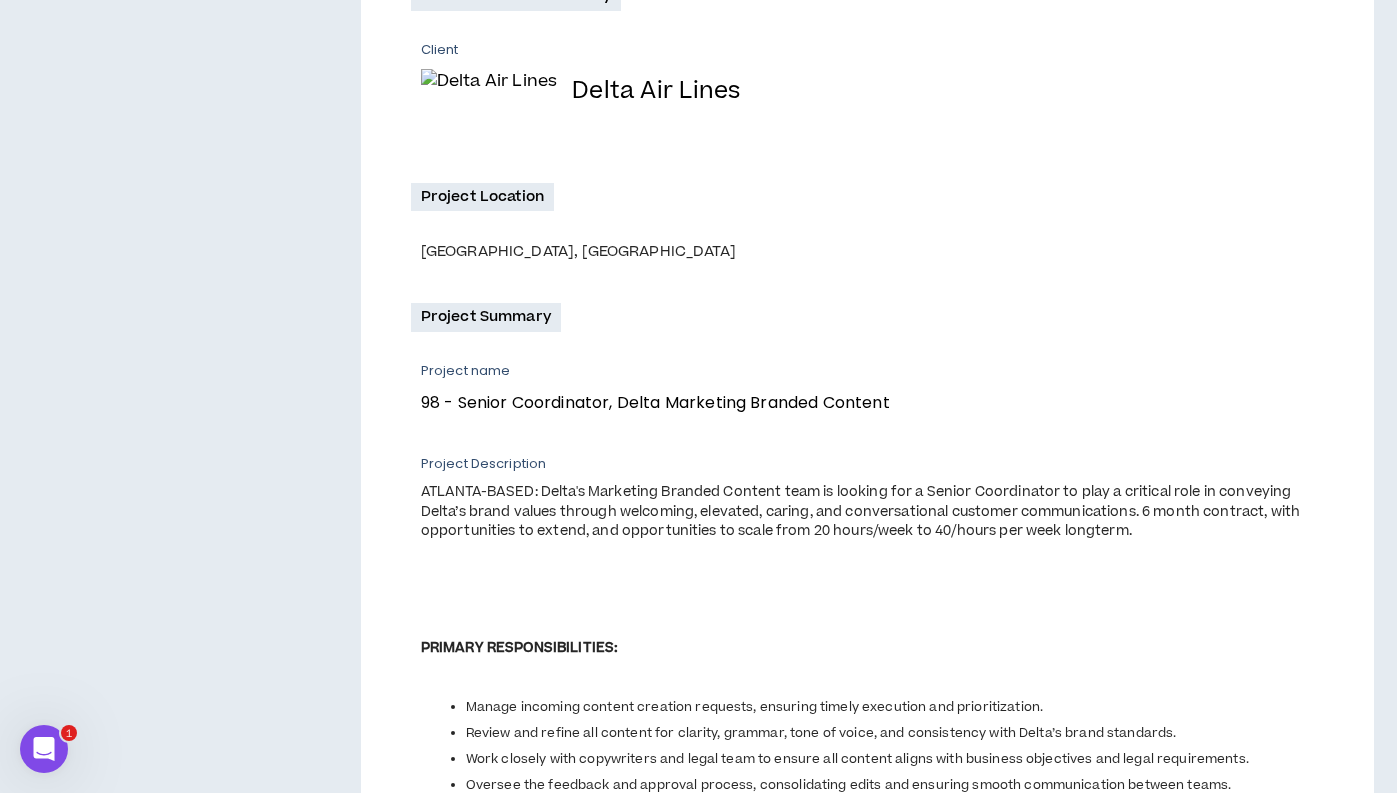 scroll, scrollTop: 0, scrollLeft: 0, axis: both 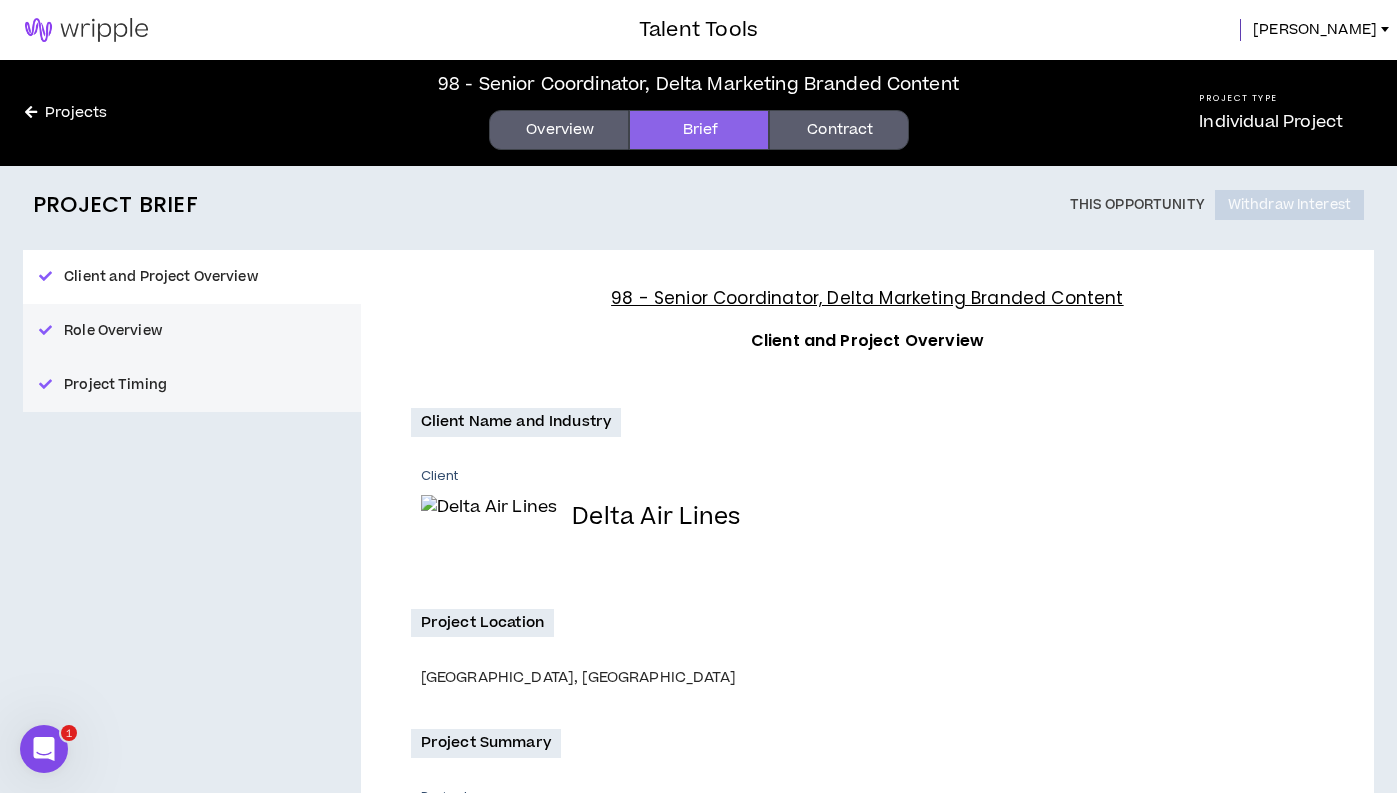 click on "Projects" at bounding box center [66, 113] 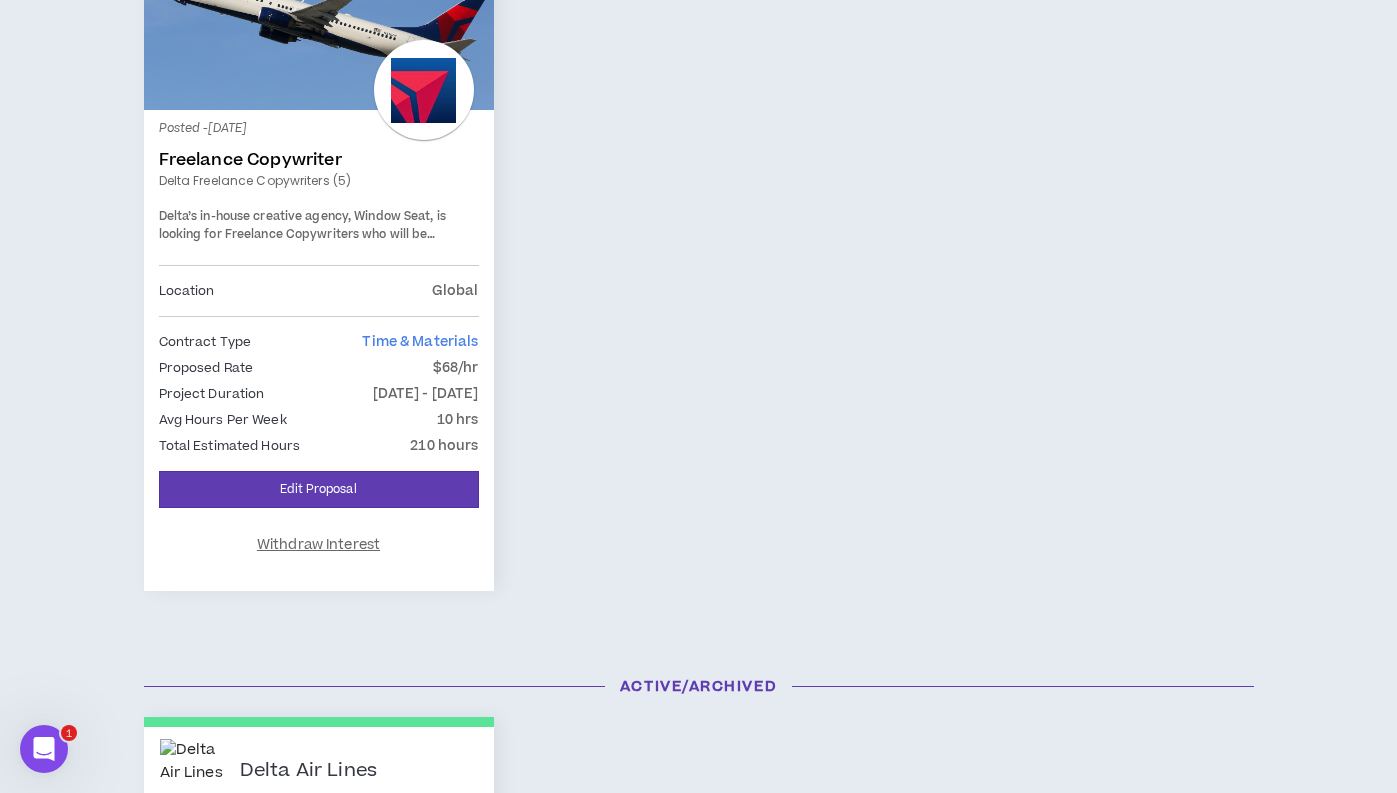scroll, scrollTop: 396, scrollLeft: 0, axis: vertical 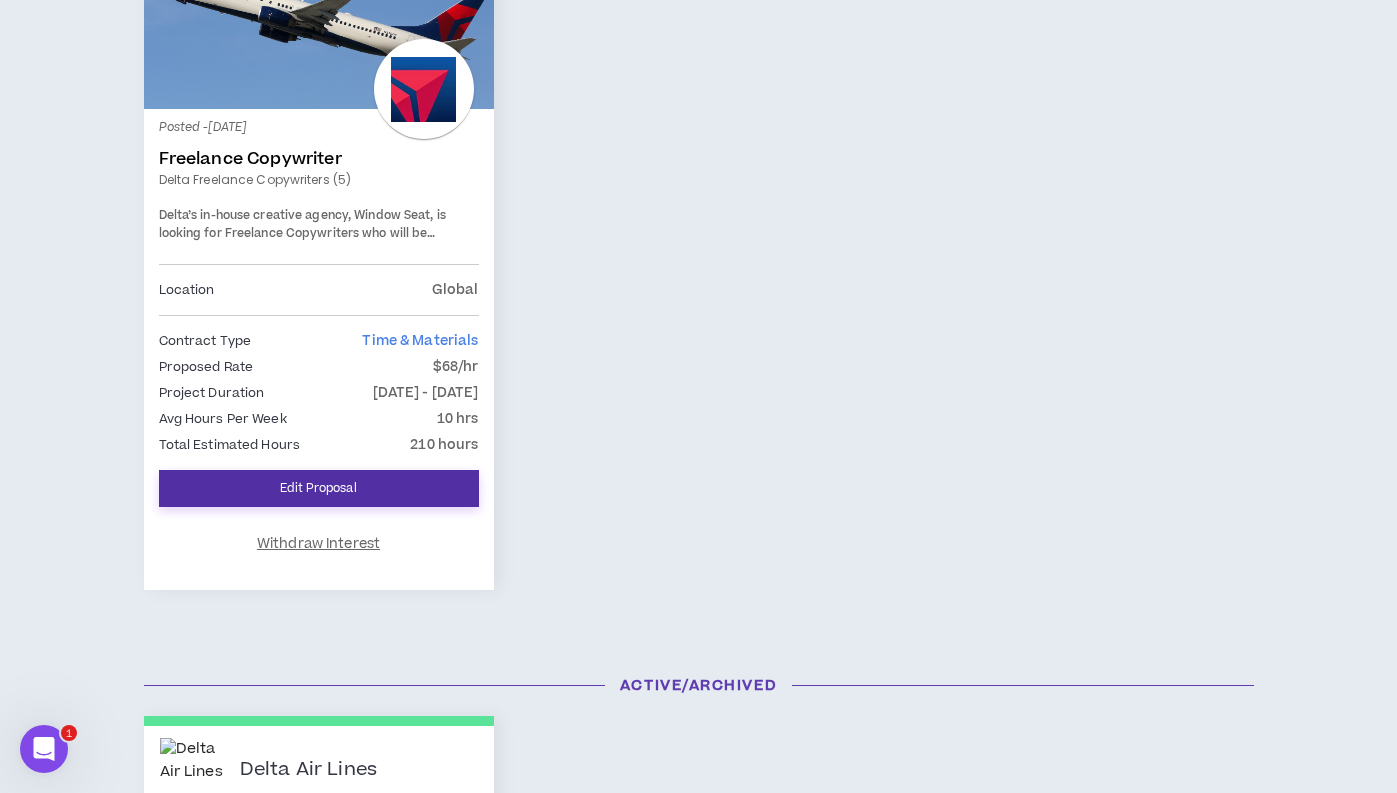 click on "Edit Proposal" at bounding box center [319, 488] 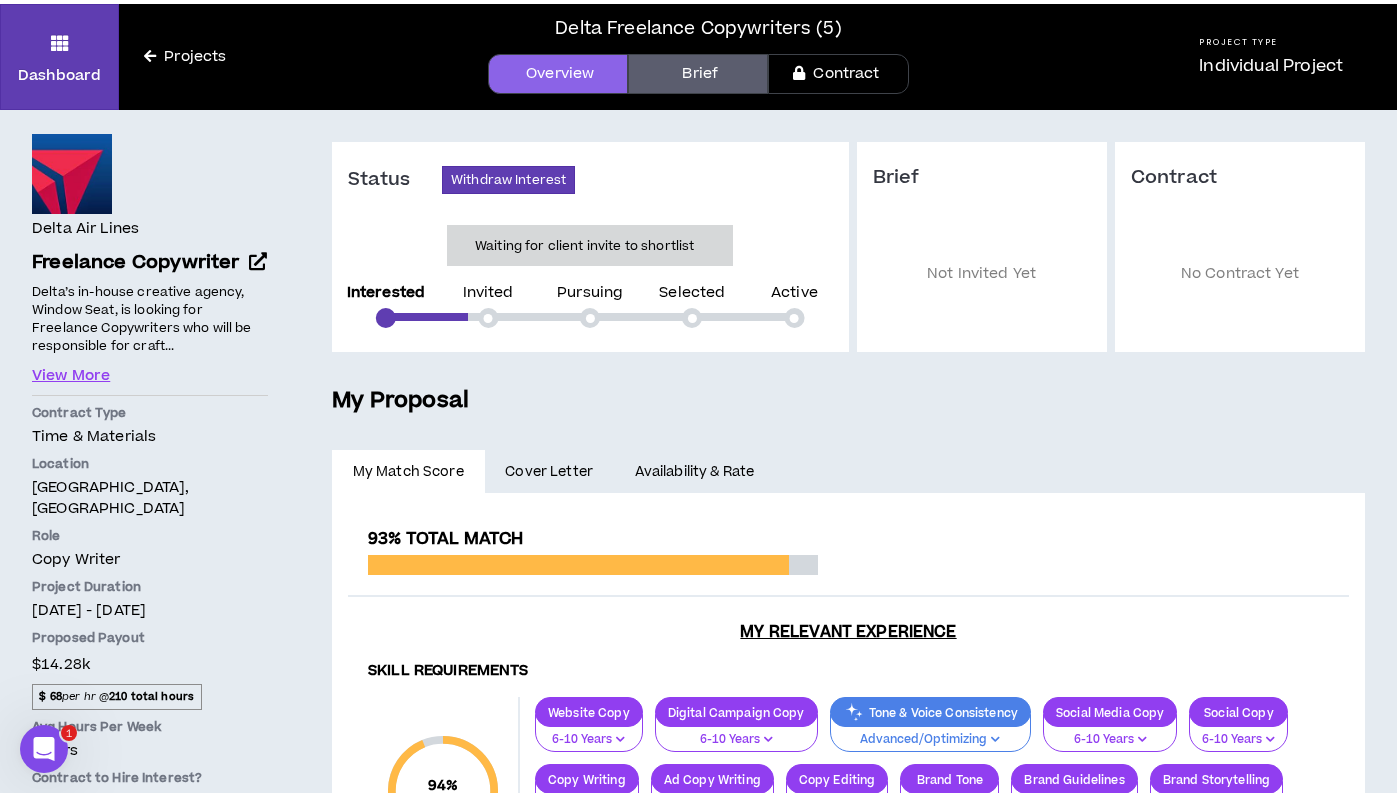 scroll, scrollTop: 0, scrollLeft: 0, axis: both 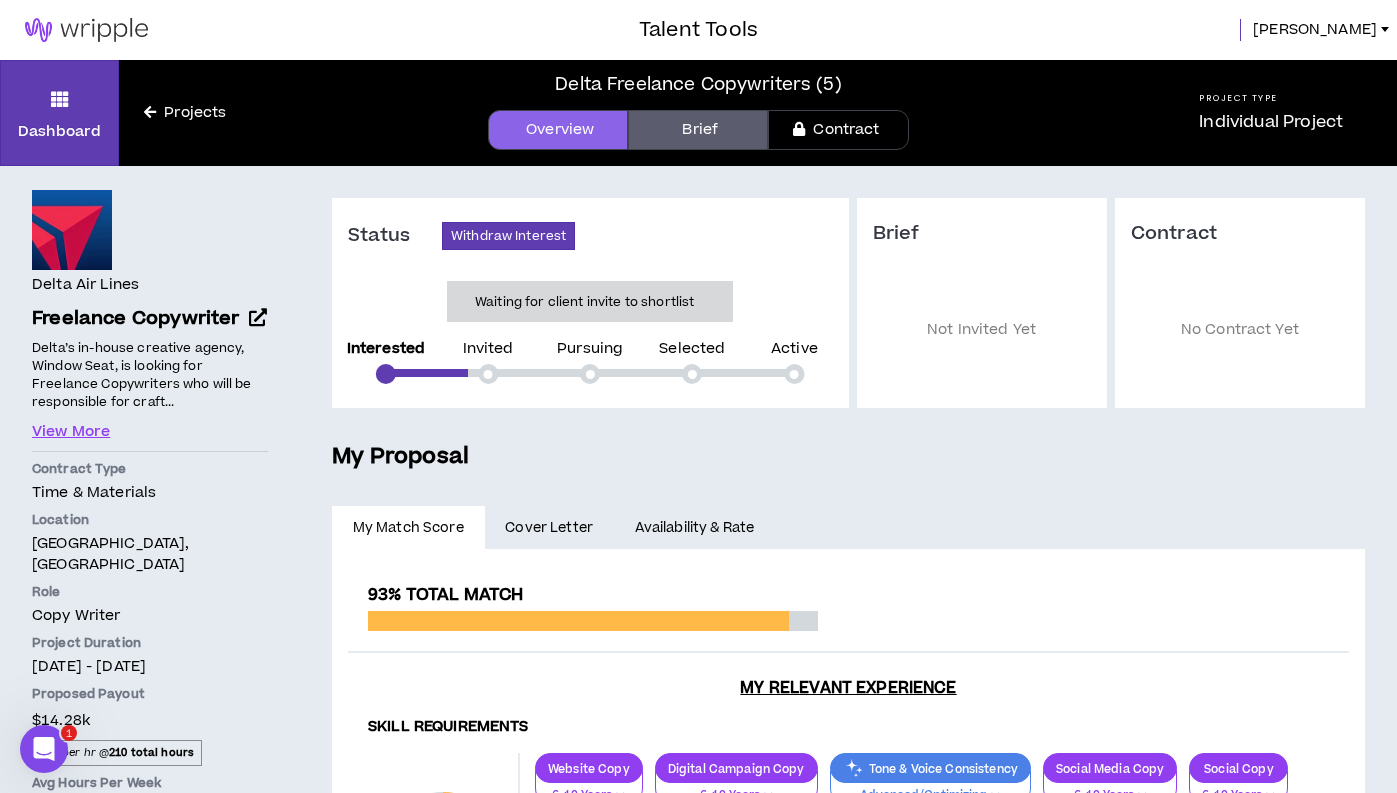 click on "Brief" at bounding box center (698, 130) 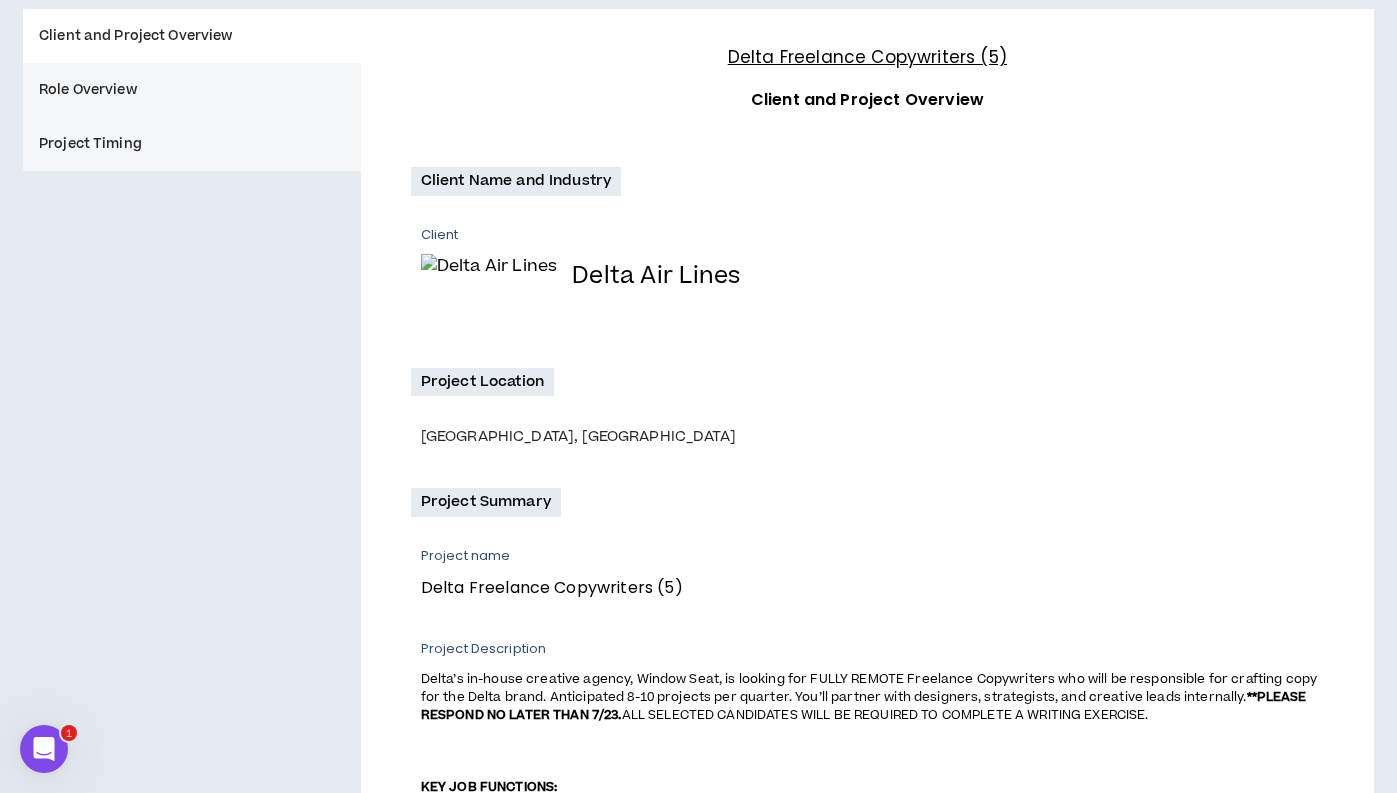 scroll, scrollTop: 0, scrollLeft: 0, axis: both 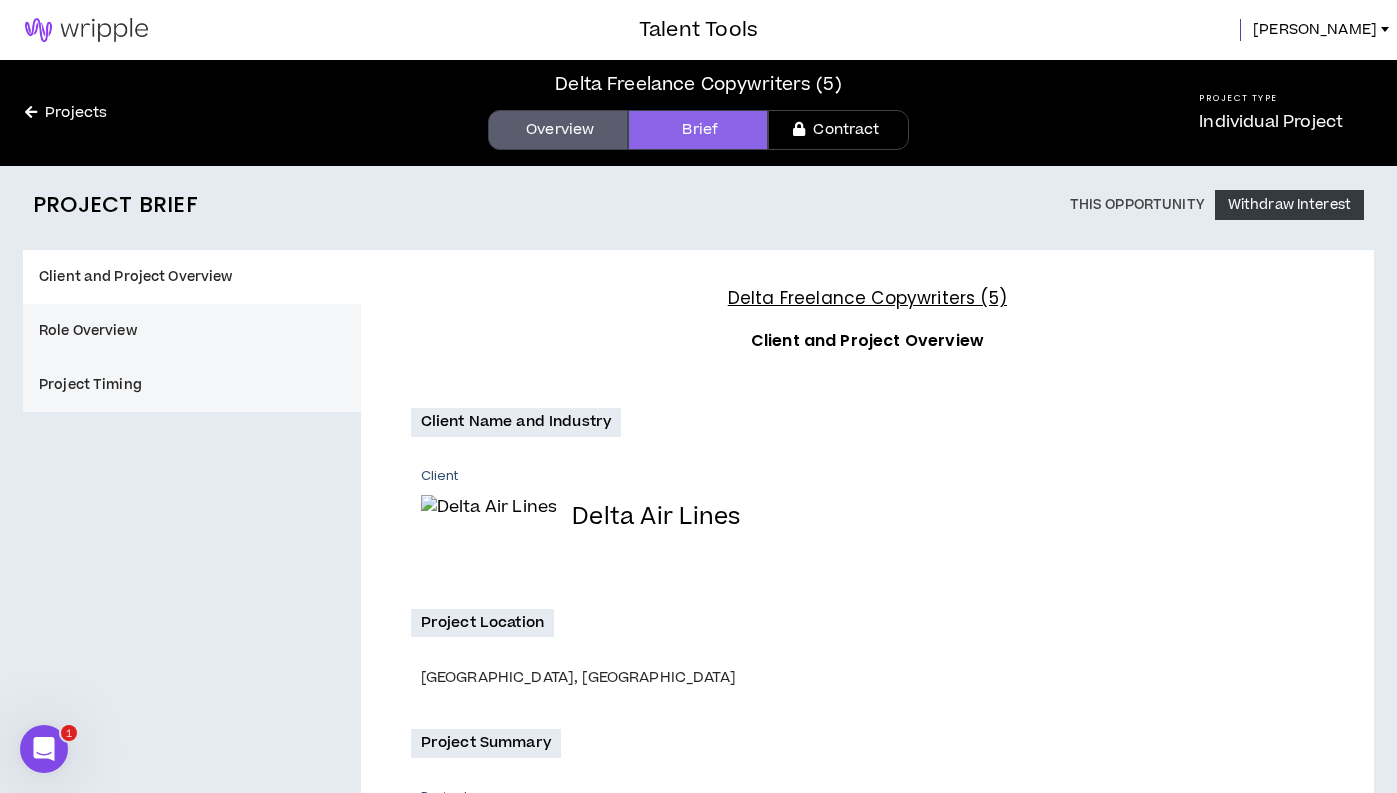click on "Projects" at bounding box center [66, 113] 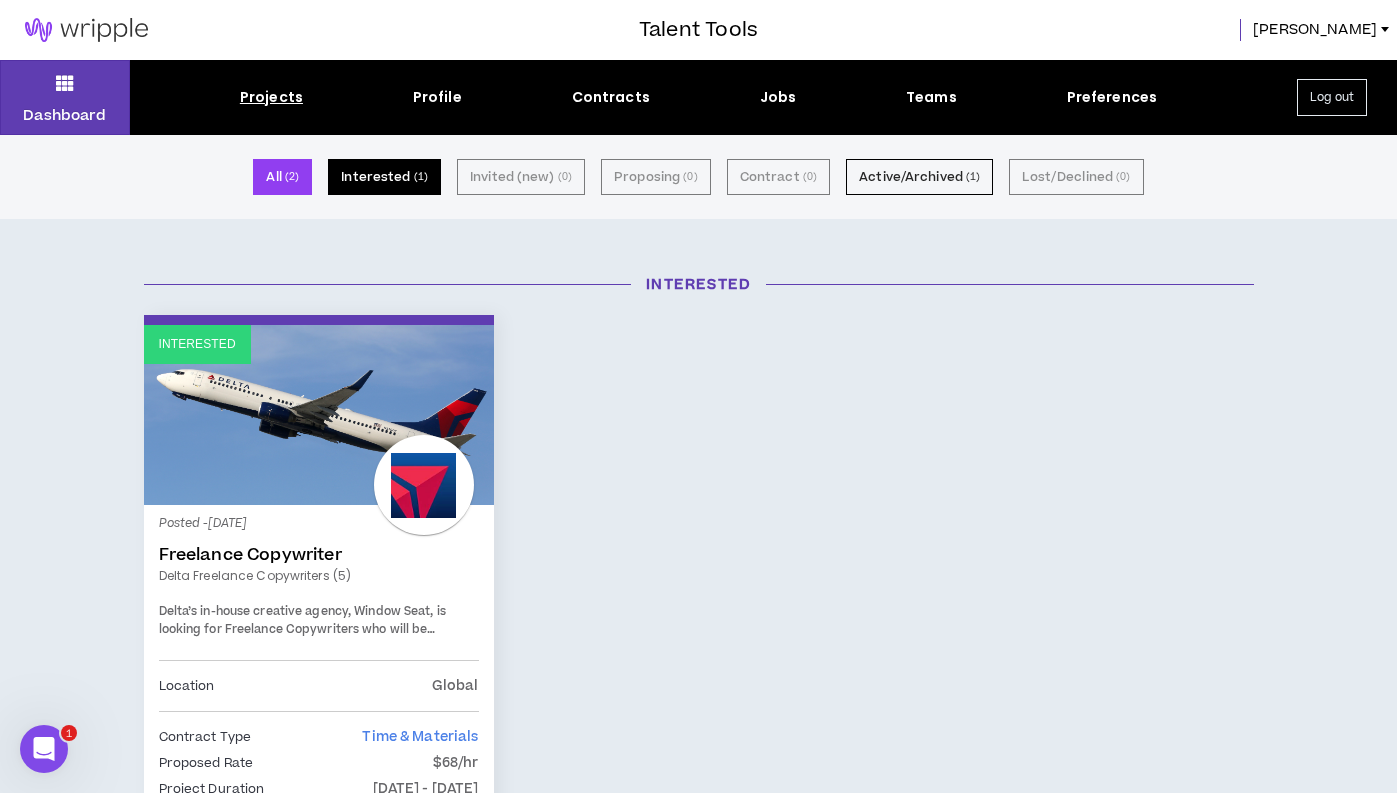 click on "Interested   ( 1 )" at bounding box center [384, 177] 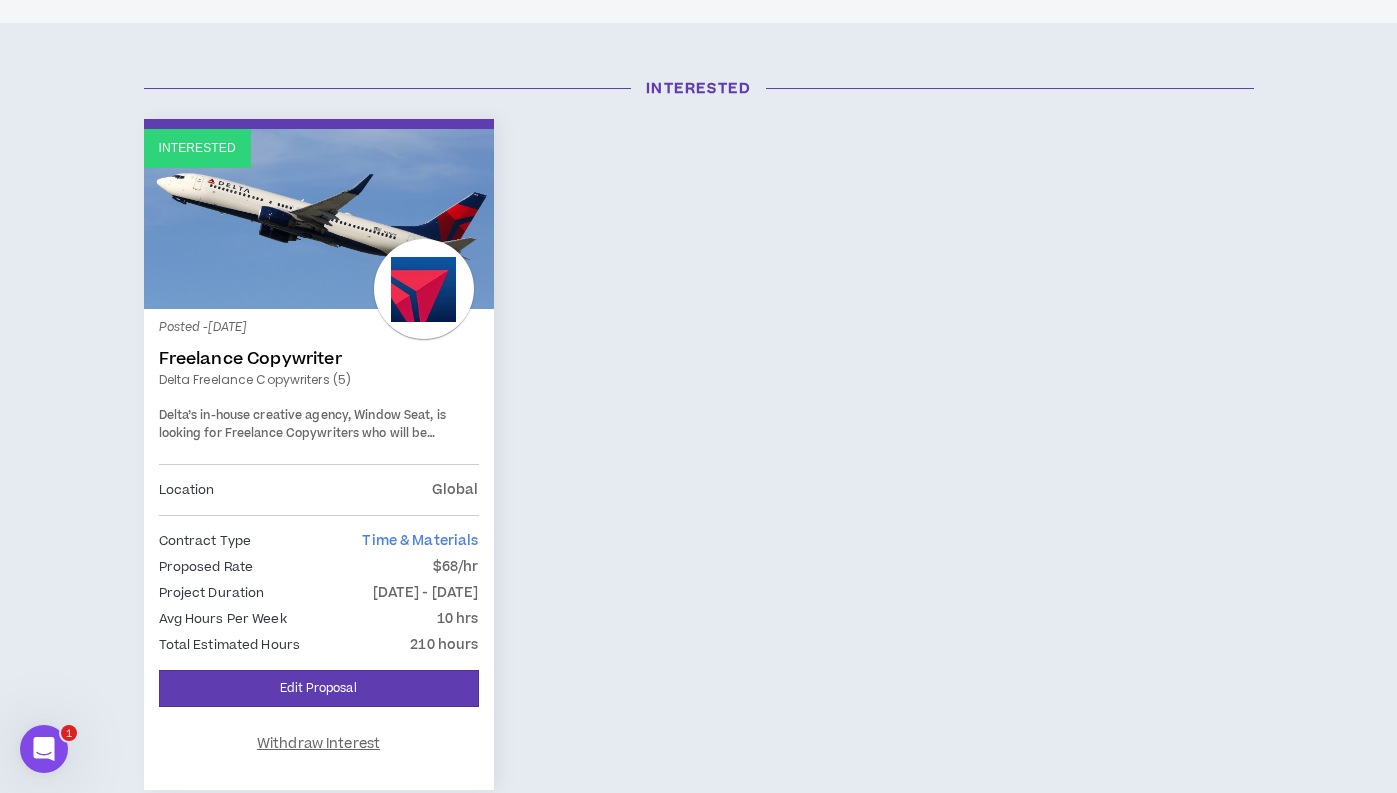 scroll, scrollTop: 233, scrollLeft: 0, axis: vertical 